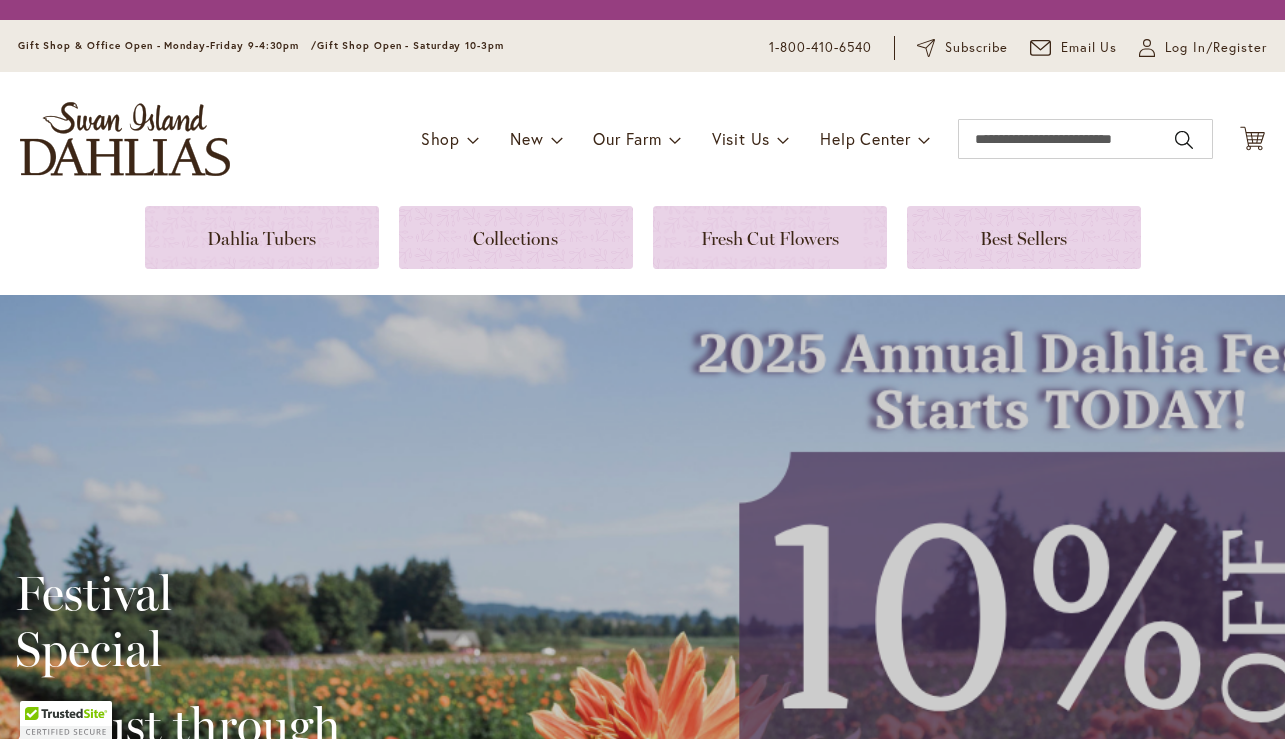 scroll, scrollTop: 0, scrollLeft: 0, axis: both 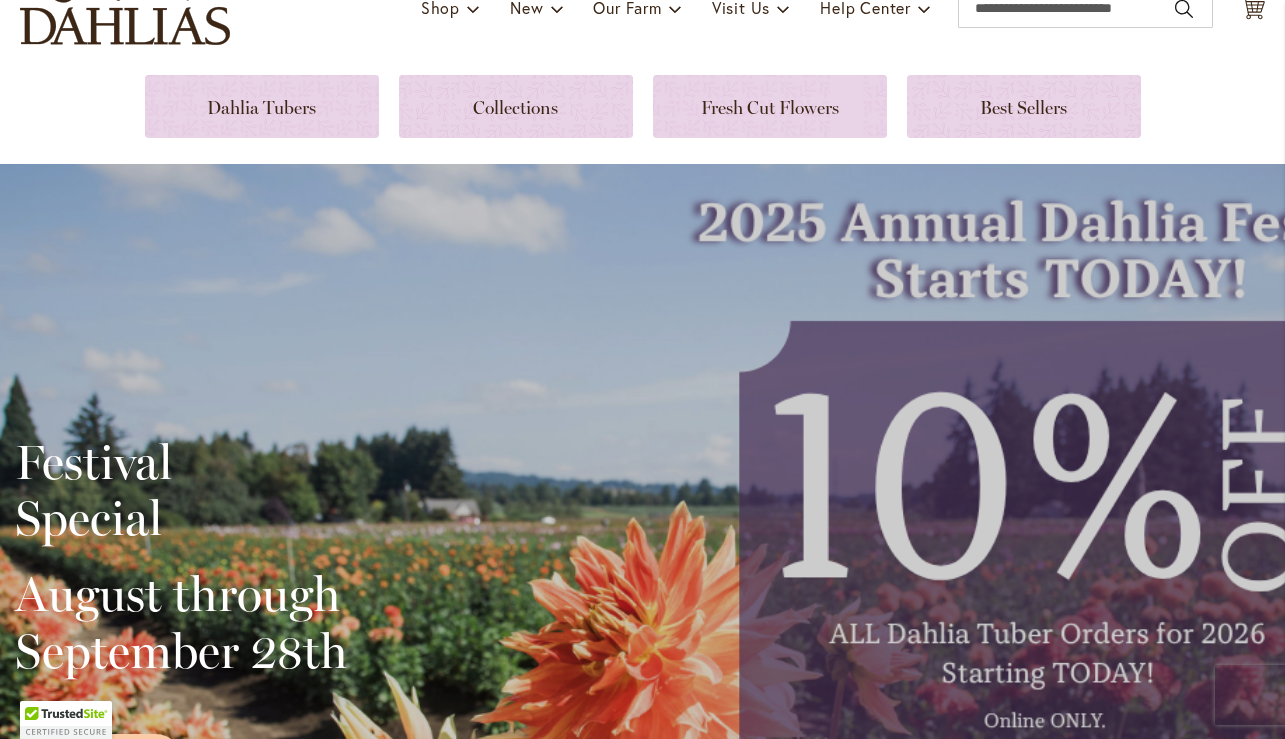 click on "Festival Special
August through September 28th
Order Now" at bounding box center [642, 604] 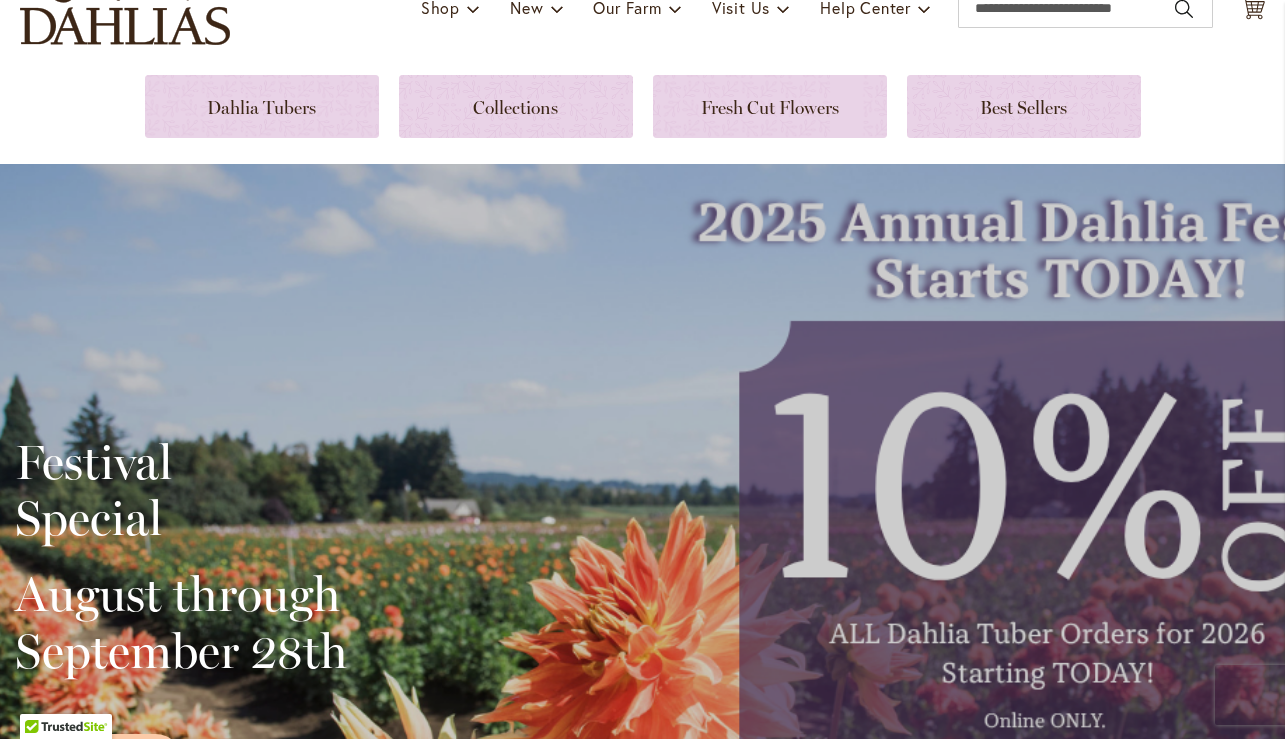 scroll, scrollTop: 0, scrollLeft: 0, axis: both 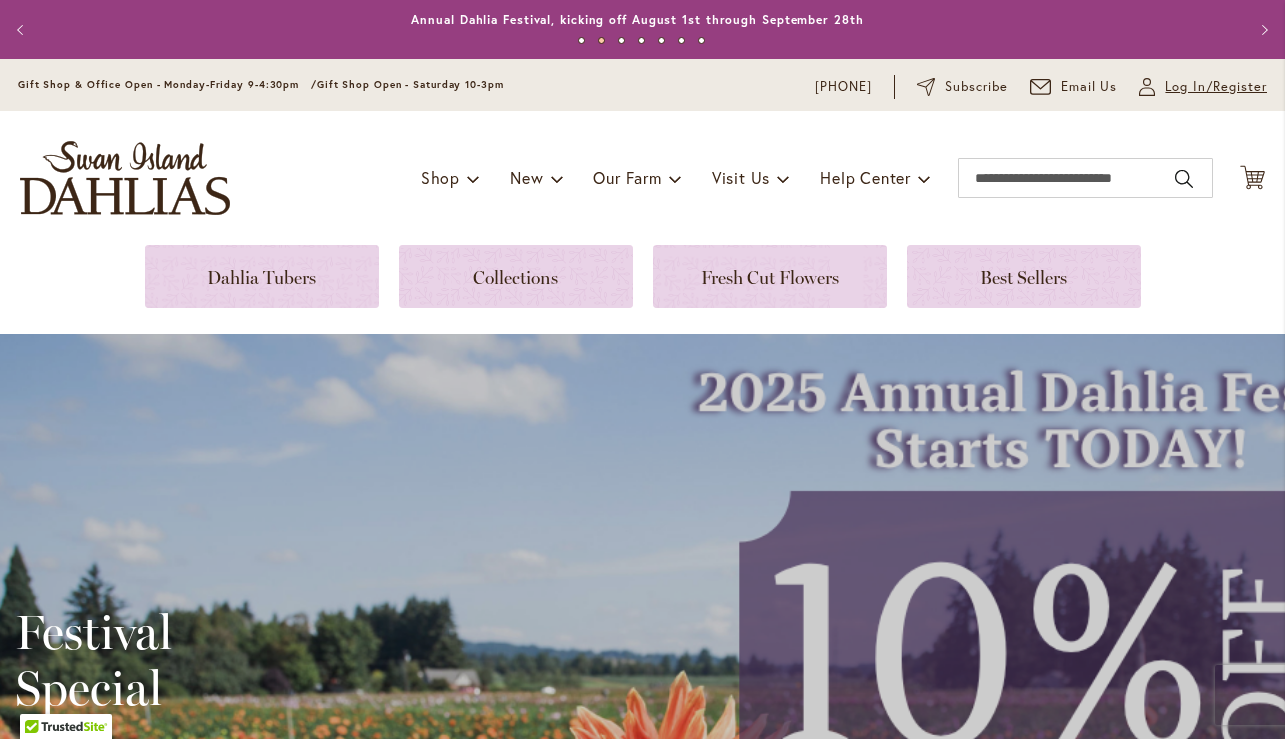 click on "Log In/Register" at bounding box center (1216, 87) 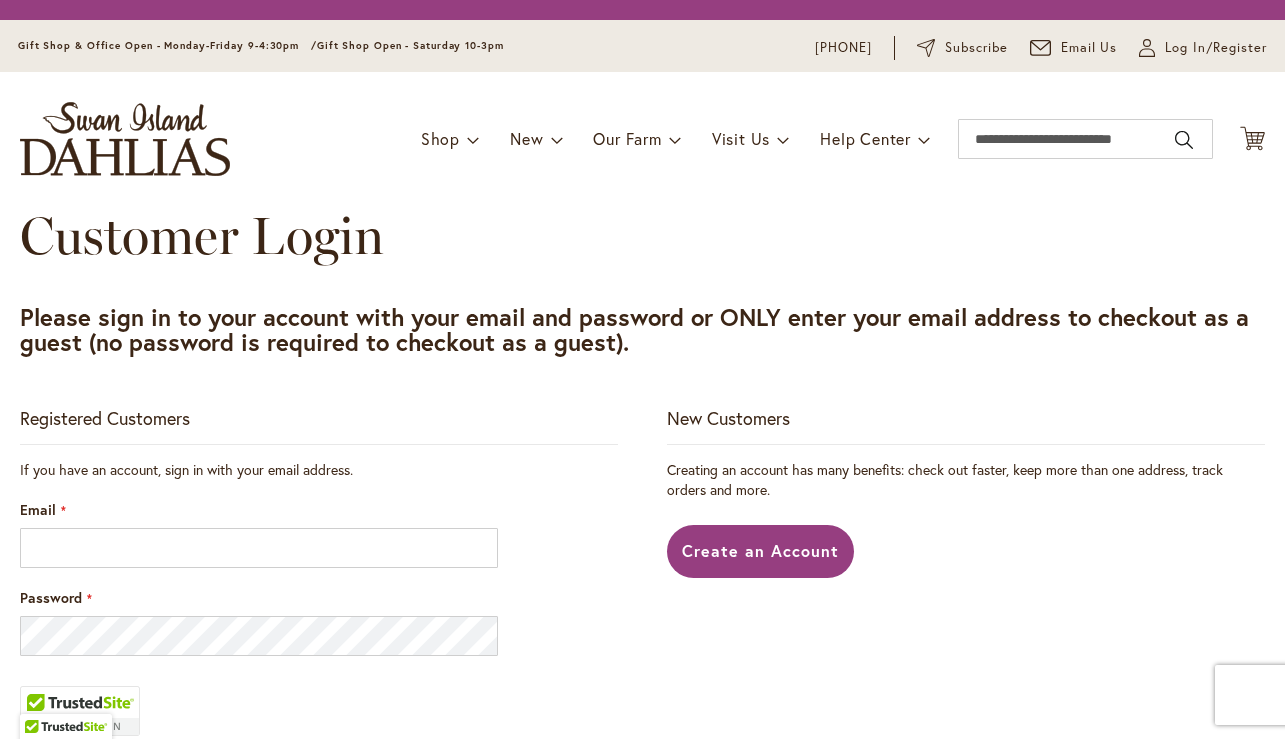 scroll, scrollTop: 0, scrollLeft: 0, axis: both 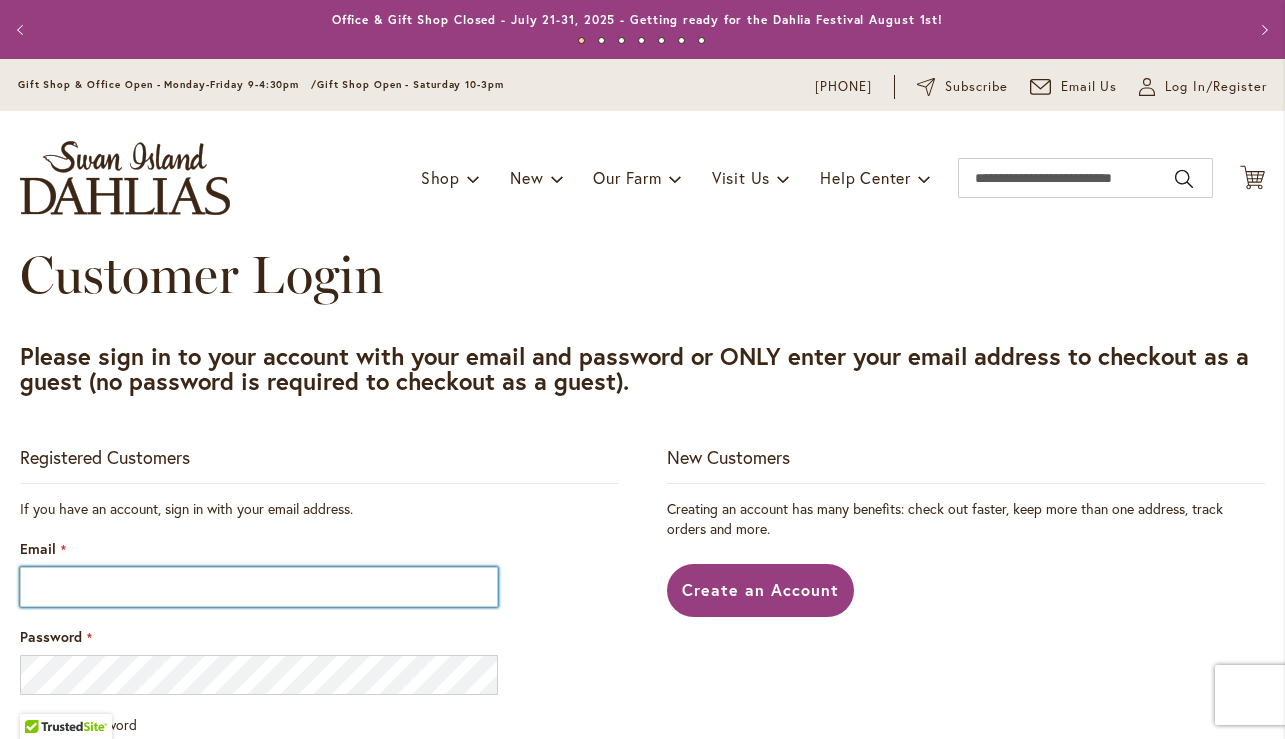 click on "Email" at bounding box center (259, 587) 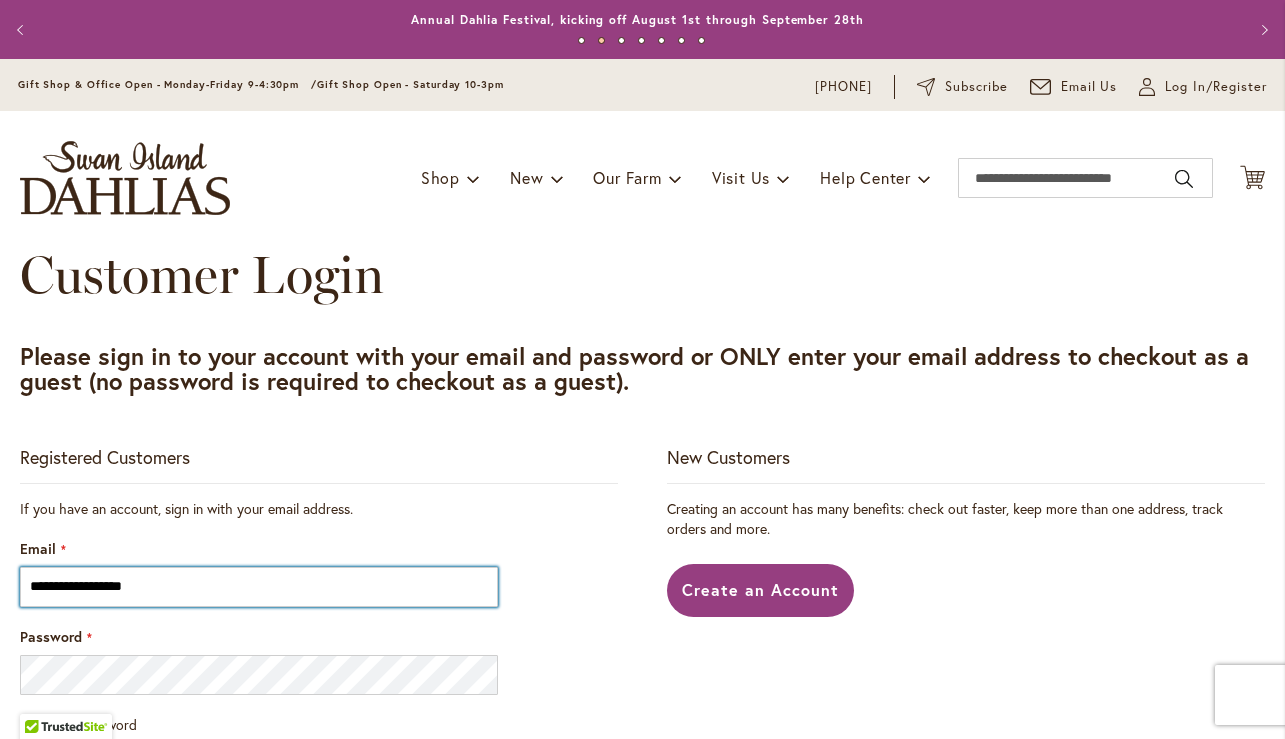 type on "**********" 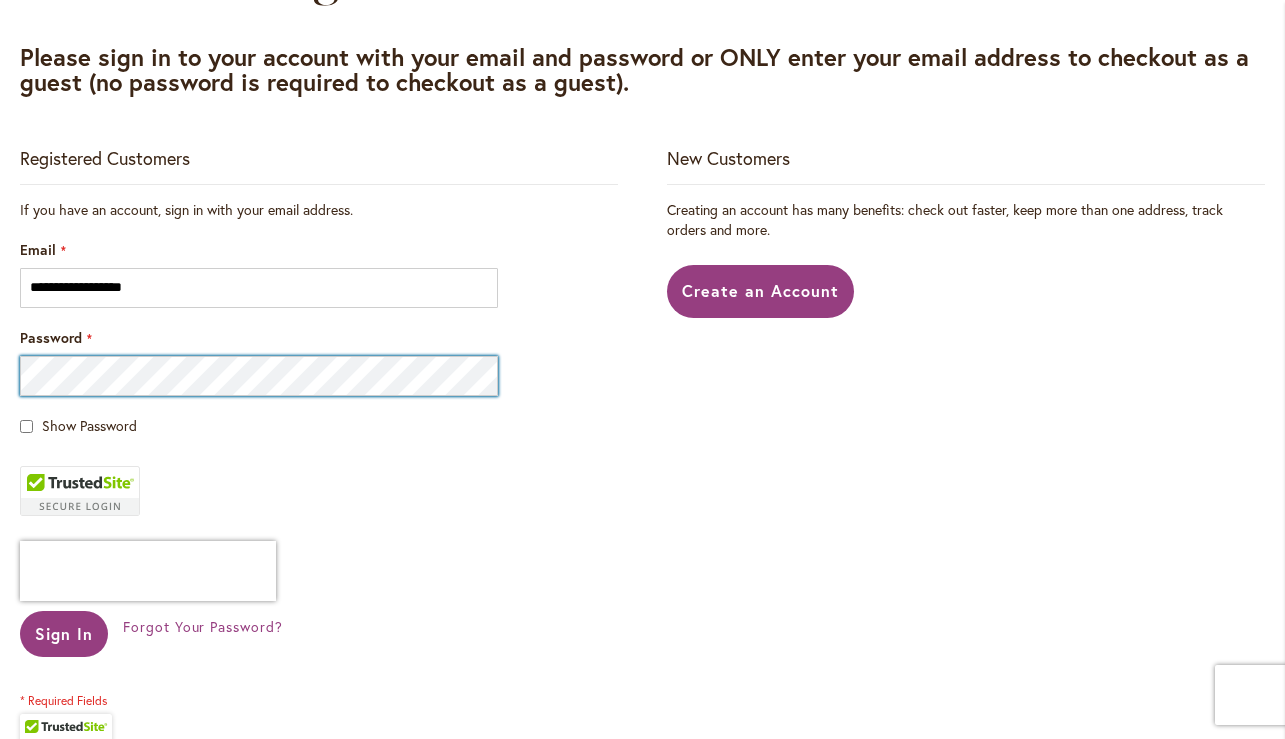 scroll, scrollTop: 343, scrollLeft: 0, axis: vertical 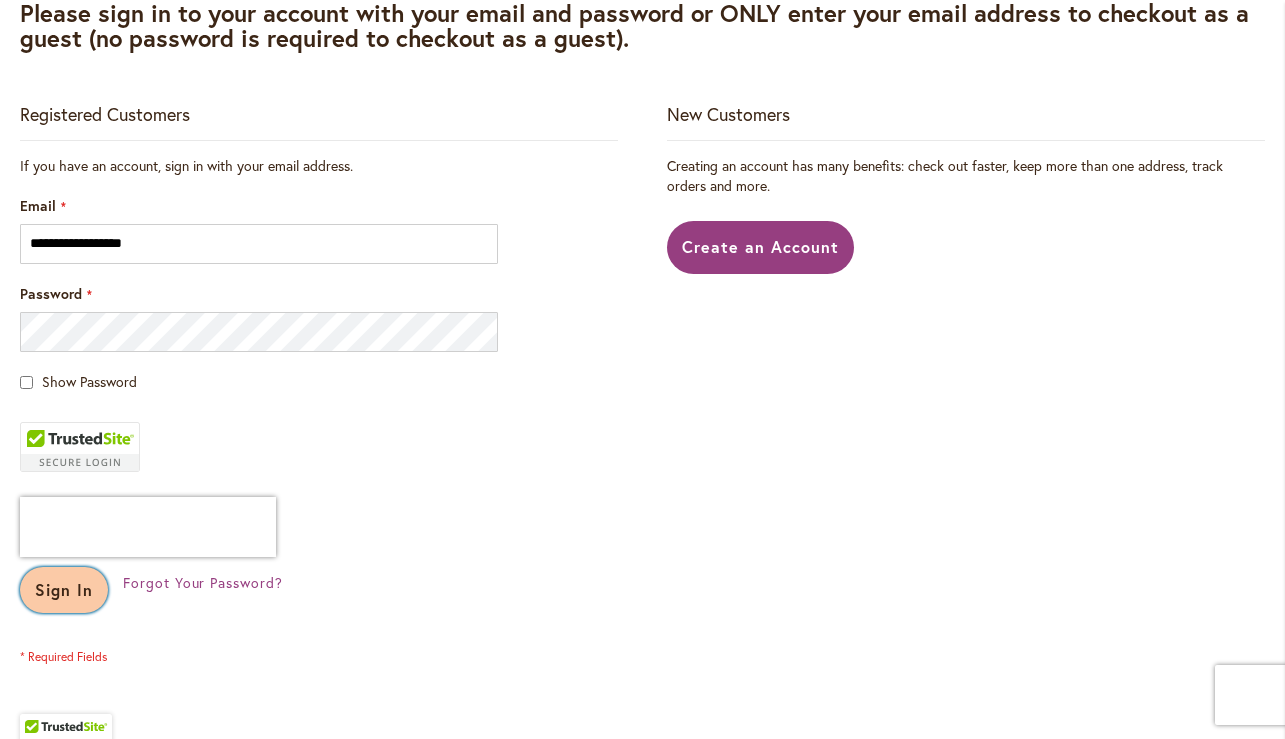 click on "Sign In" at bounding box center (64, 590) 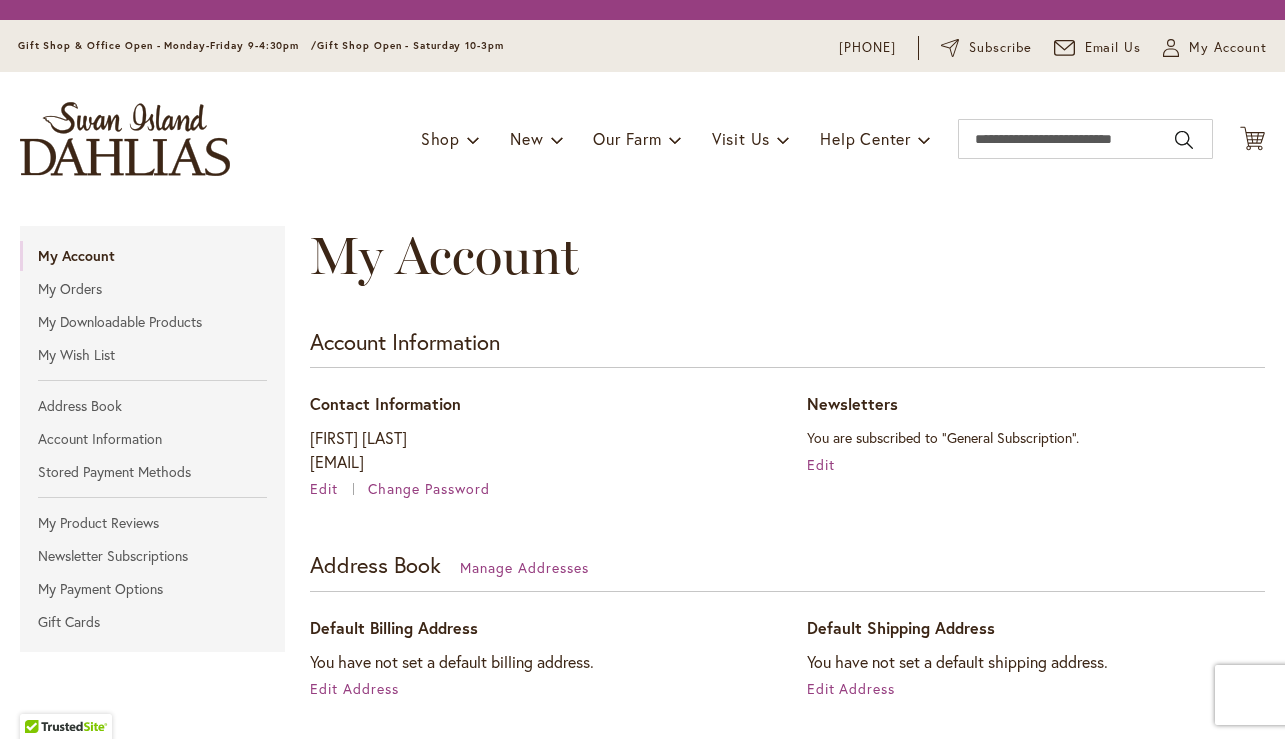 scroll, scrollTop: 0, scrollLeft: 0, axis: both 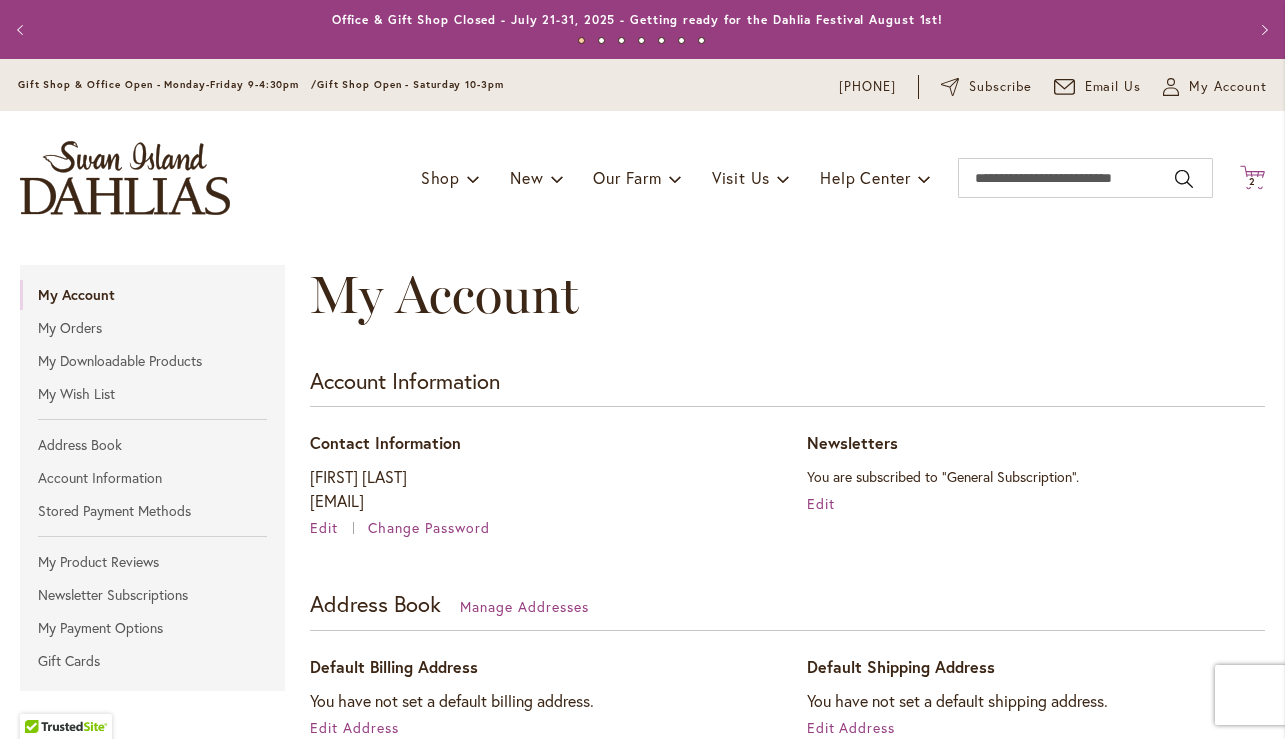 click on "2
2
items" at bounding box center (1253, 182) 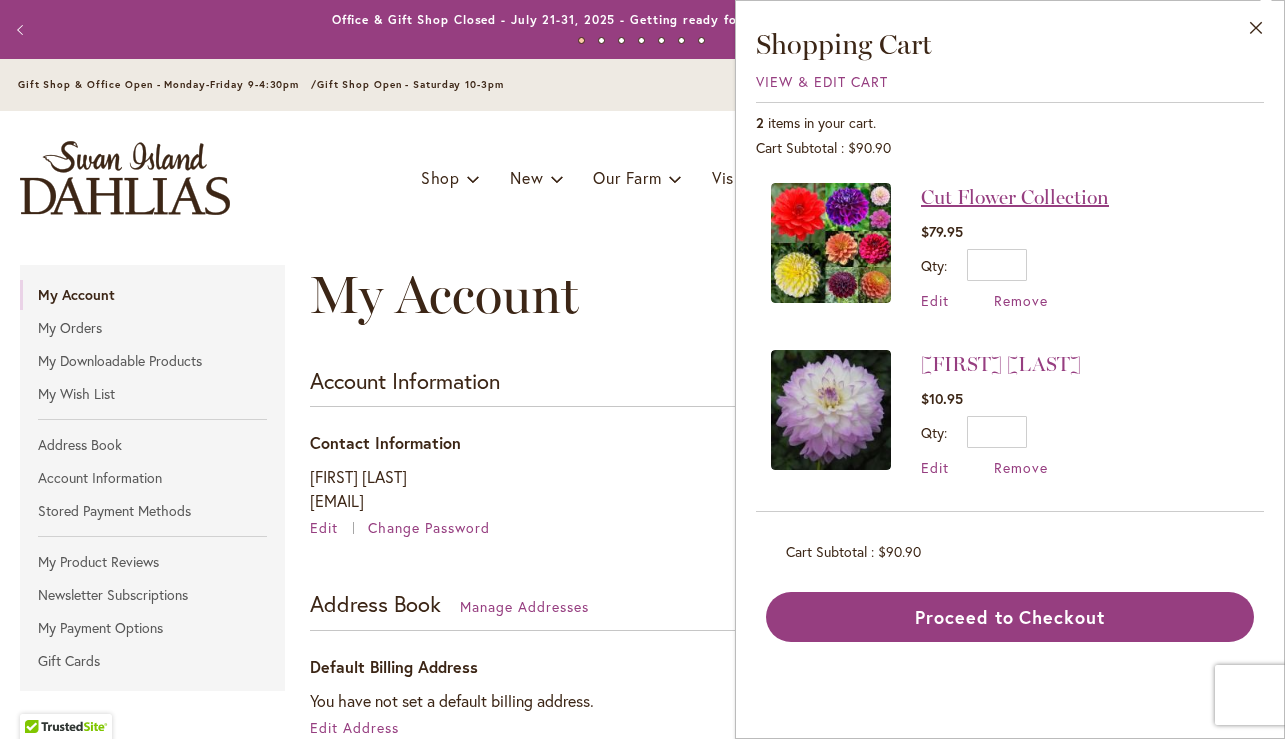 click on "Cut Flower Collection" at bounding box center [1015, 197] 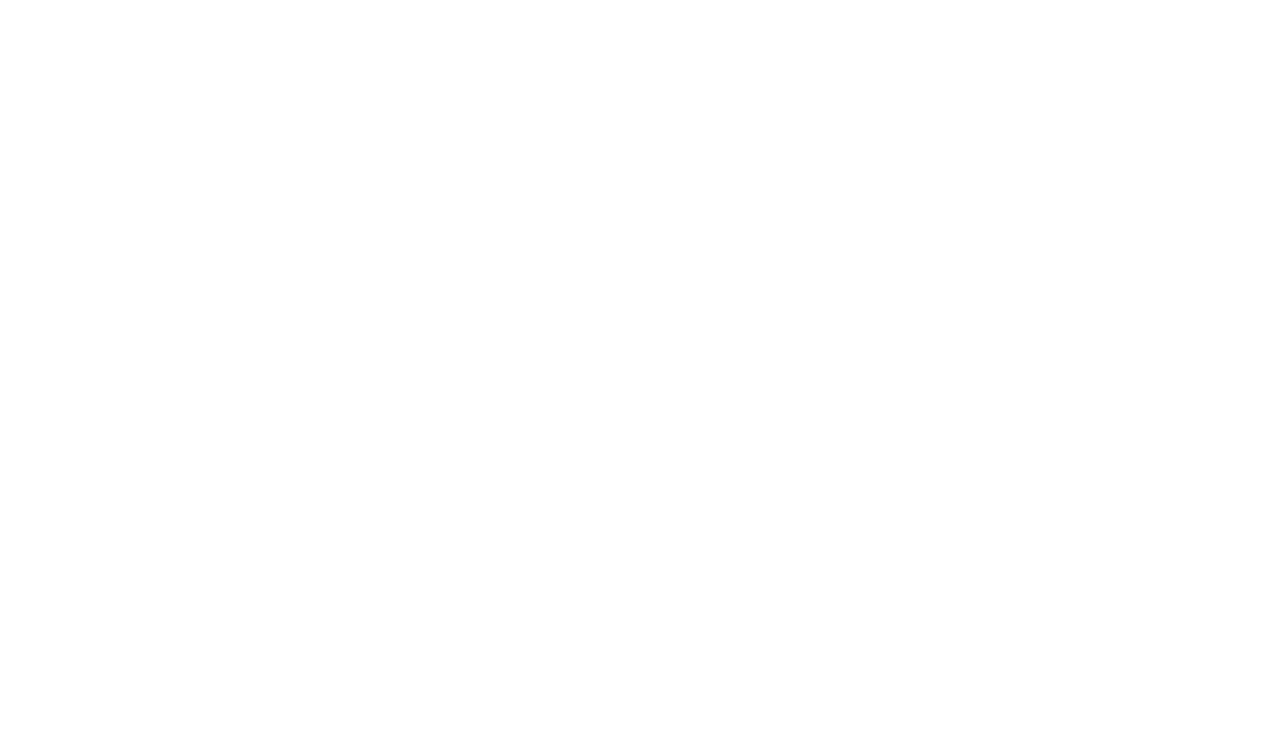 scroll, scrollTop: 0, scrollLeft: 0, axis: both 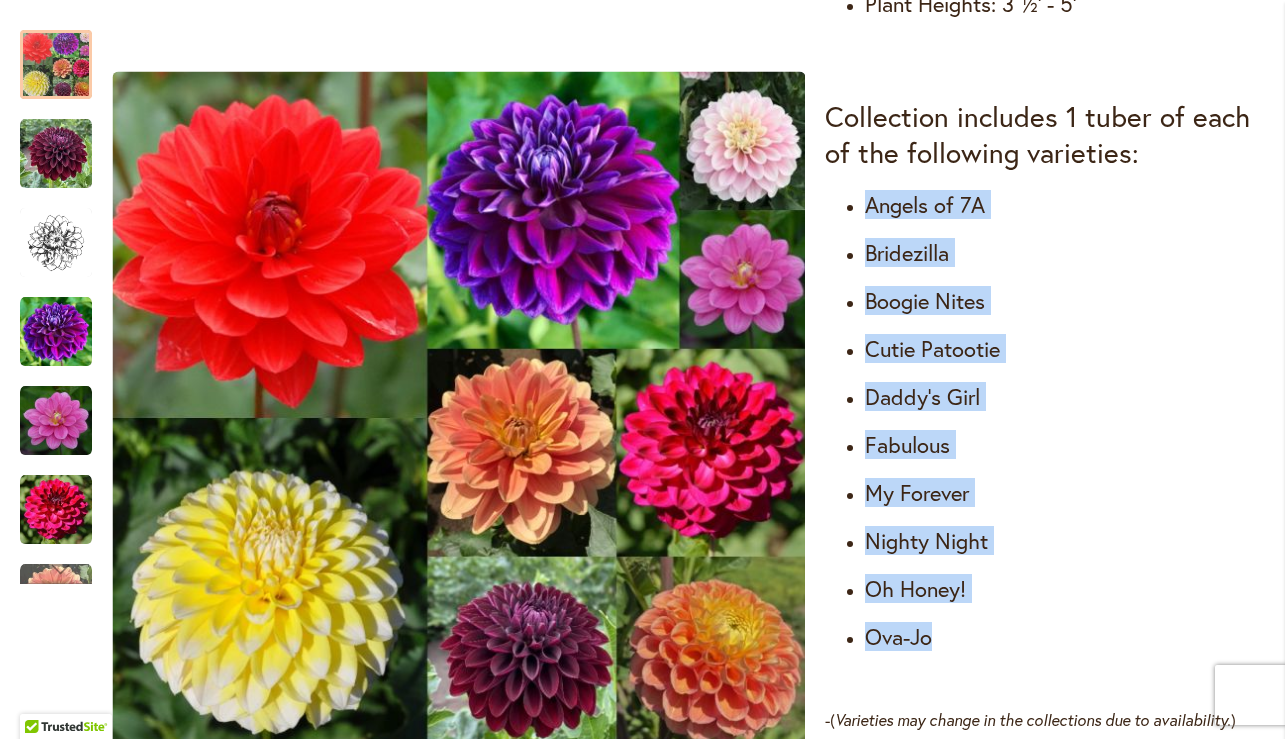 drag, startPoint x: 863, startPoint y: 207, endPoint x: 968, endPoint y: 633, distance: 438.74936 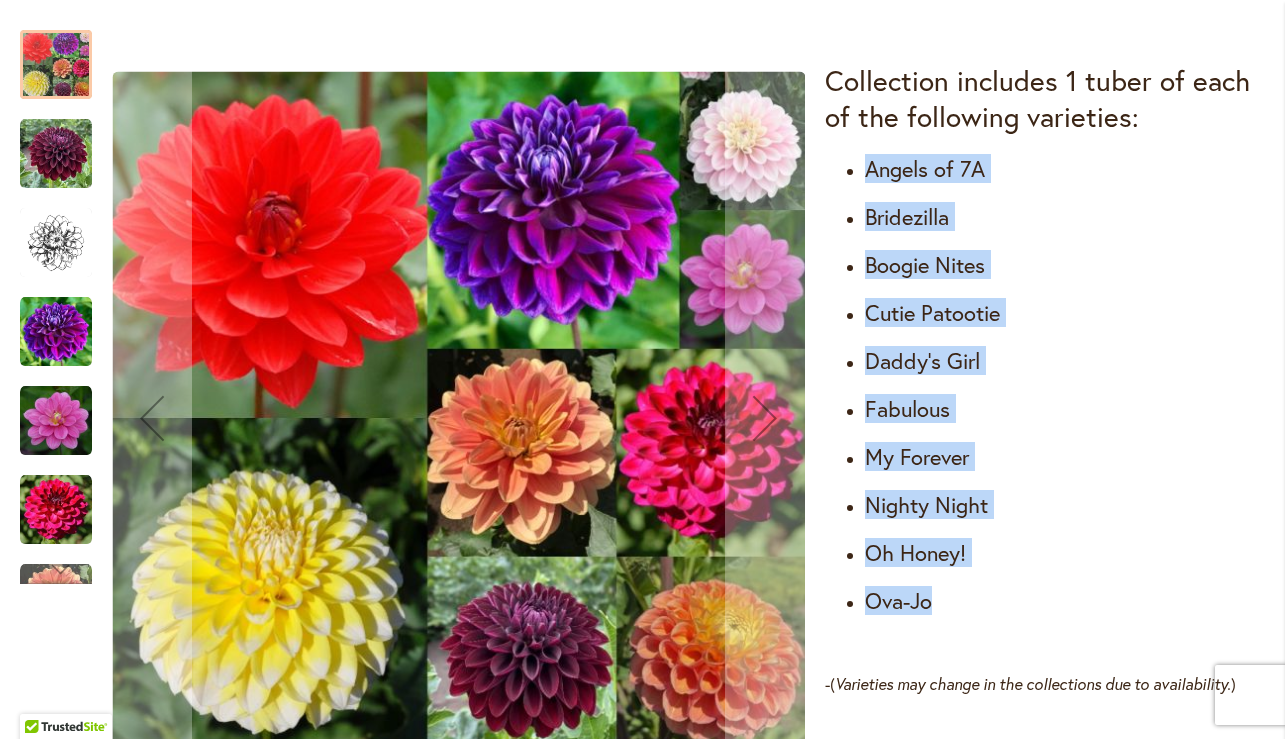 scroll, scrollTop: 1242, scrollLeft: 0, axis: vertical 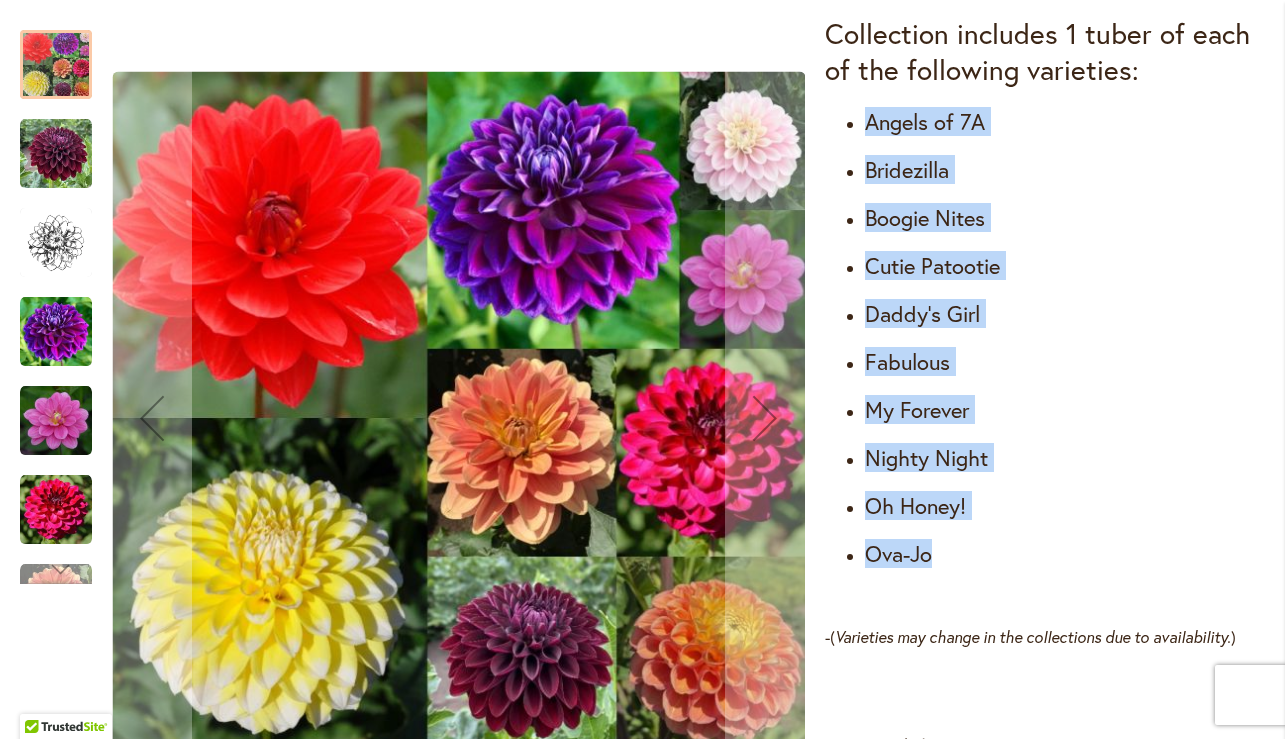 click at bounding box center [56, 569] 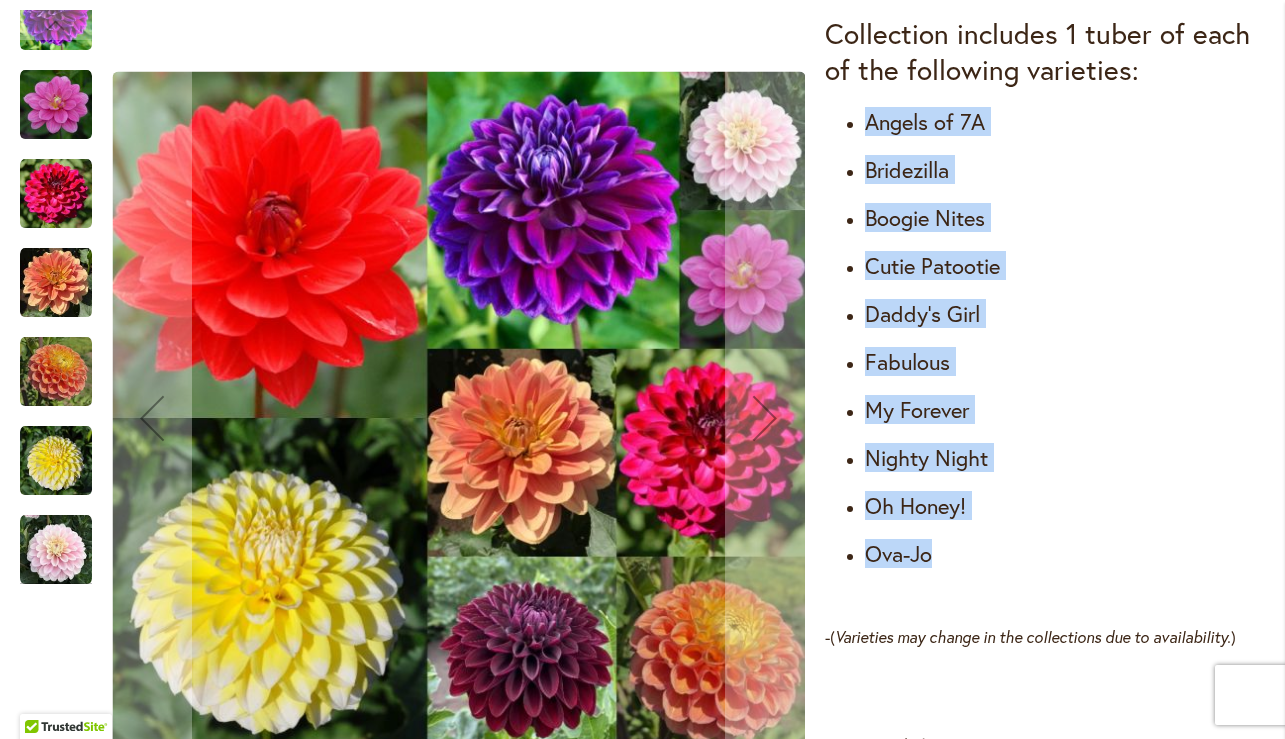 click at bounding box center [56, 550] 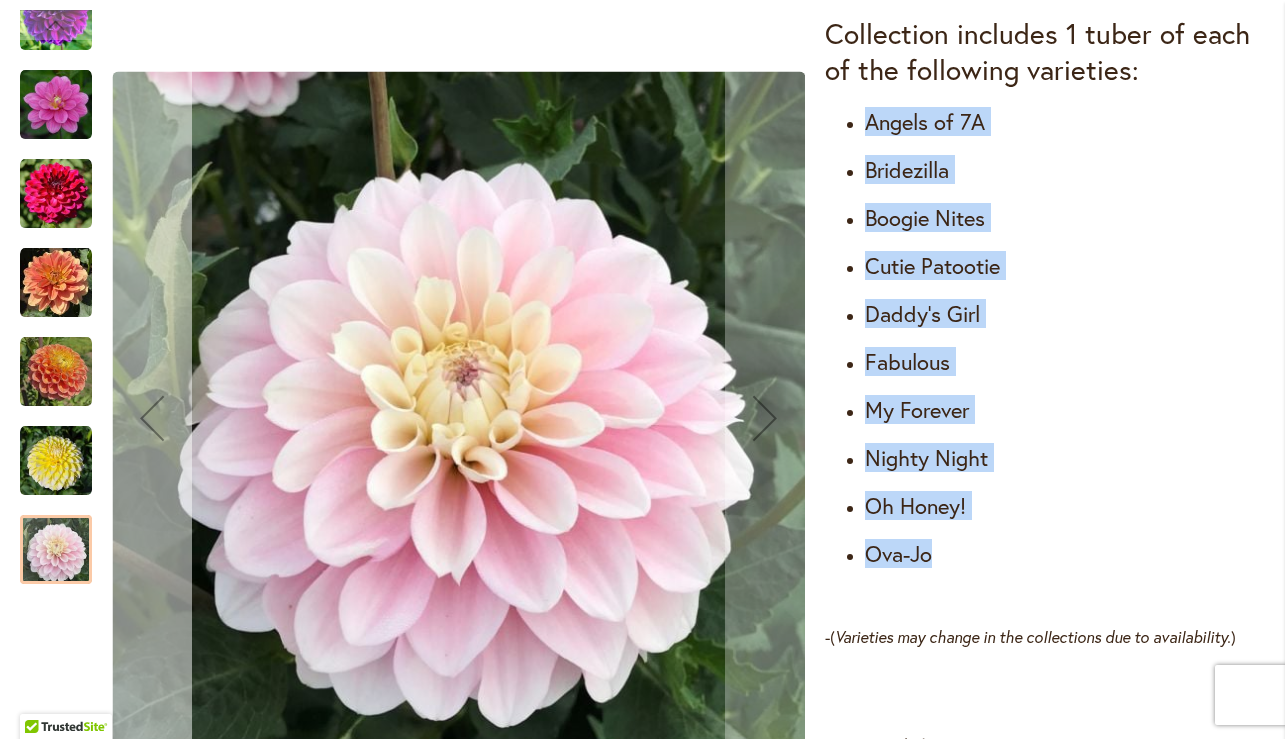 click at bounding box center [152, 418] 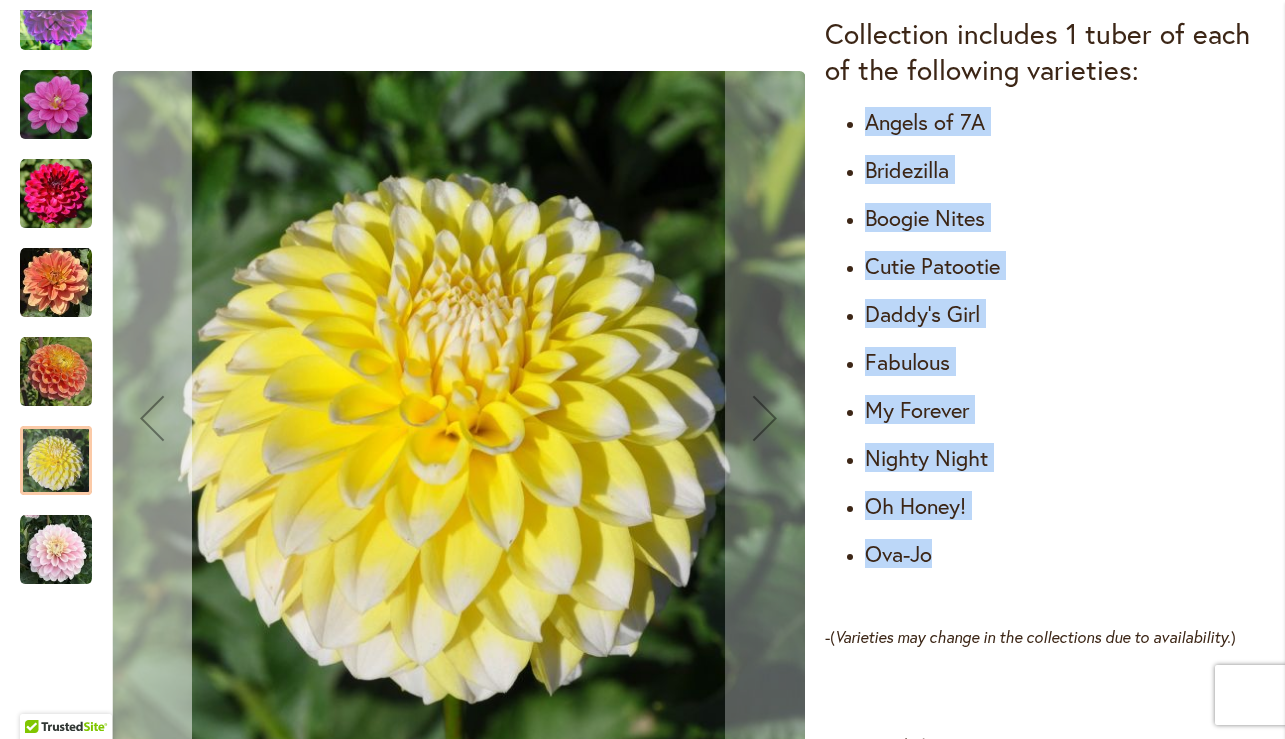 click at bounding box center (152, 418) 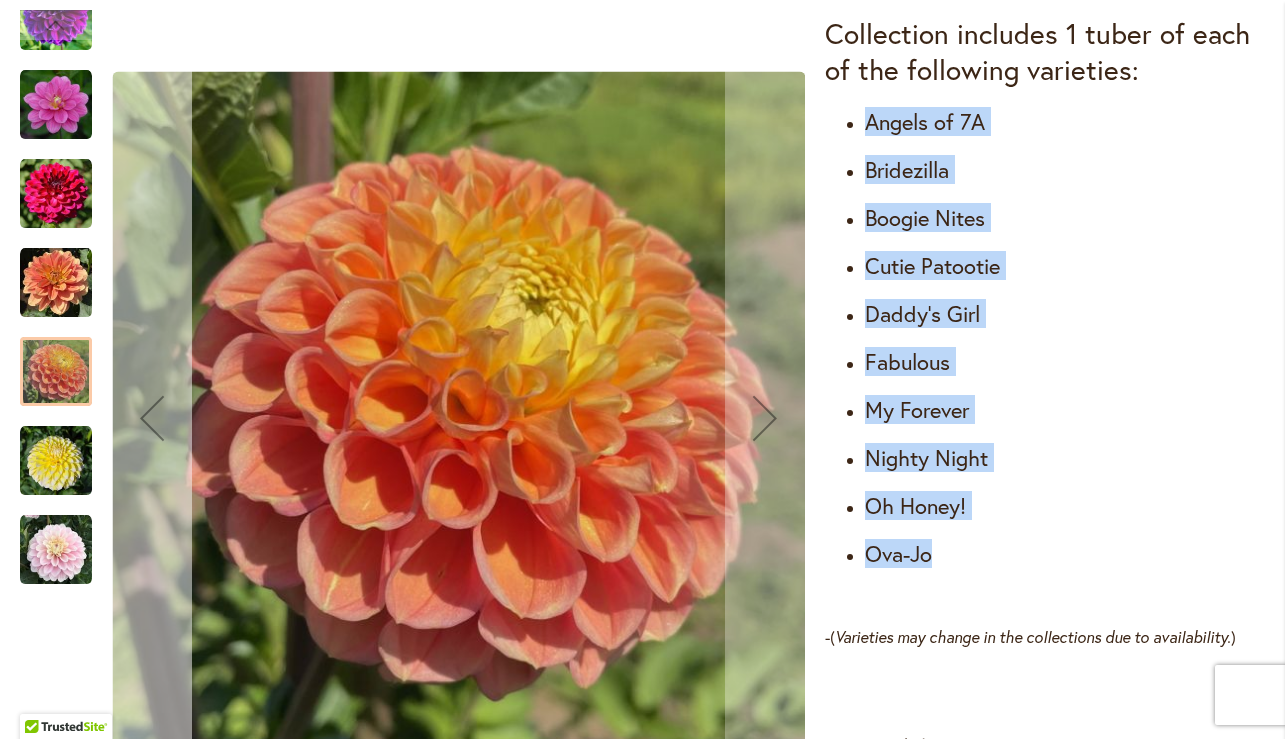 click at bounding box center [152, 418] 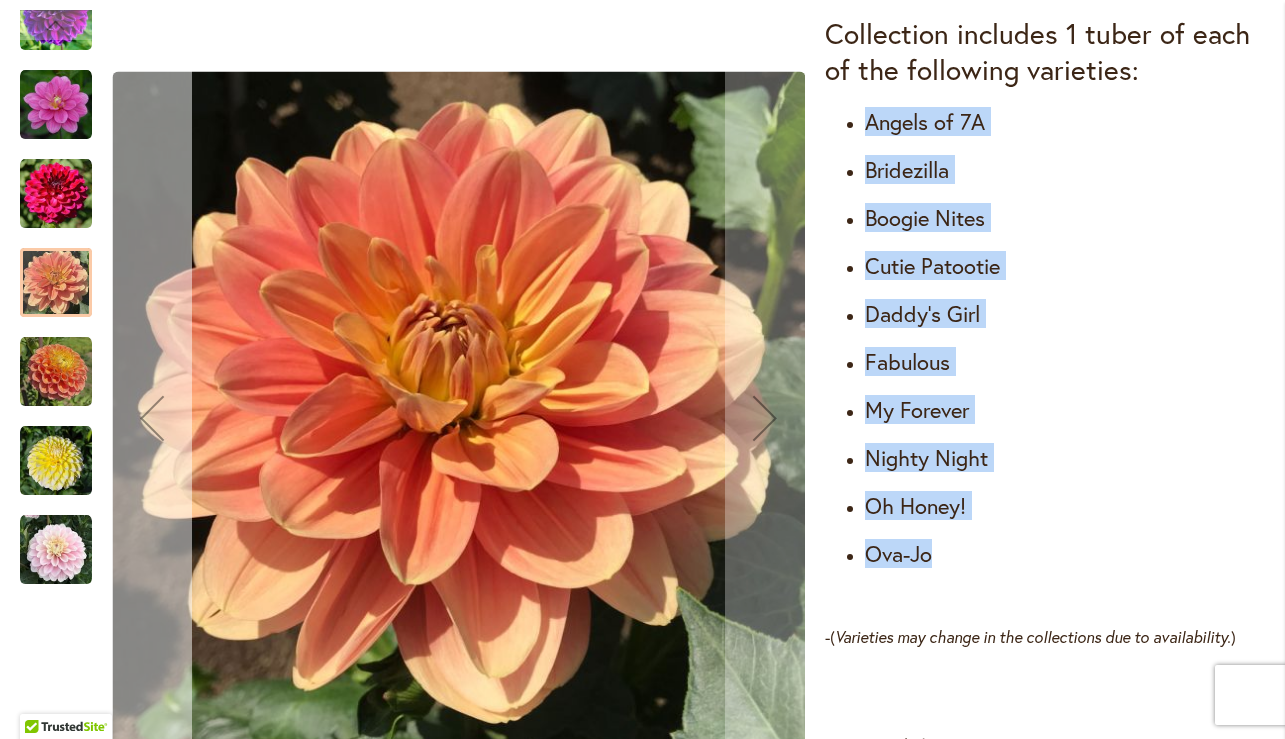 click at bounding box center [152, 418] 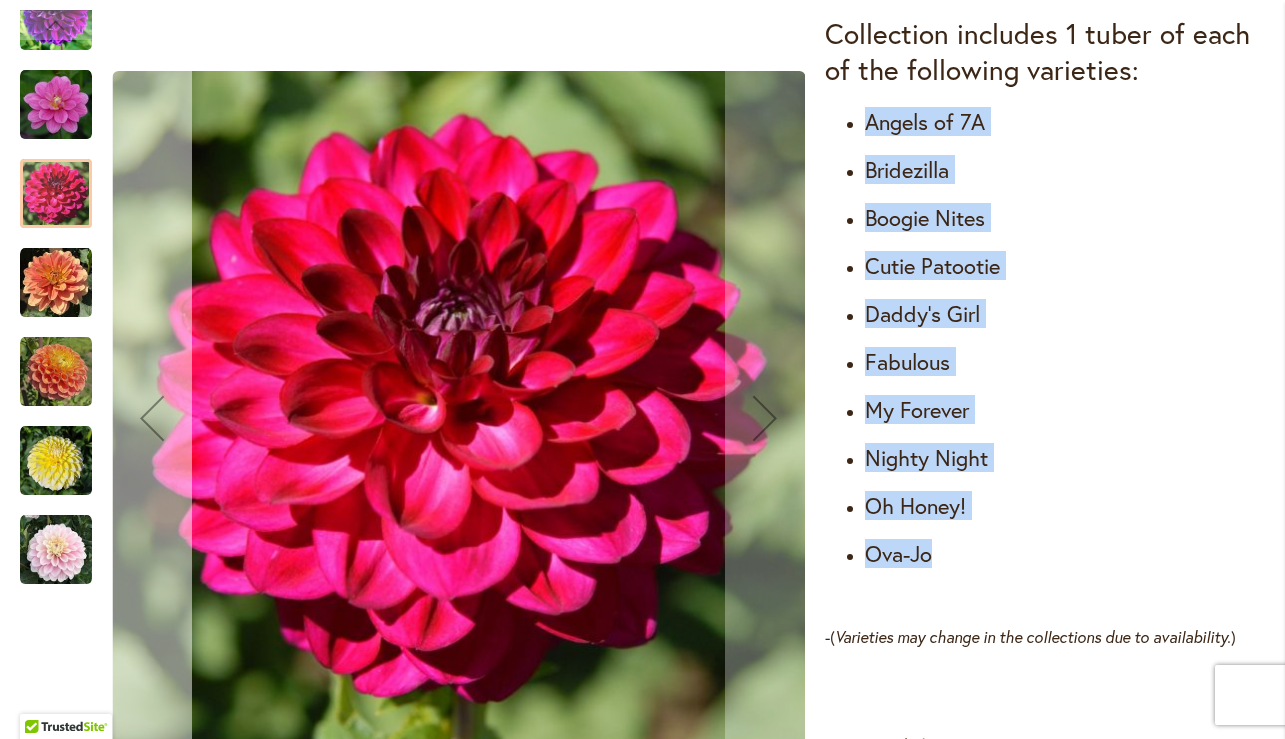 click at bounding box center (152, 418) 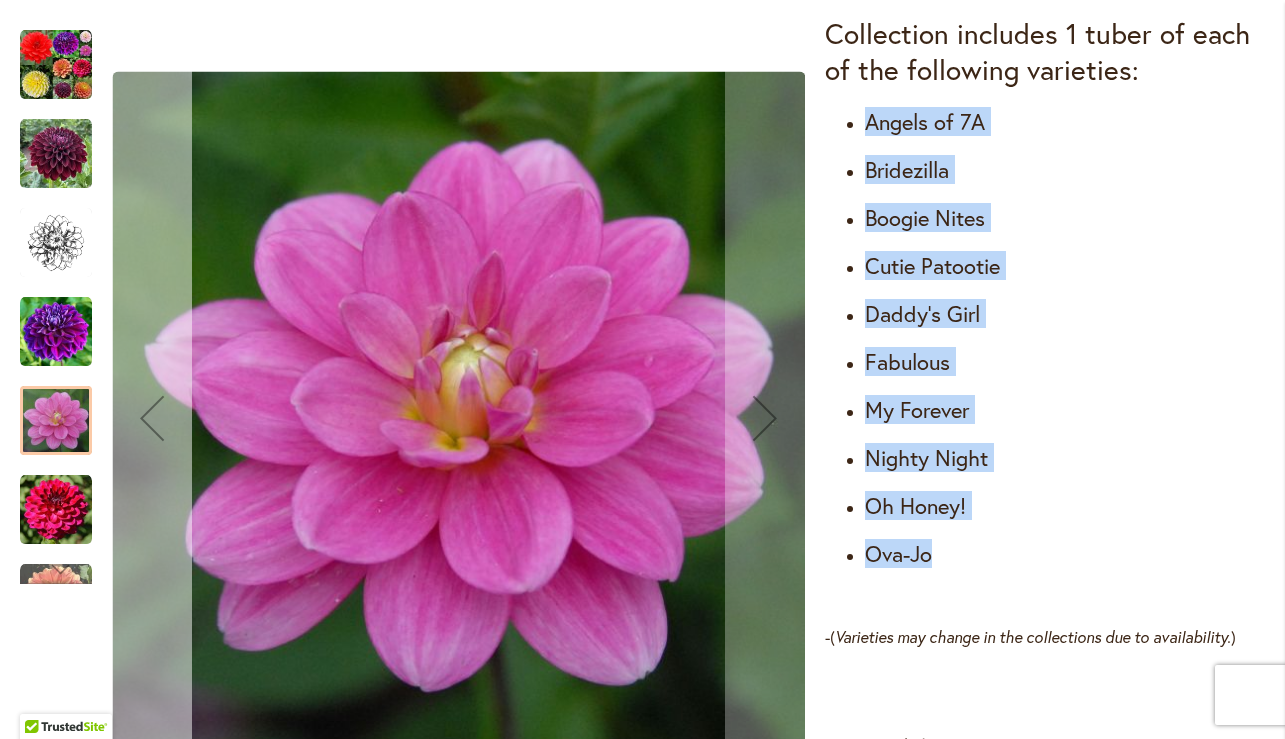 click at bounding box center (152, 418) 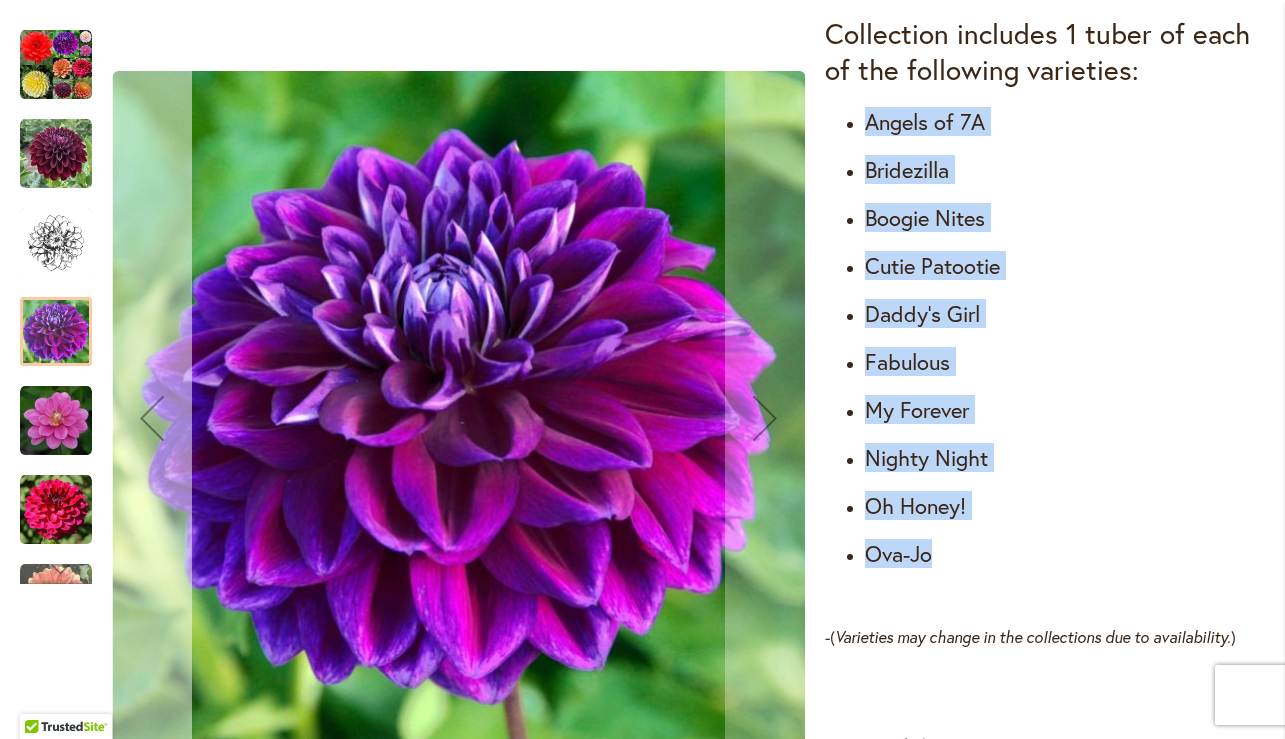 click at bounding box center [152, 418] 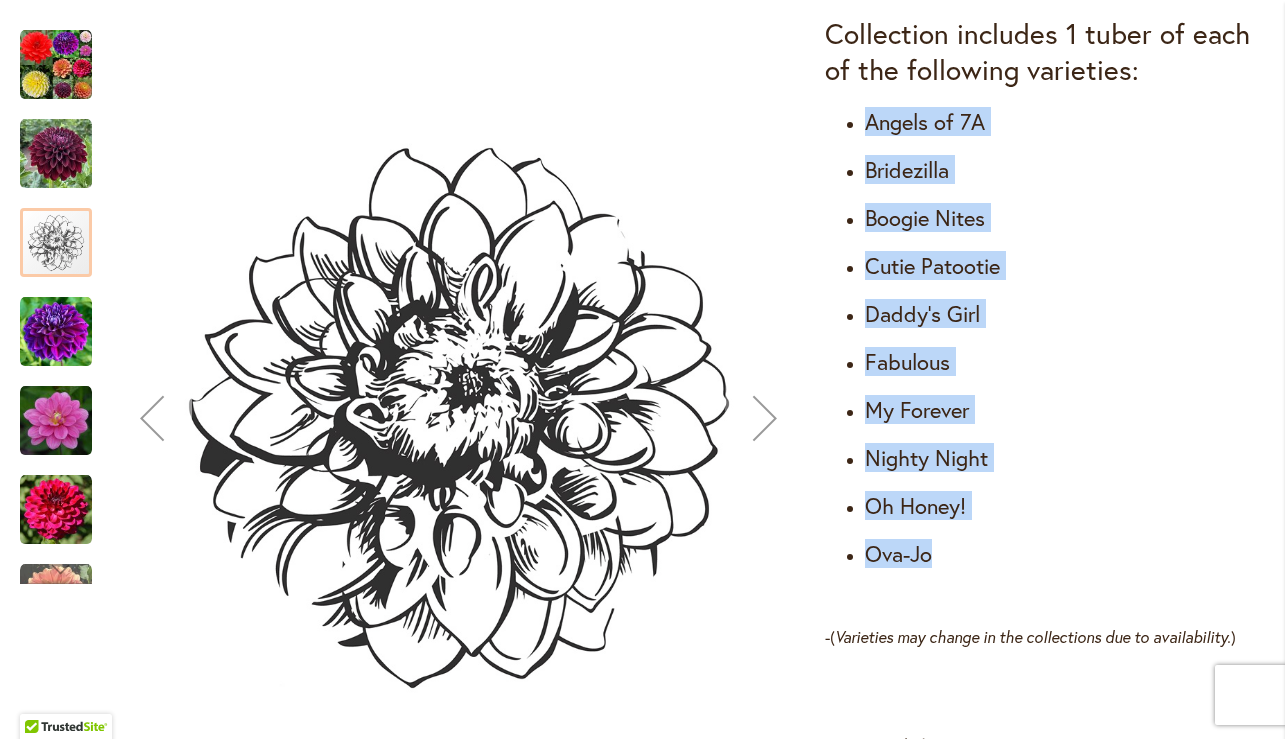click at bounding box center (152, 418) 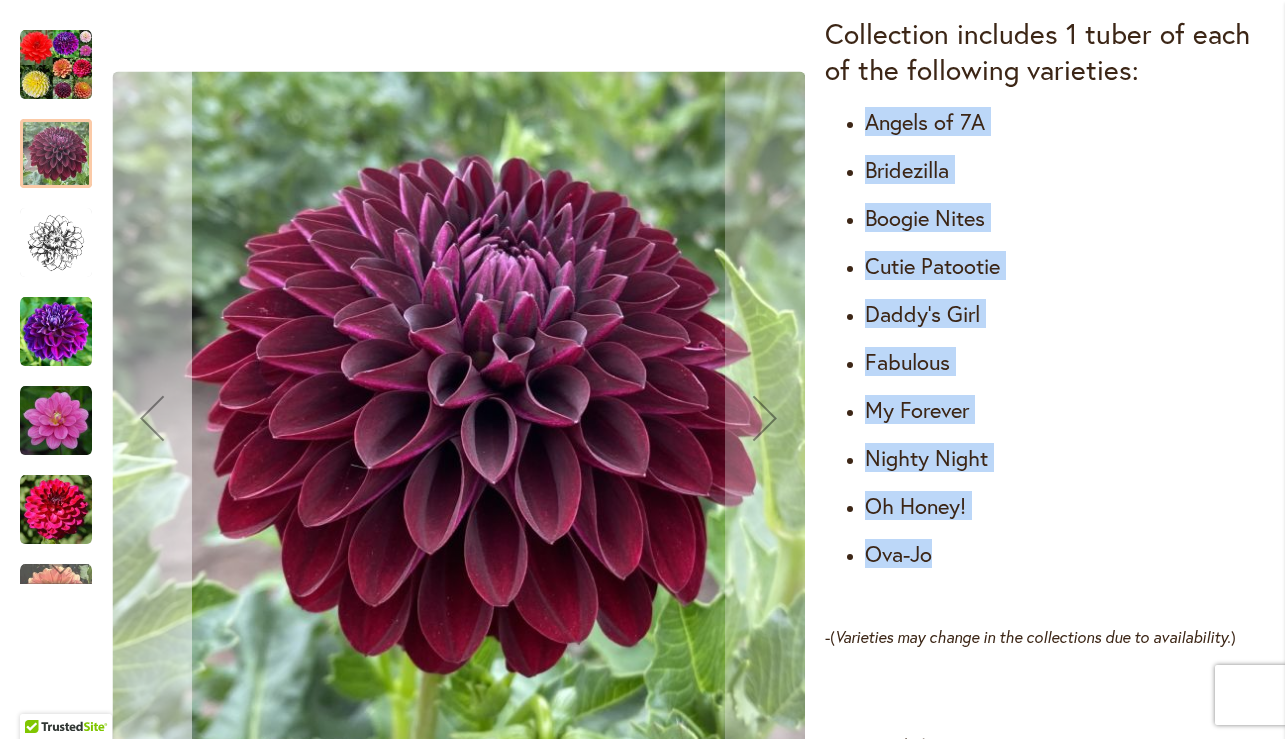 click at bounding box center [152, 418] 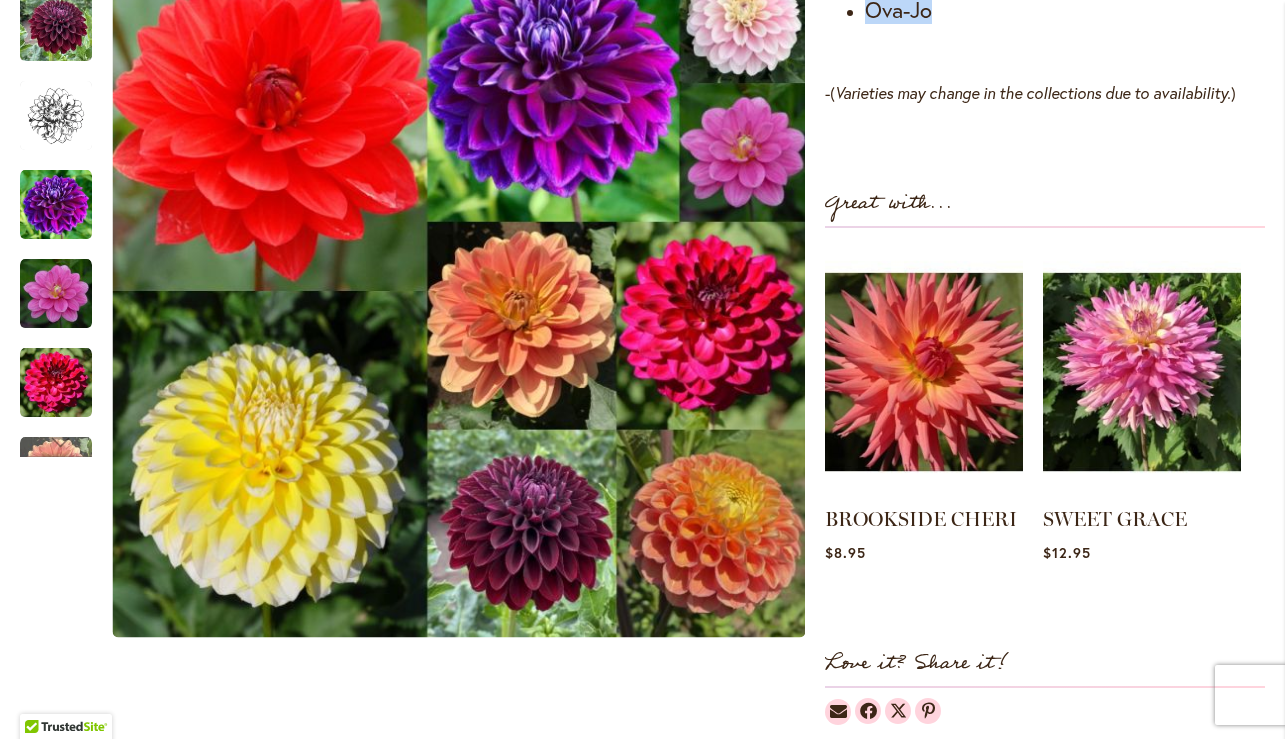 scroll, scrollTop: 1814, scrollLeft: 0, axis: vertical 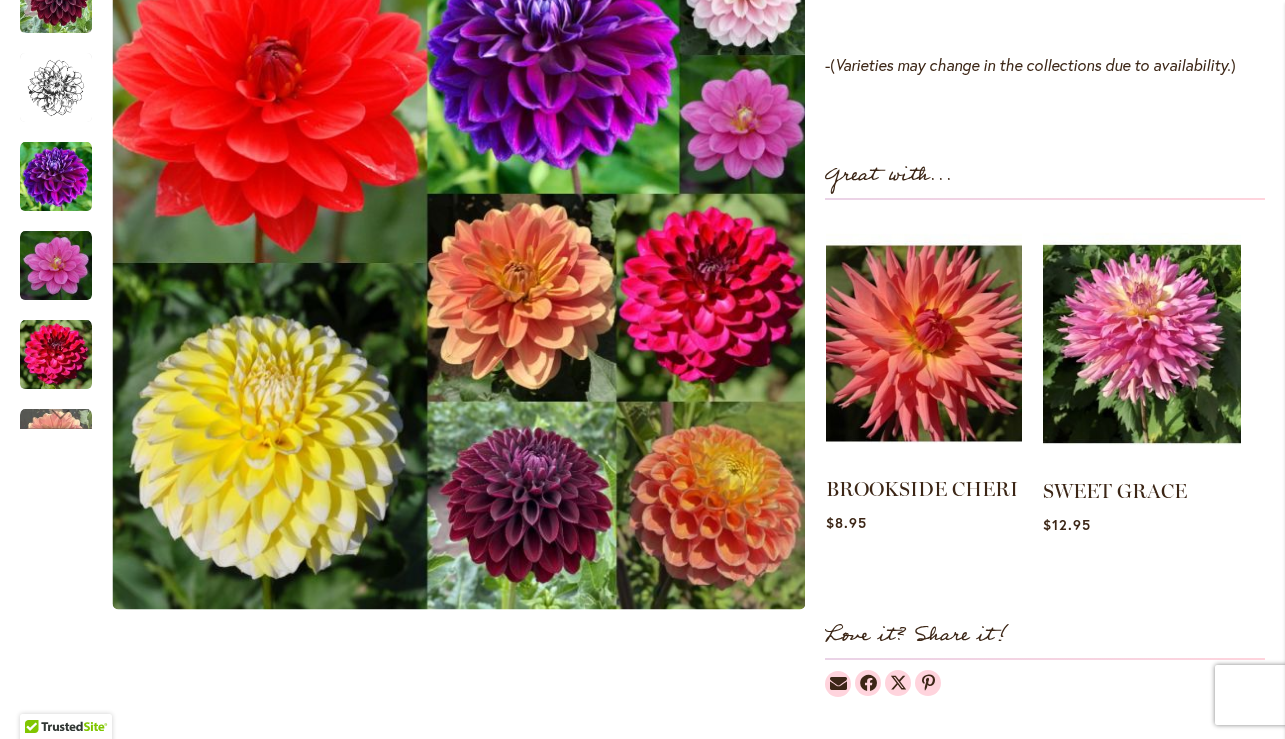 click at bounding box center (924, 343) 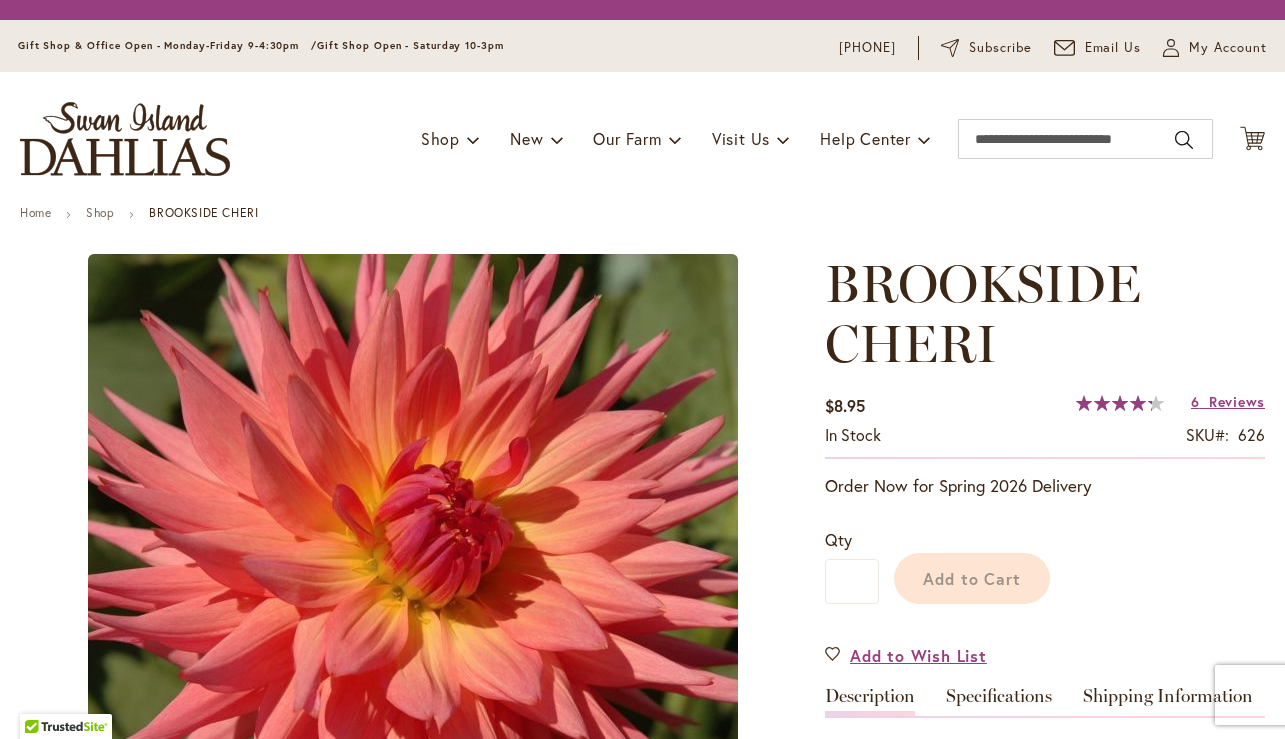 scroll, scrollTop: 0, scrollLeft: 0, axis: both 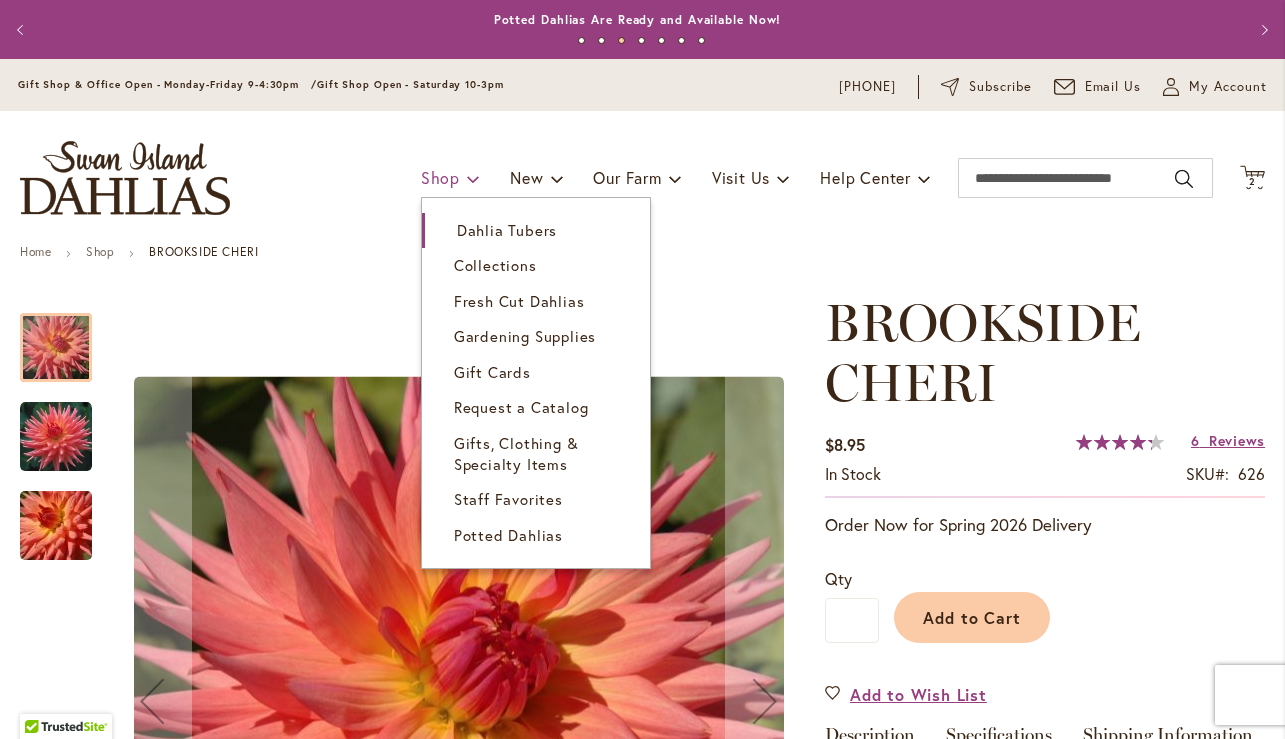 click on "Shop" at bounding box center [440, 177] 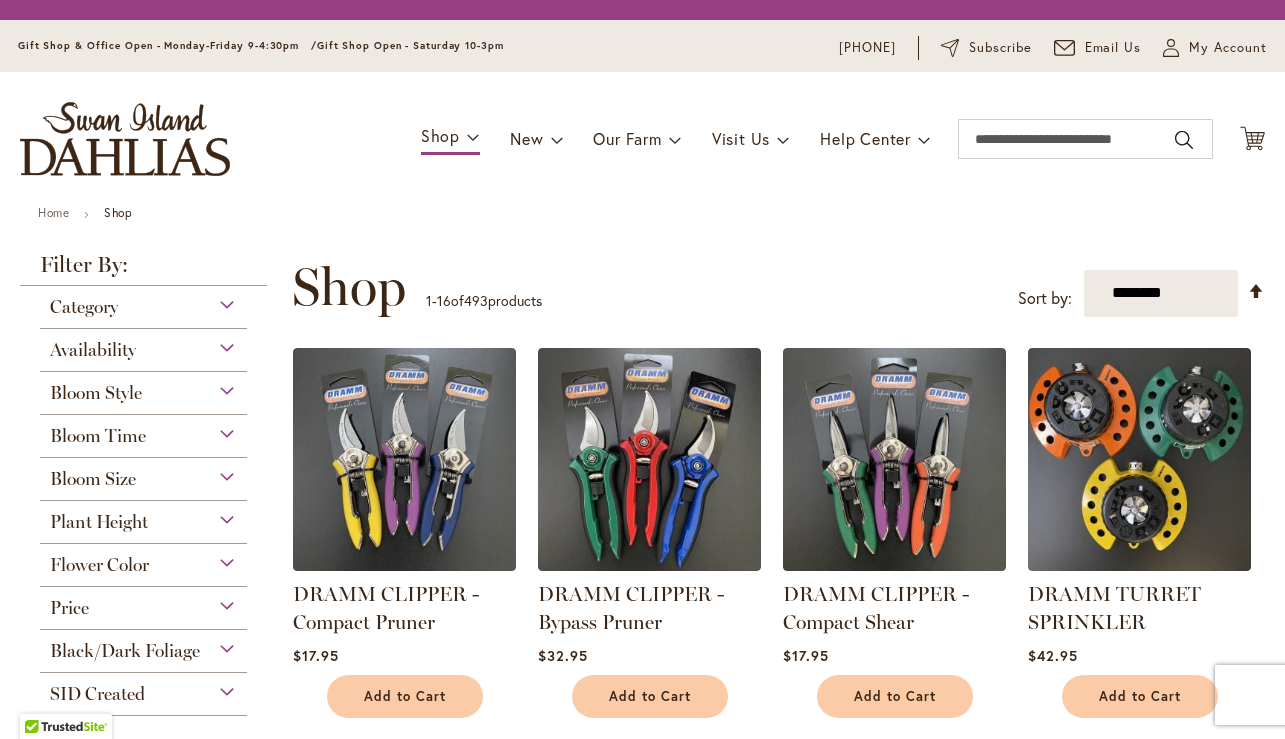 scroll, scrollTop: 0, scrollLeft: 0, axis: both 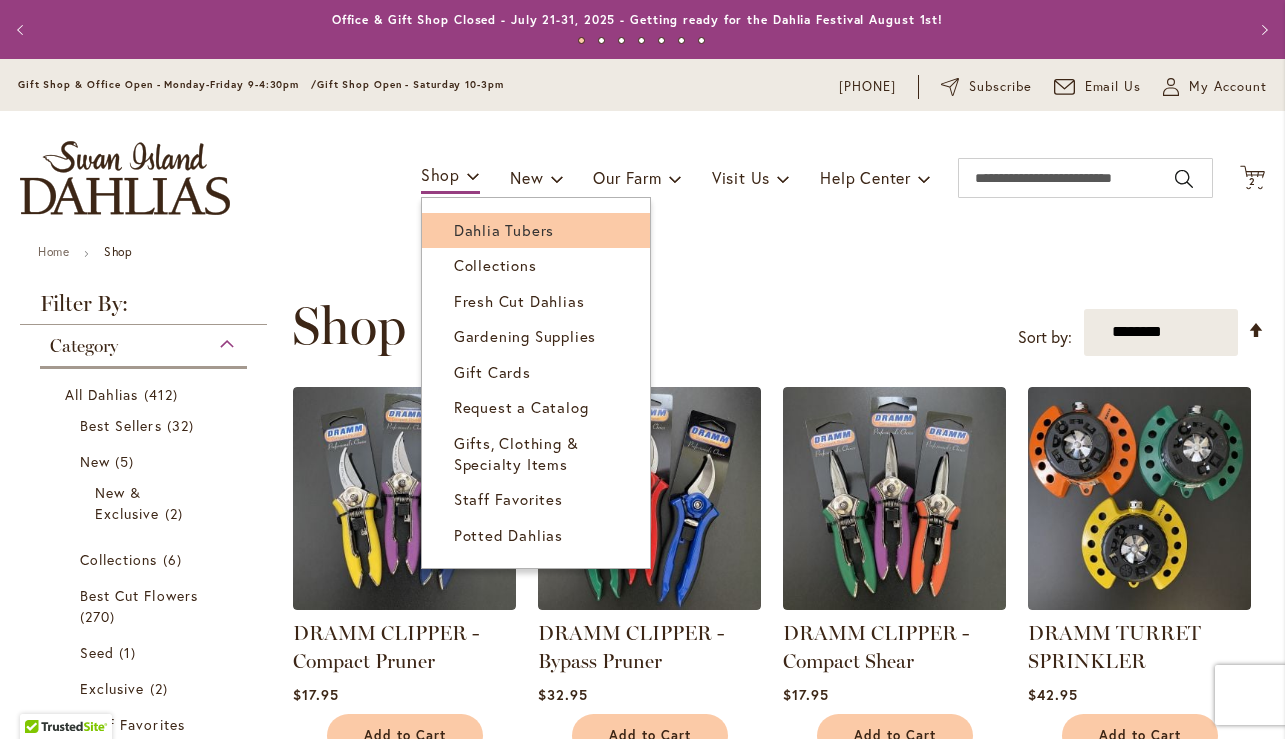 click on "Dahlia Tubers" at bounding box center (504, 230) 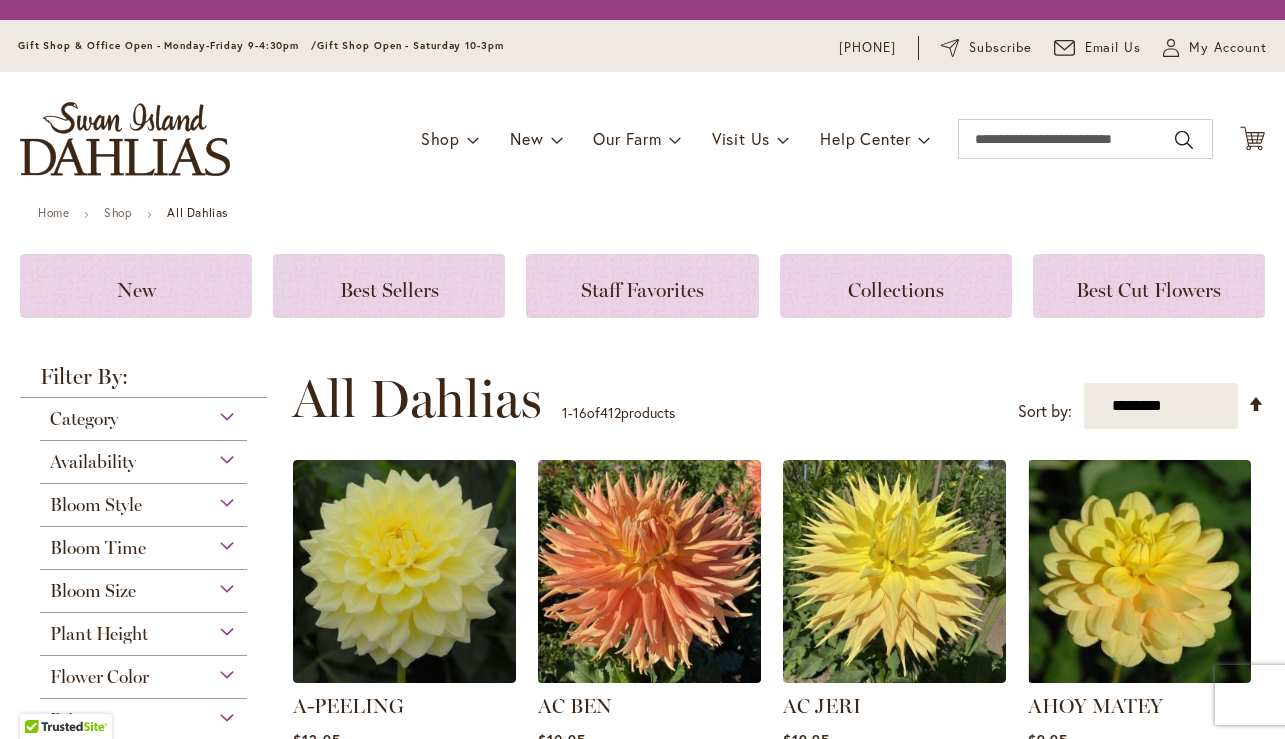 scroll, scrollTop: 0, scrollLeft: 0, axis: both 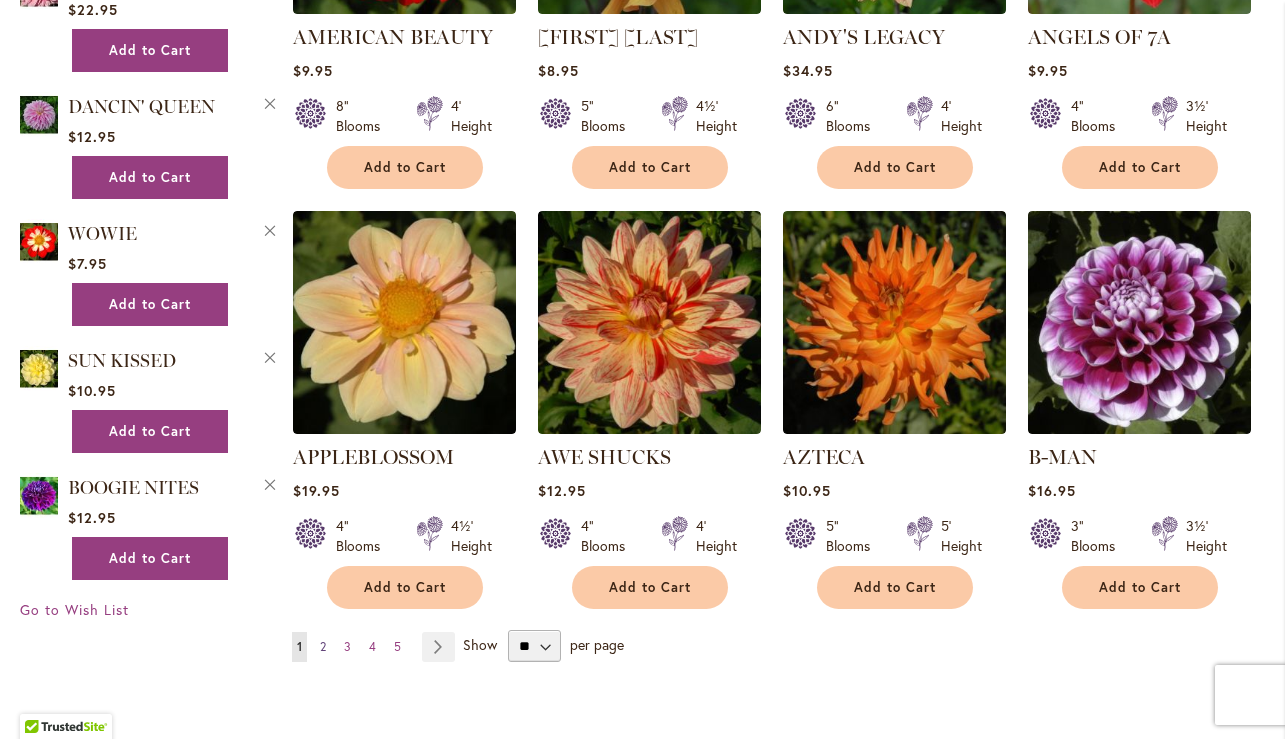 click on "2" at bounding box center [323, 646] 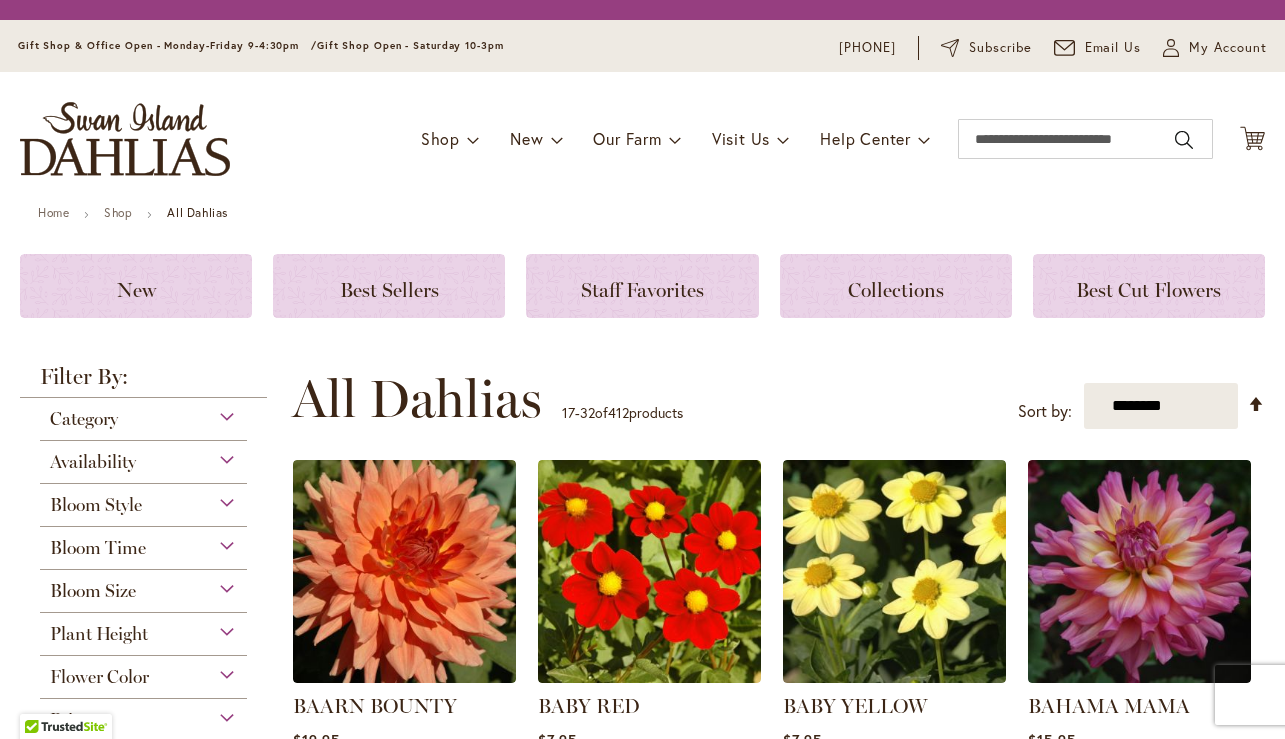 scroll, scrollTop: 0, scrollLeft: 0, axis: both 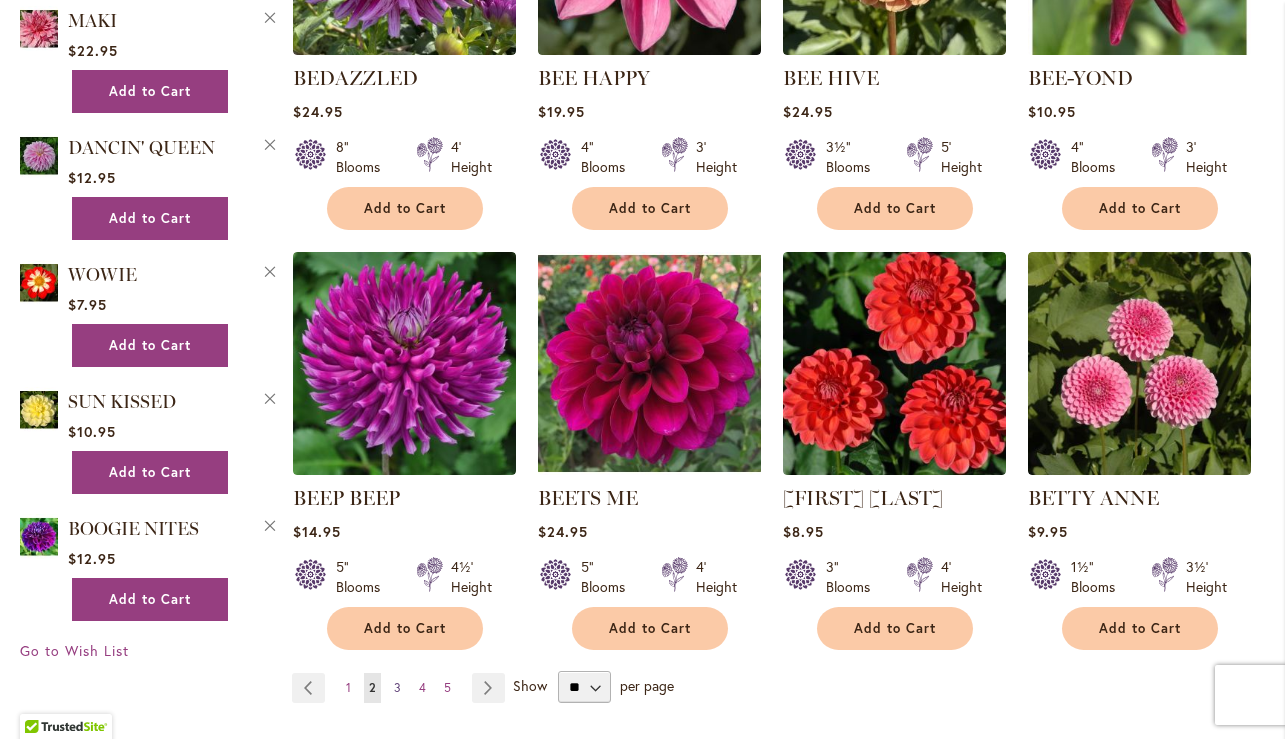 click on "3" at bounding box center (397, 687) 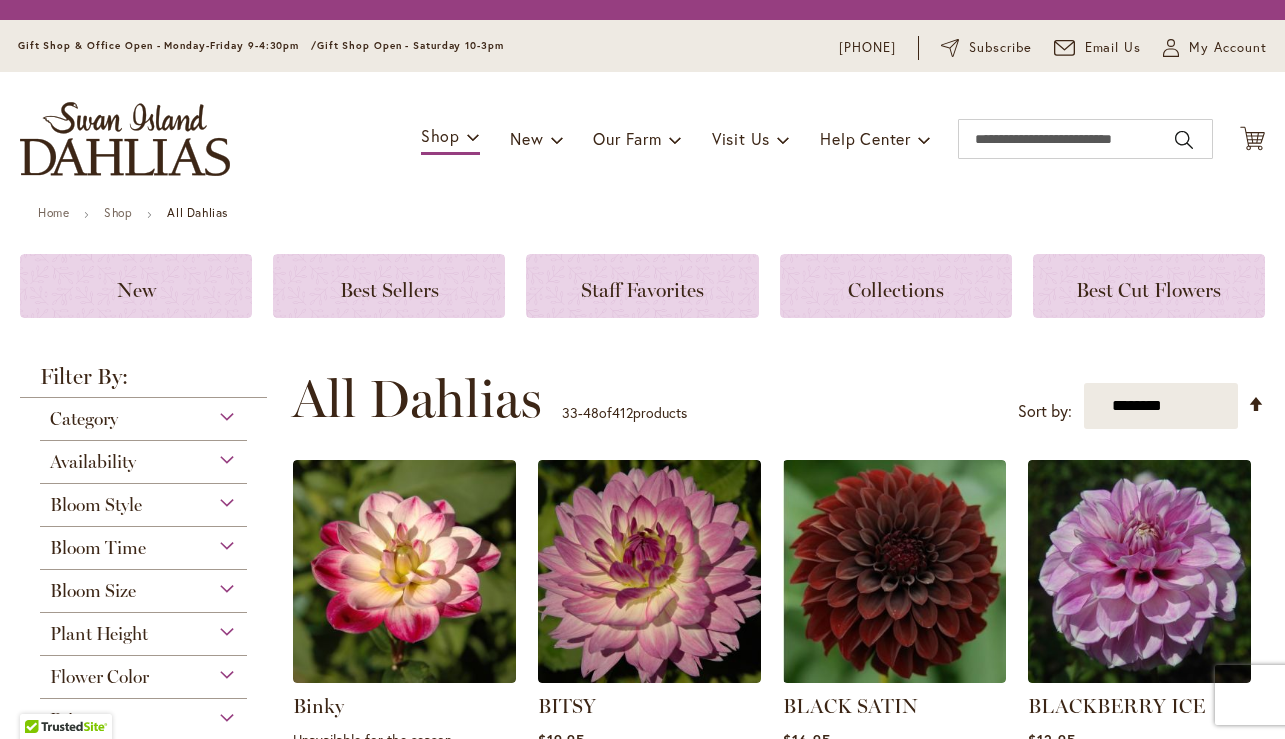 scroll, scrollTop: 0, scrollLeft: 0, axis: both 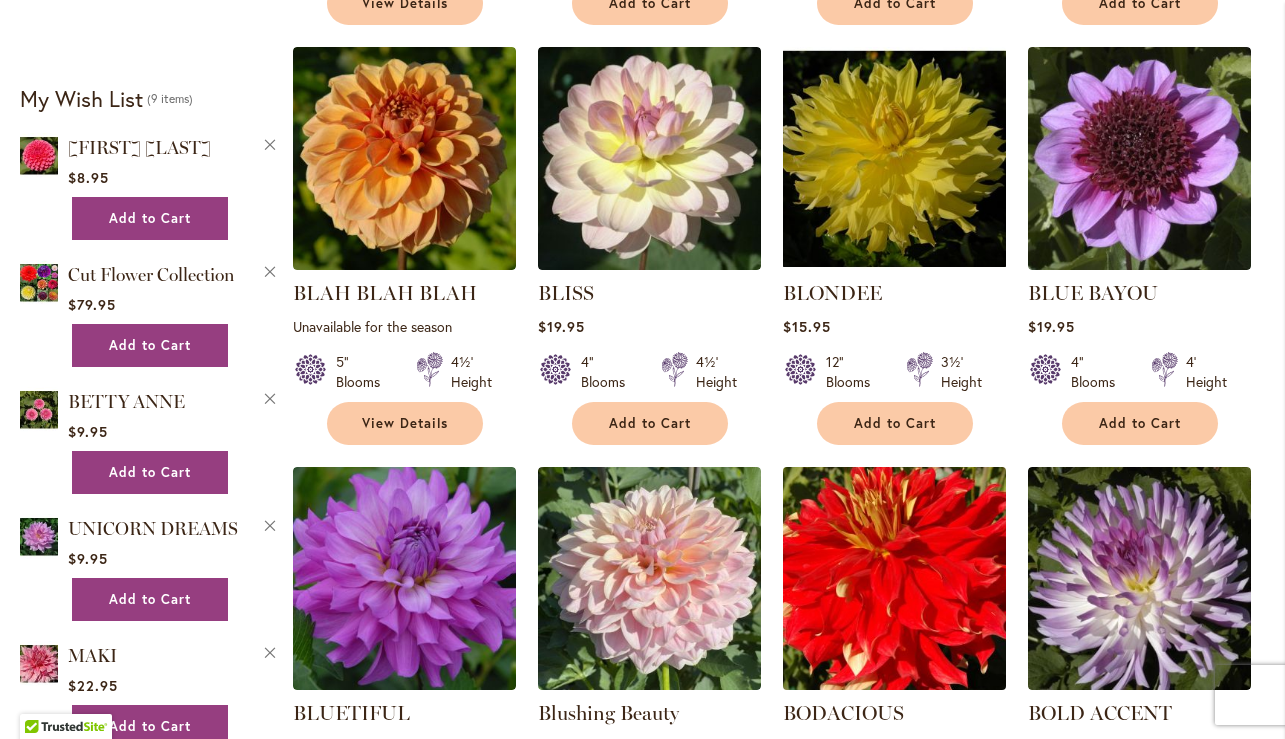 click at bounding box center [894, 579] 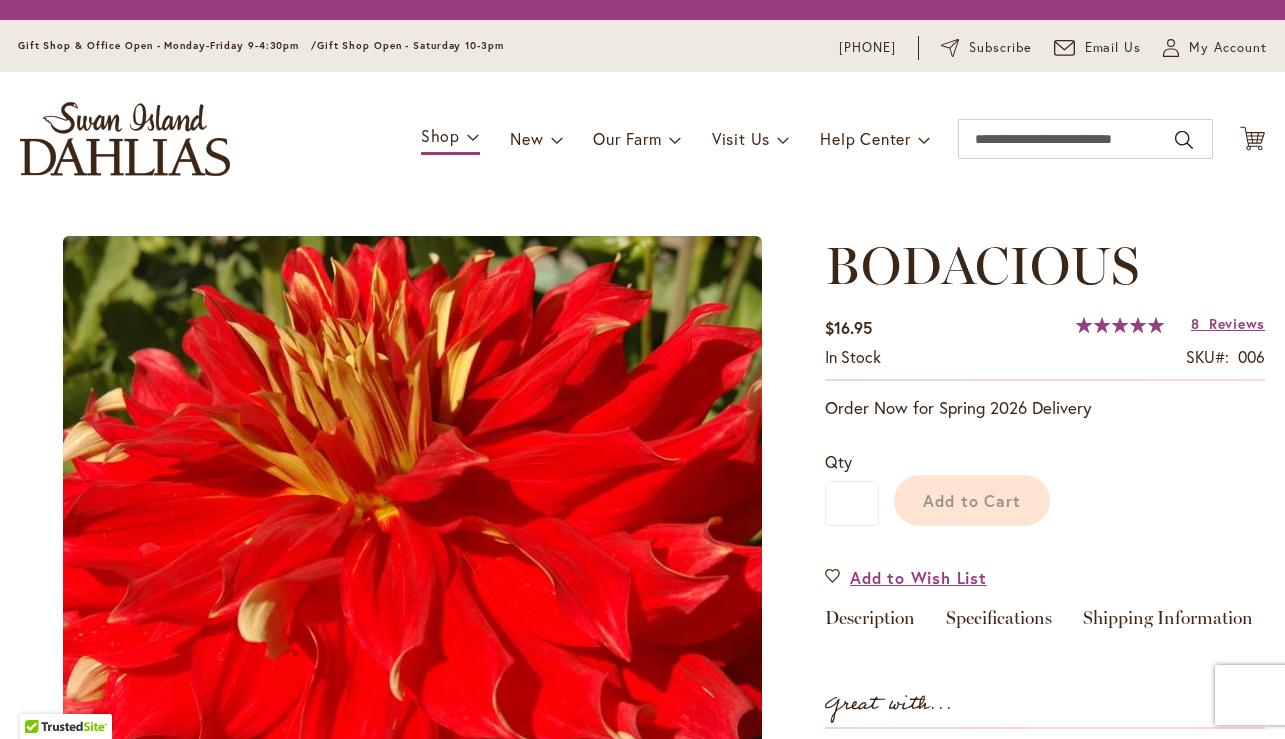 scroll, scrollTop: 0, scrollLeft: 0, axis: both 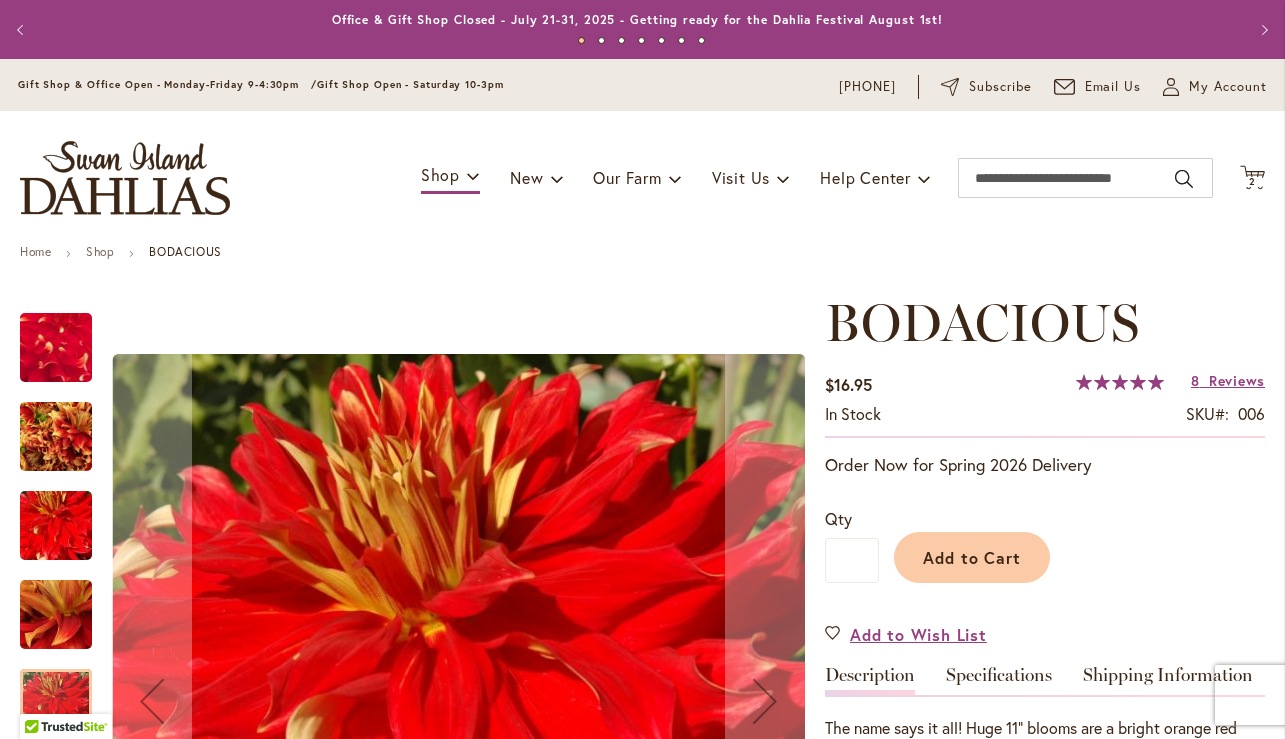 click at bounding box center [56, 437] 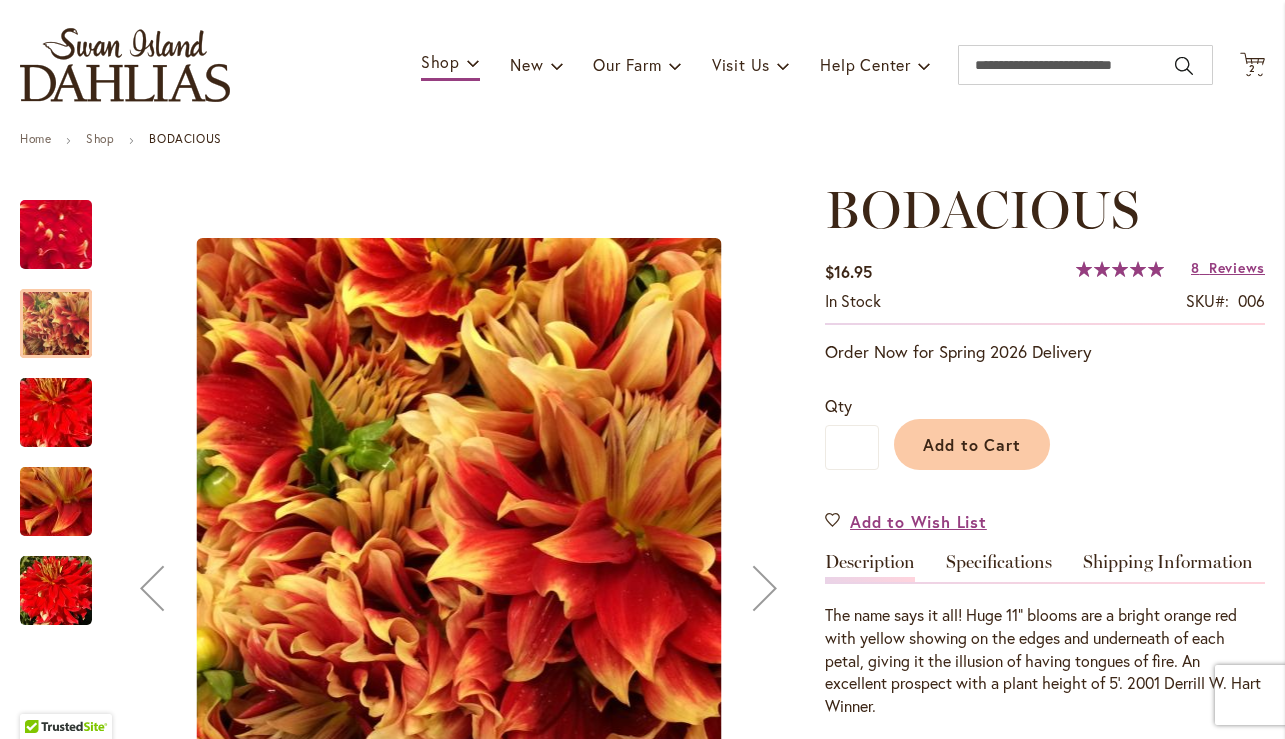 scroll, scrollTop: 167, scrollLeft: 0, axis: vertical 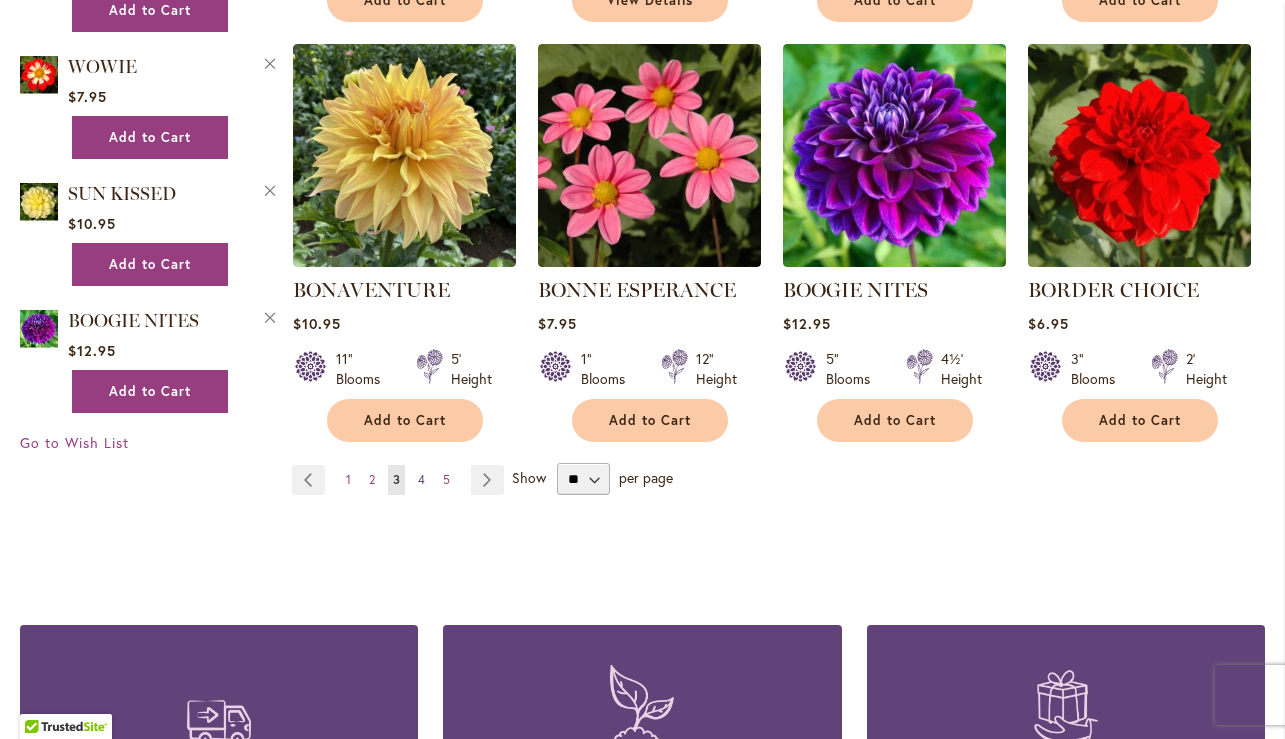 click on "4" at bounding box center (421, 479) 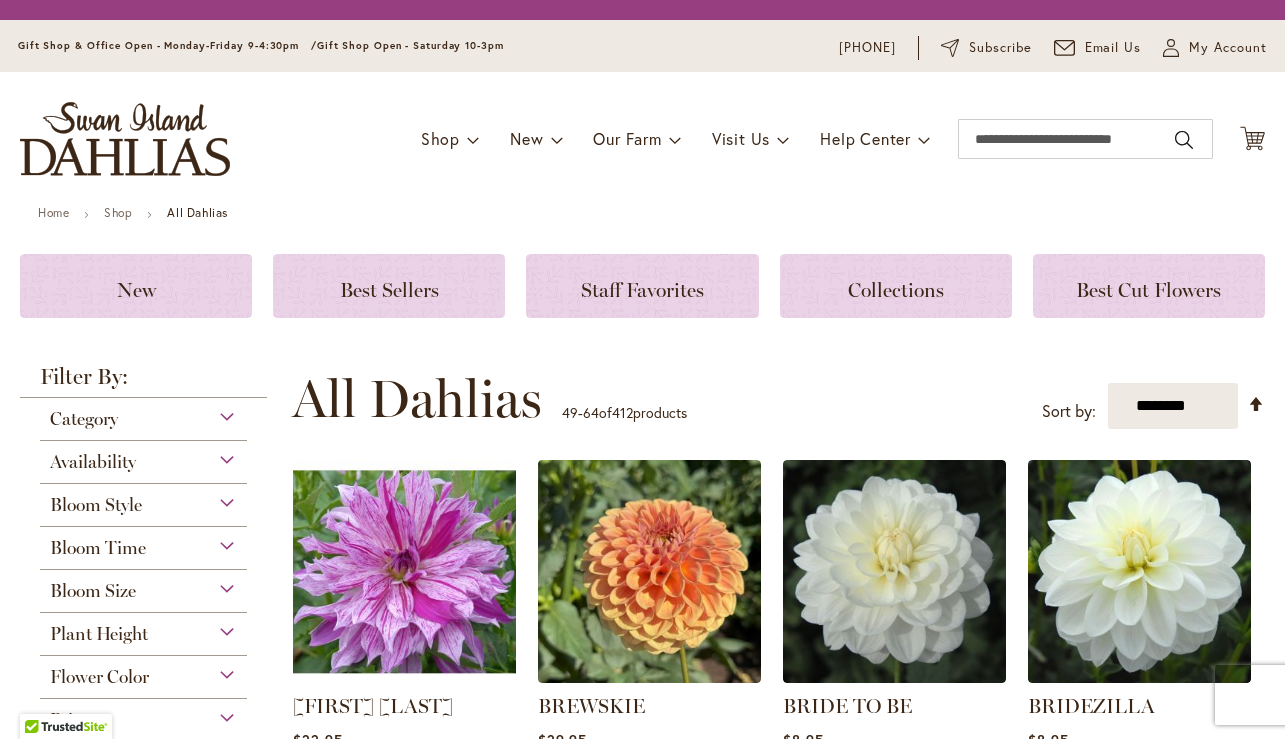scroll, scrollTop: 0, scrollLeft: 0, axis: both 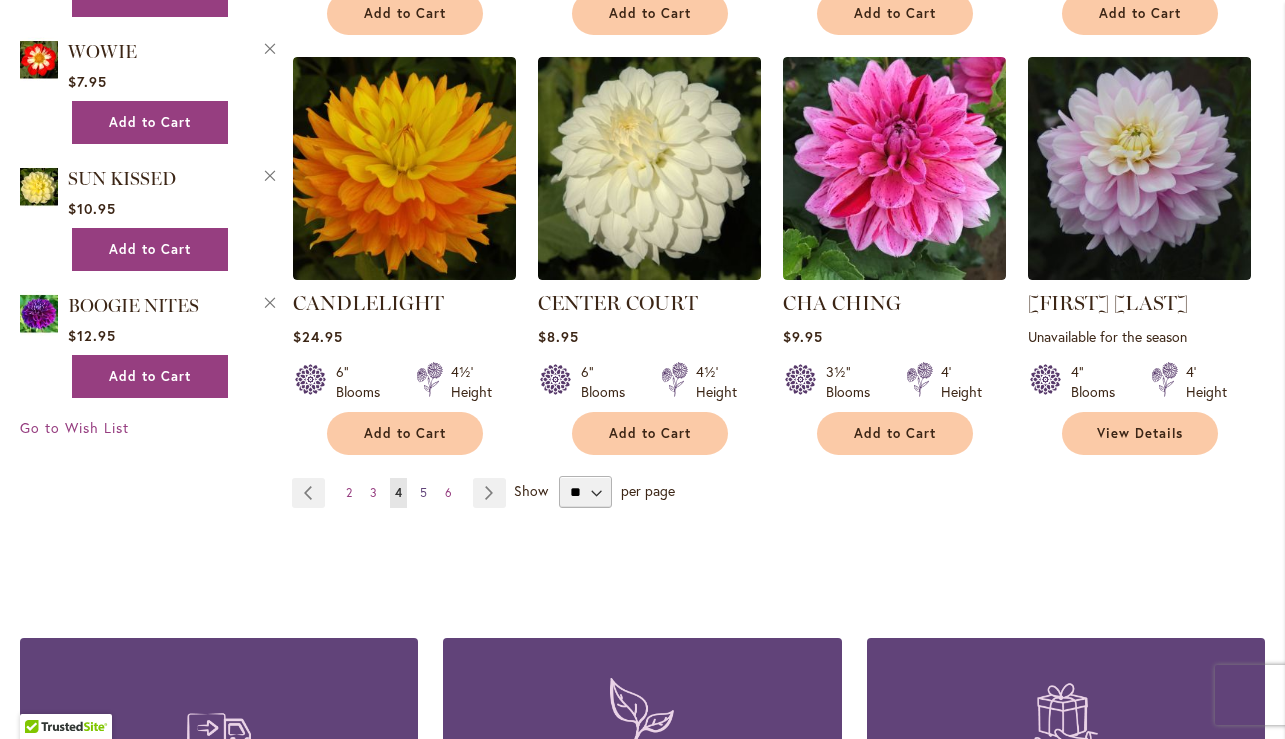 click on "5" at bounding box center [423, 492] 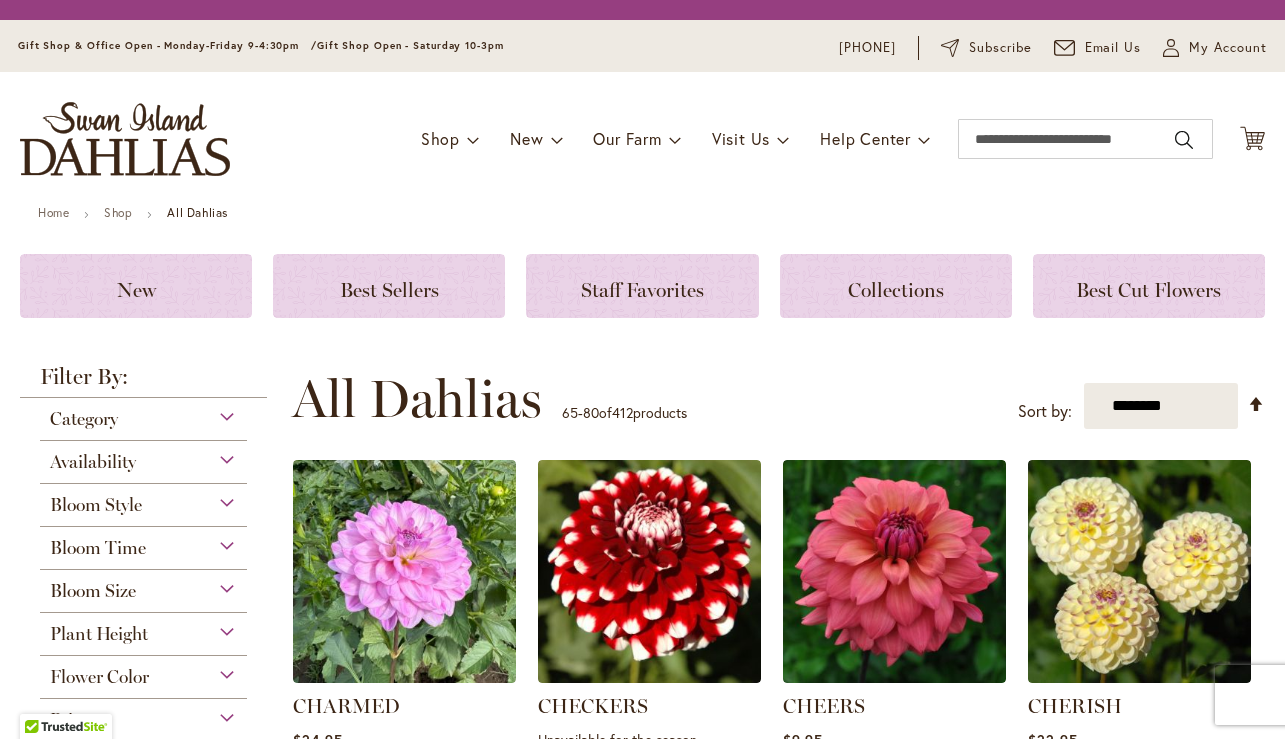 scroll, scrollTop: 0, scrollLeft: 0, axis: both 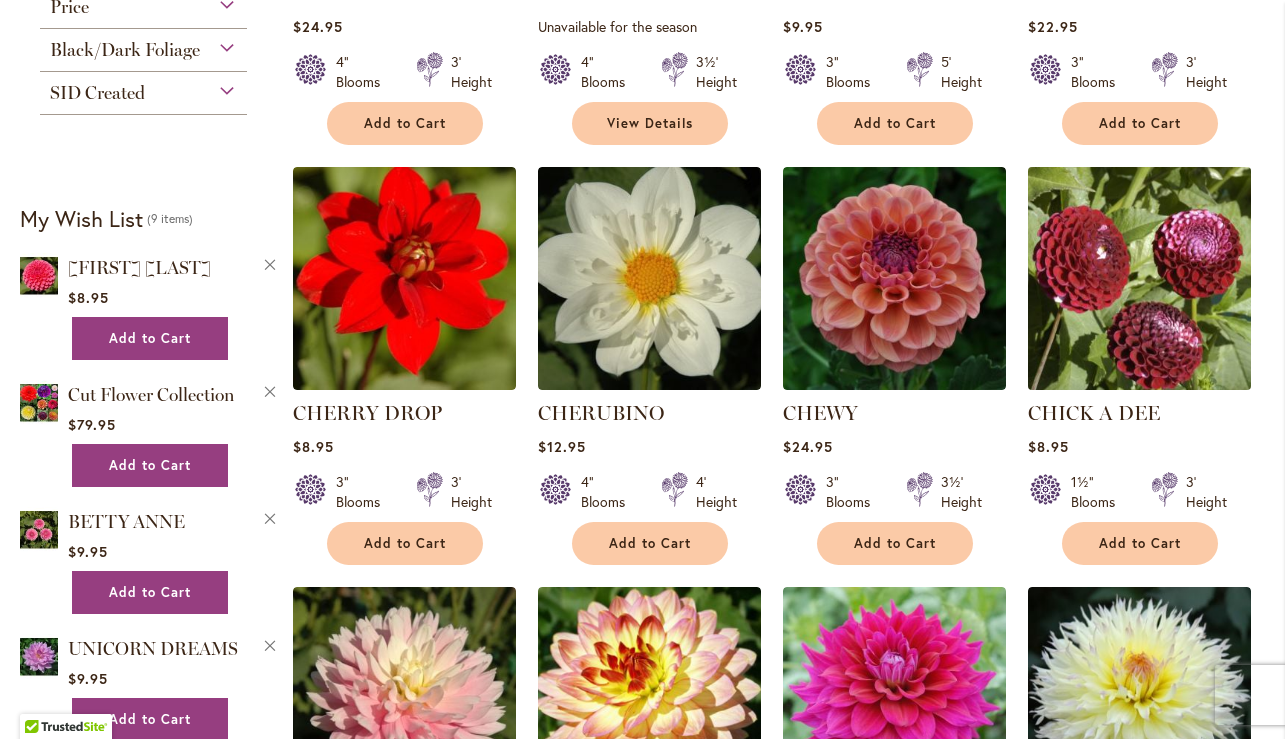 click at bounding box center [1139, 279] 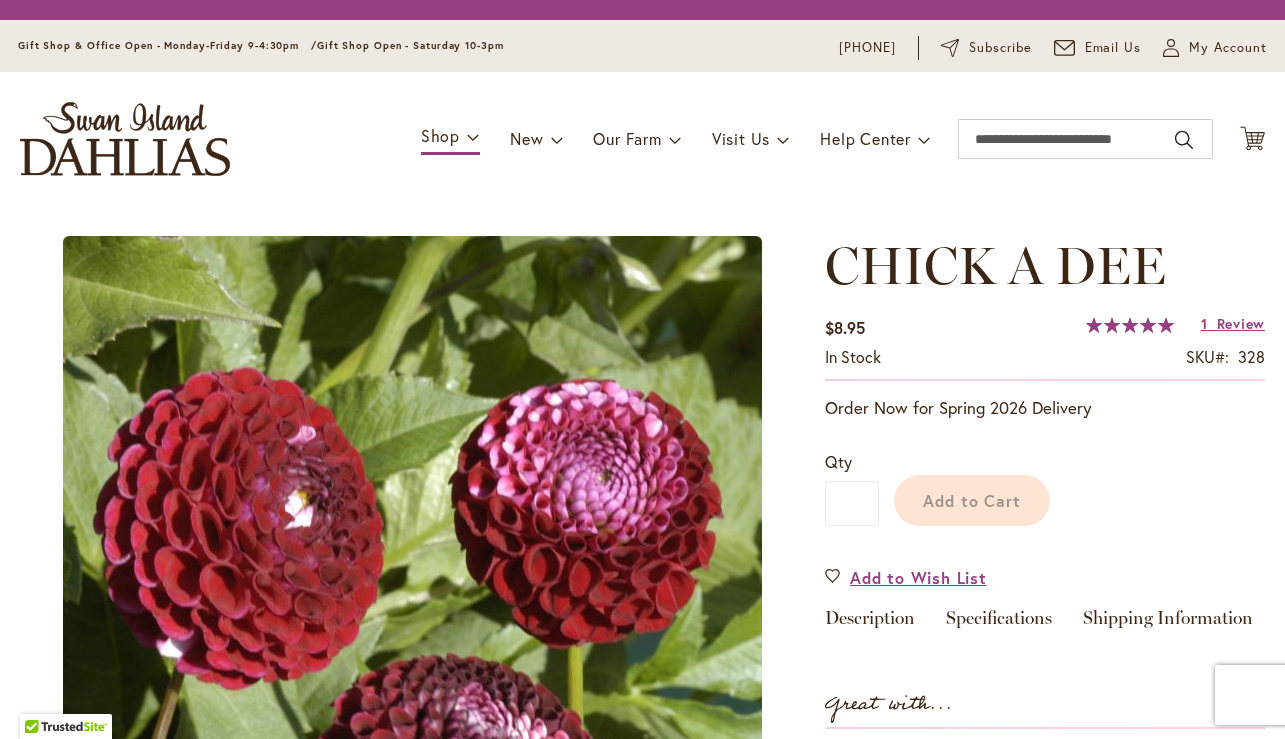 scroll, scrollTop: 0, scrollLeft: 0, axis: both 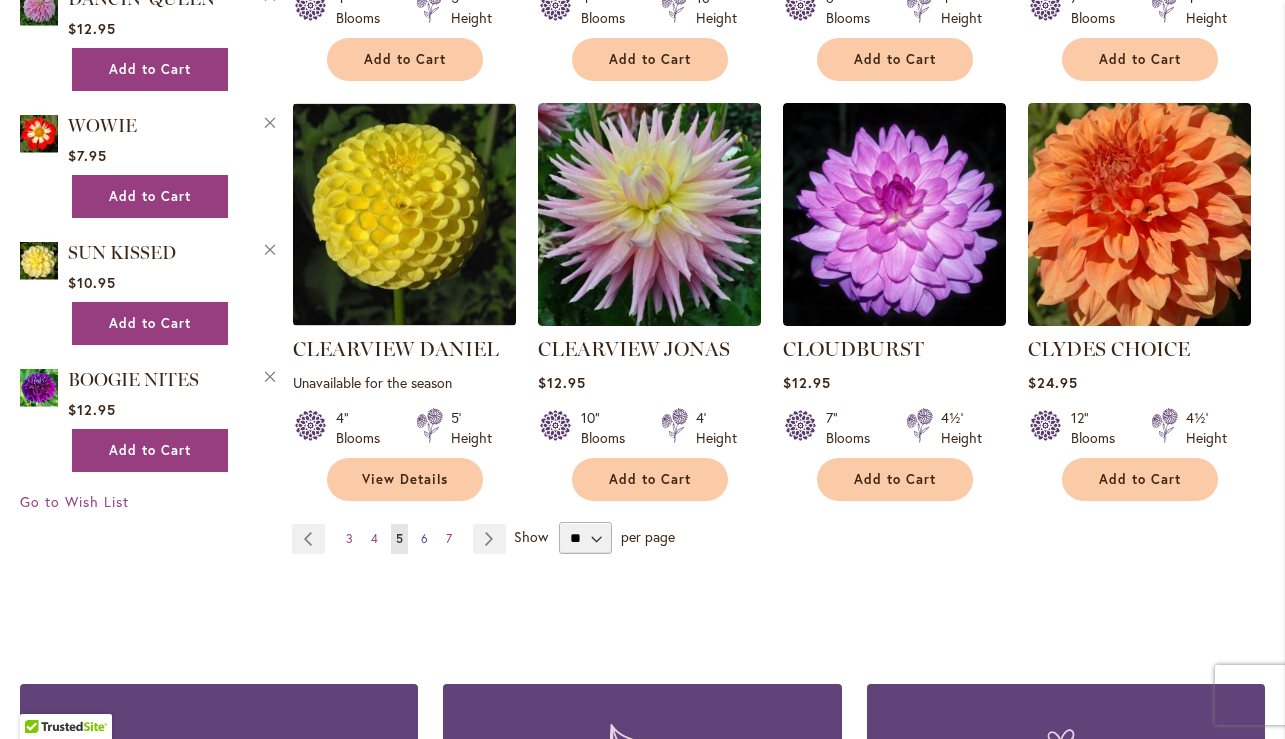 click on "6" at bounding box center [424, 538] 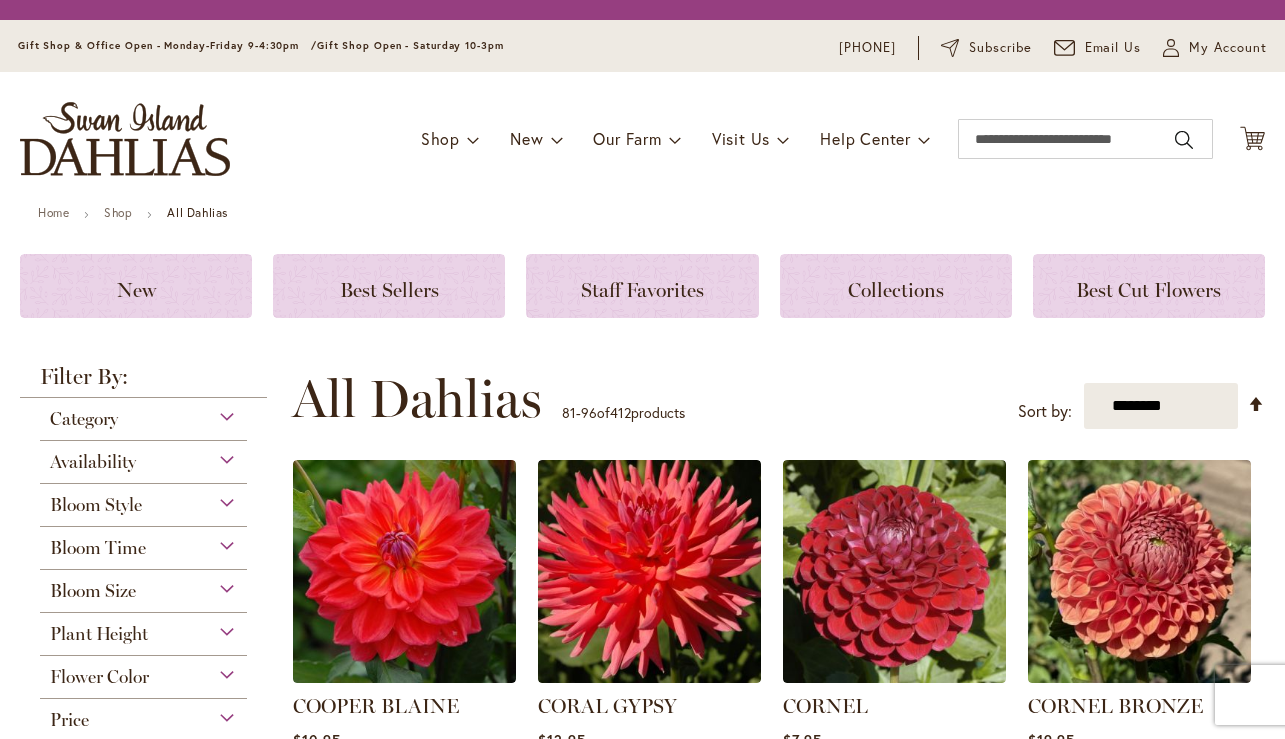 scroll, scrollTop: 0, scrollLeft: 0, axis: both 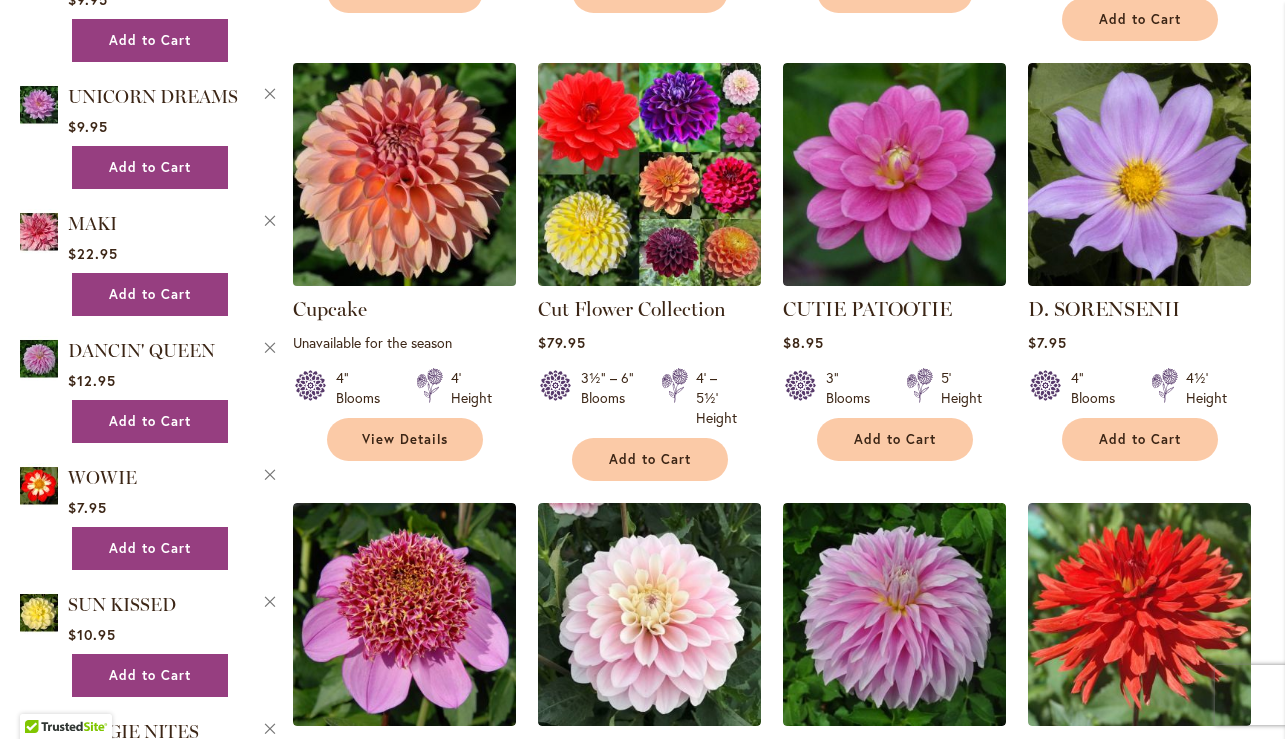click at bounding box center [404, 175] 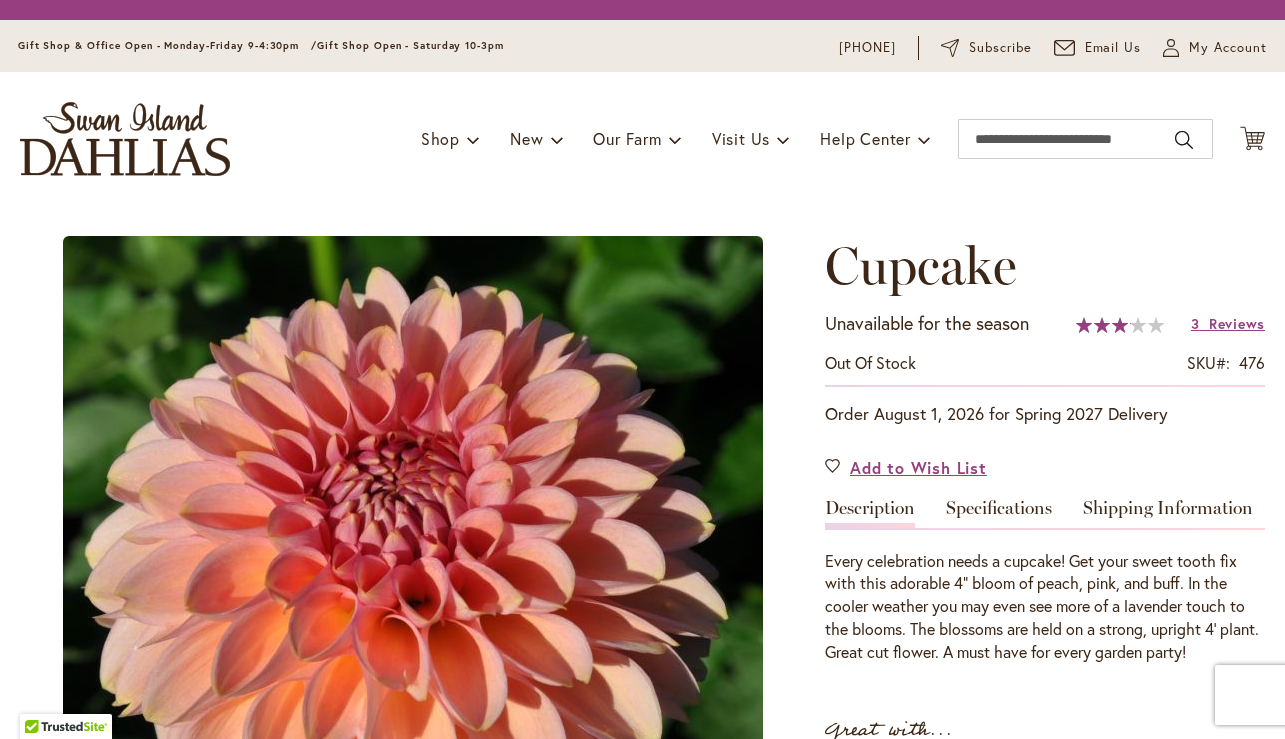 scroll, scrollTop: 0, scrollLeft: 0, axis: both 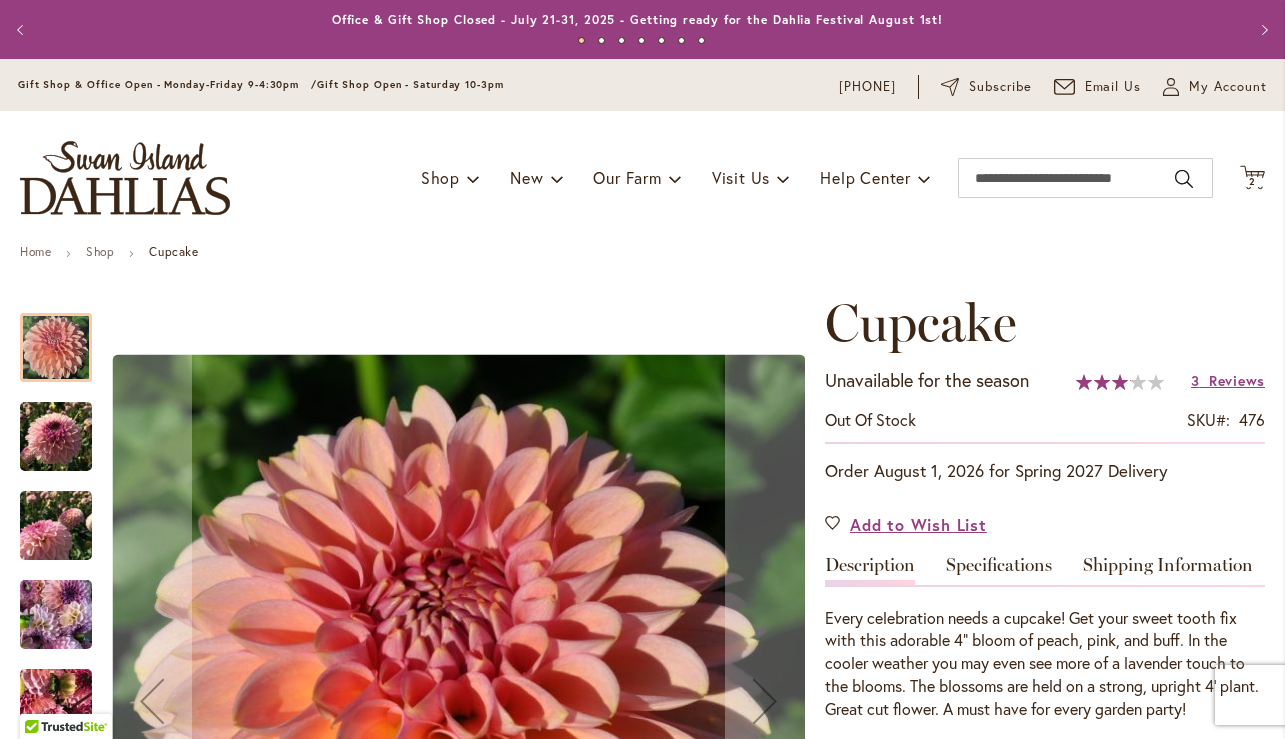 click at bounding box center (56, 437) 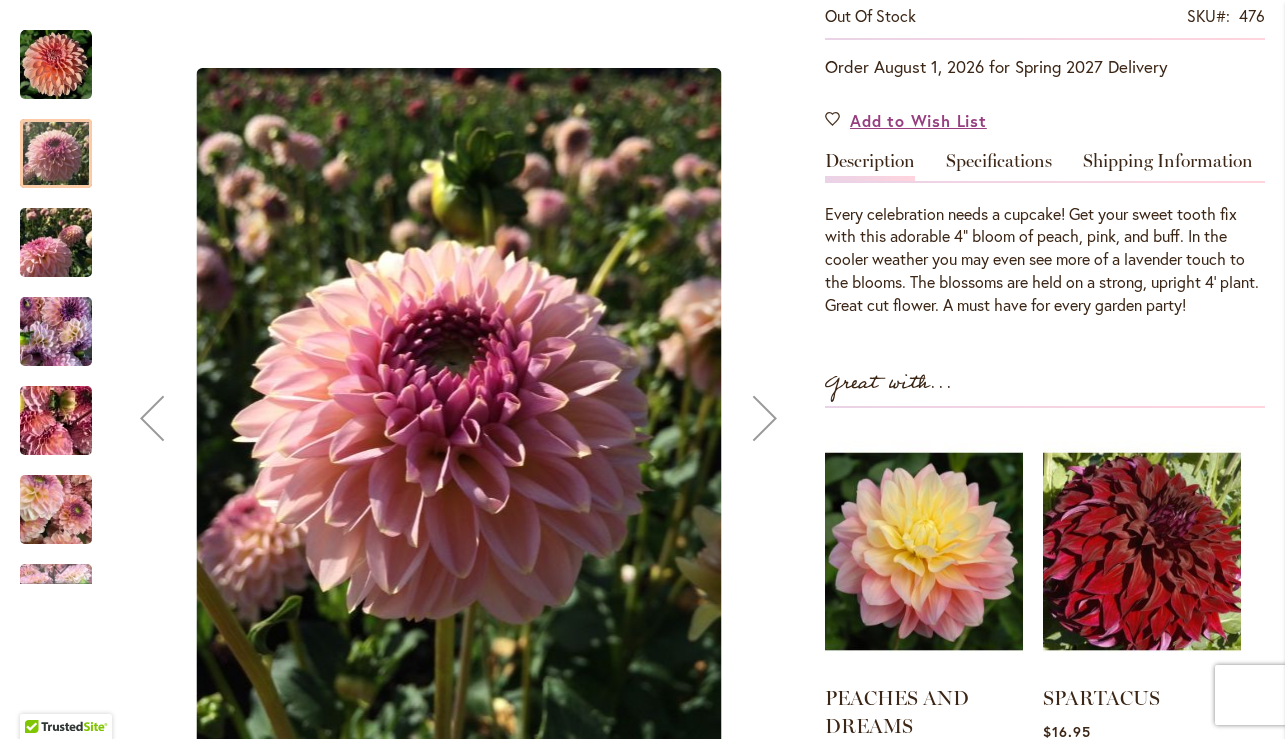 scroll, scrollTop: 488, scrollLeft: 0, axis: vertical 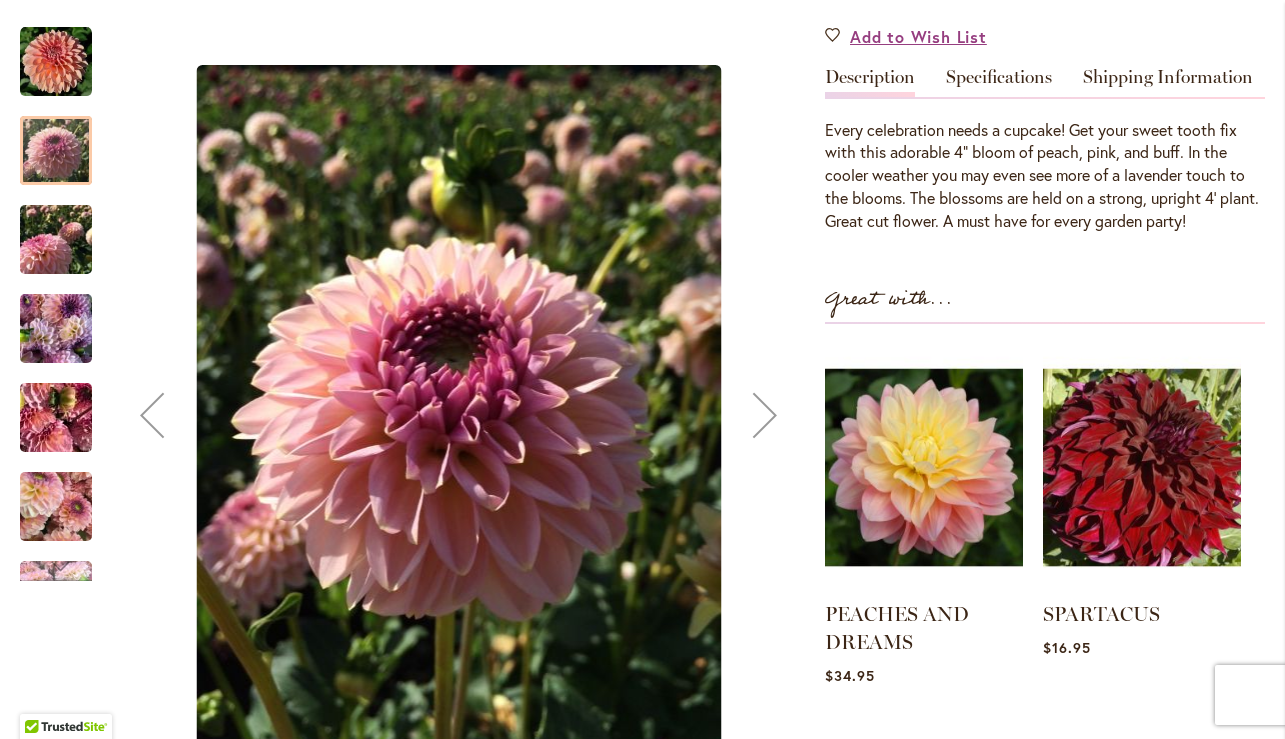 click at bounding box center (56, 240) 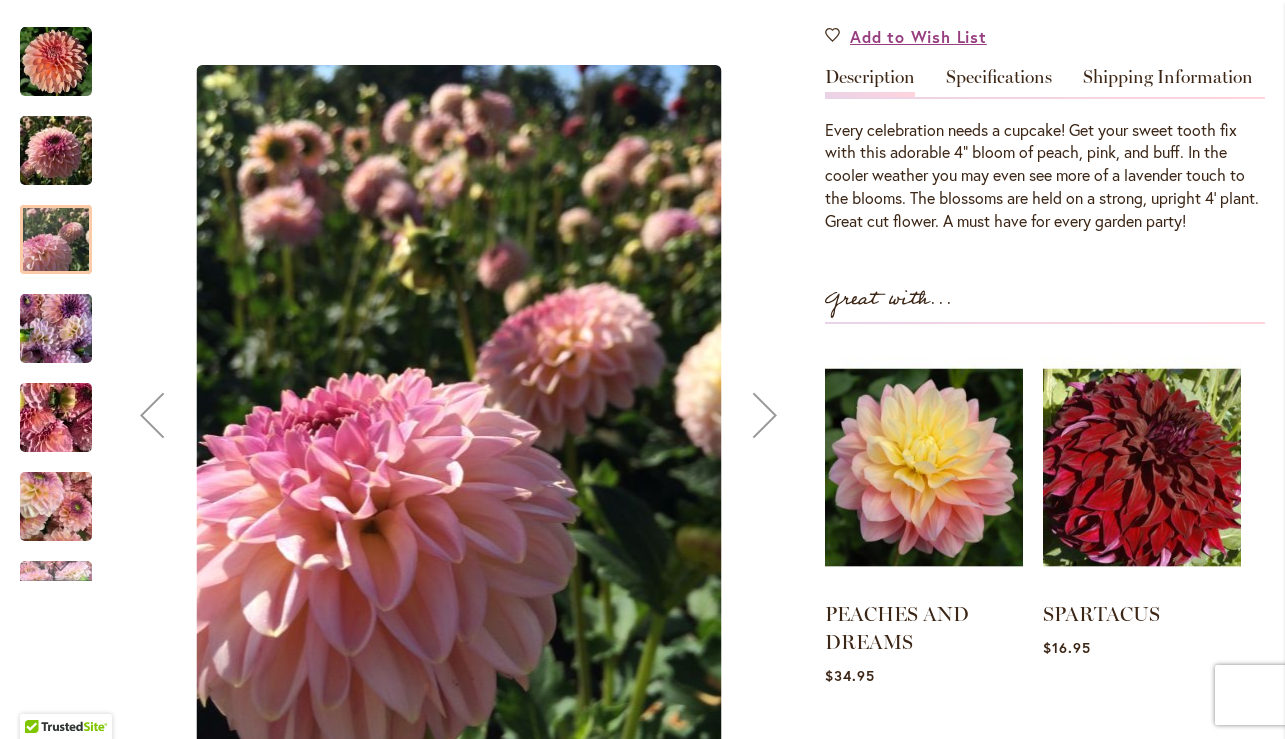 click at bounding box center (56, 329) 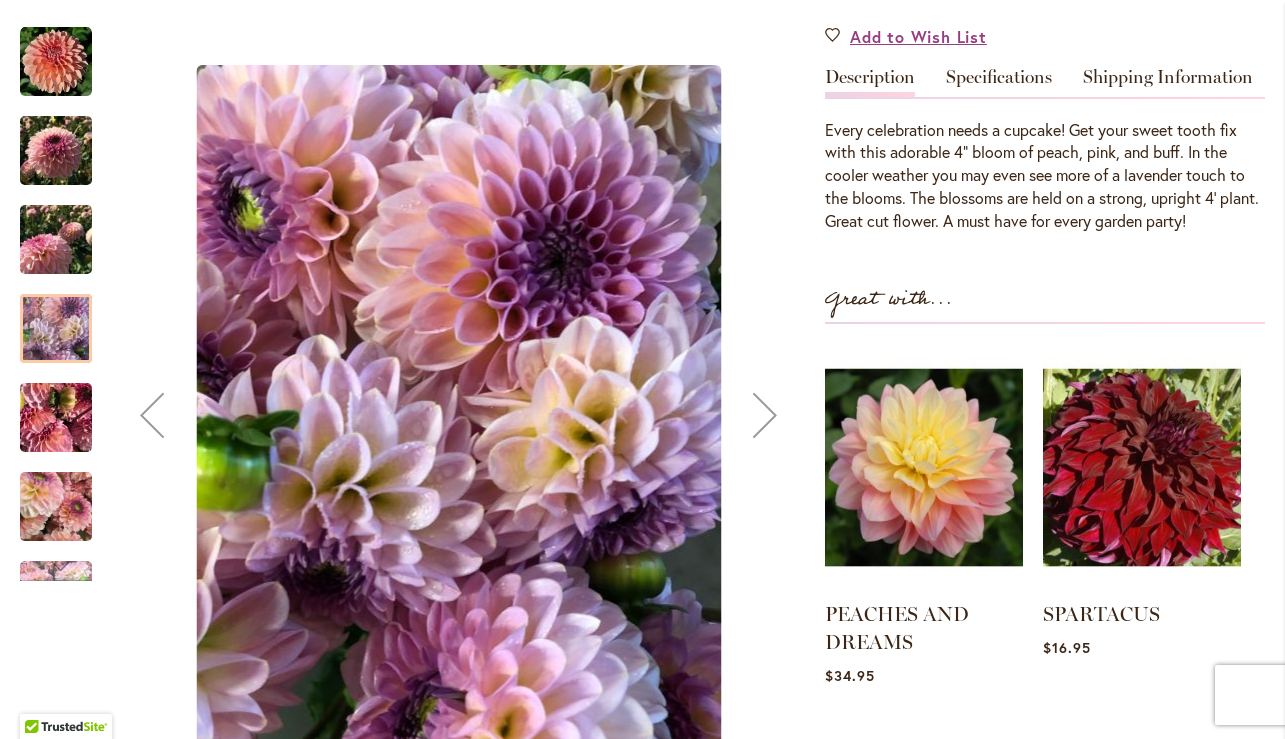 click at bounding box center (56, 417) 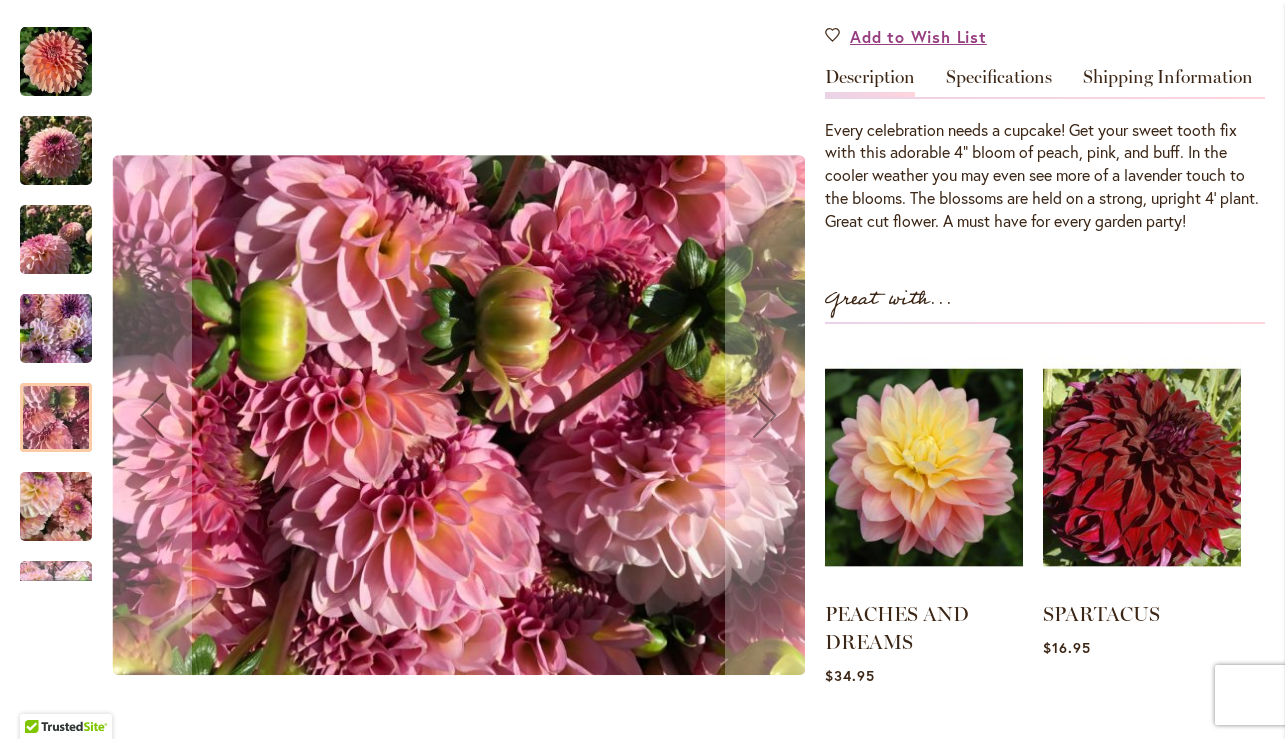 click at bounding box center (56, 507) 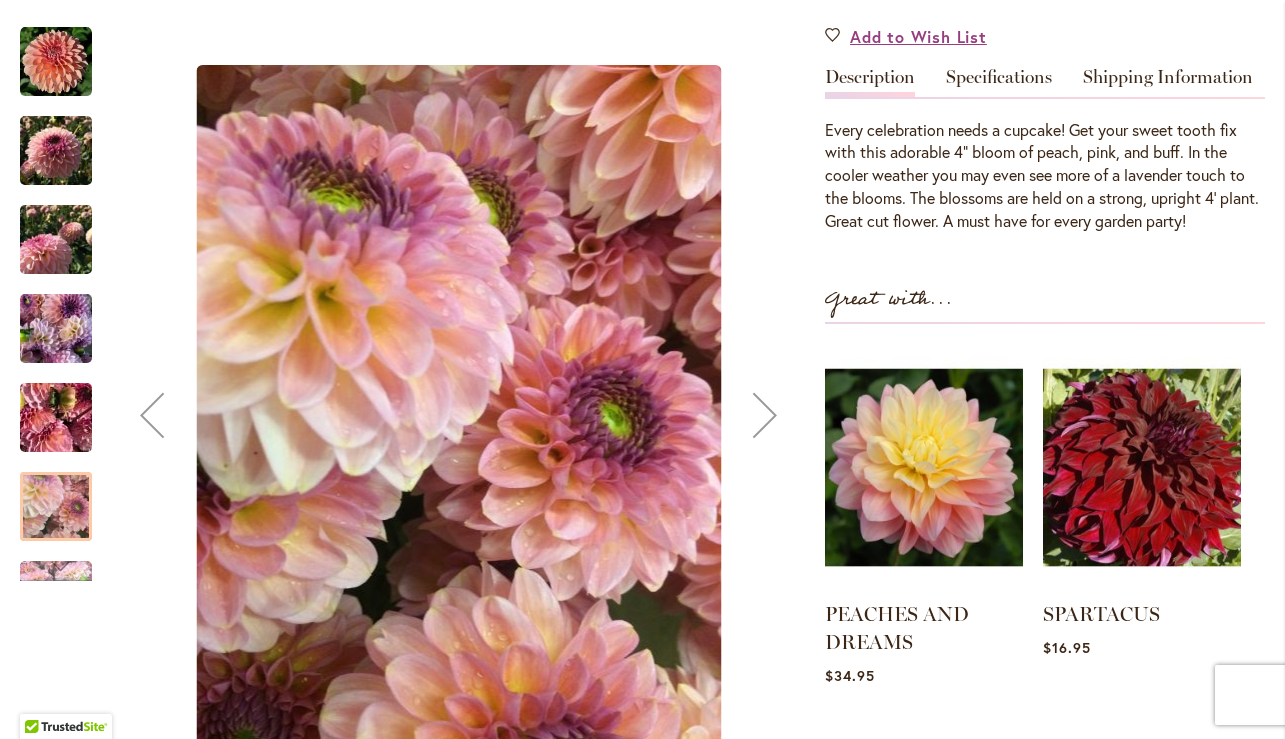 click at bounding box center (56, 417) 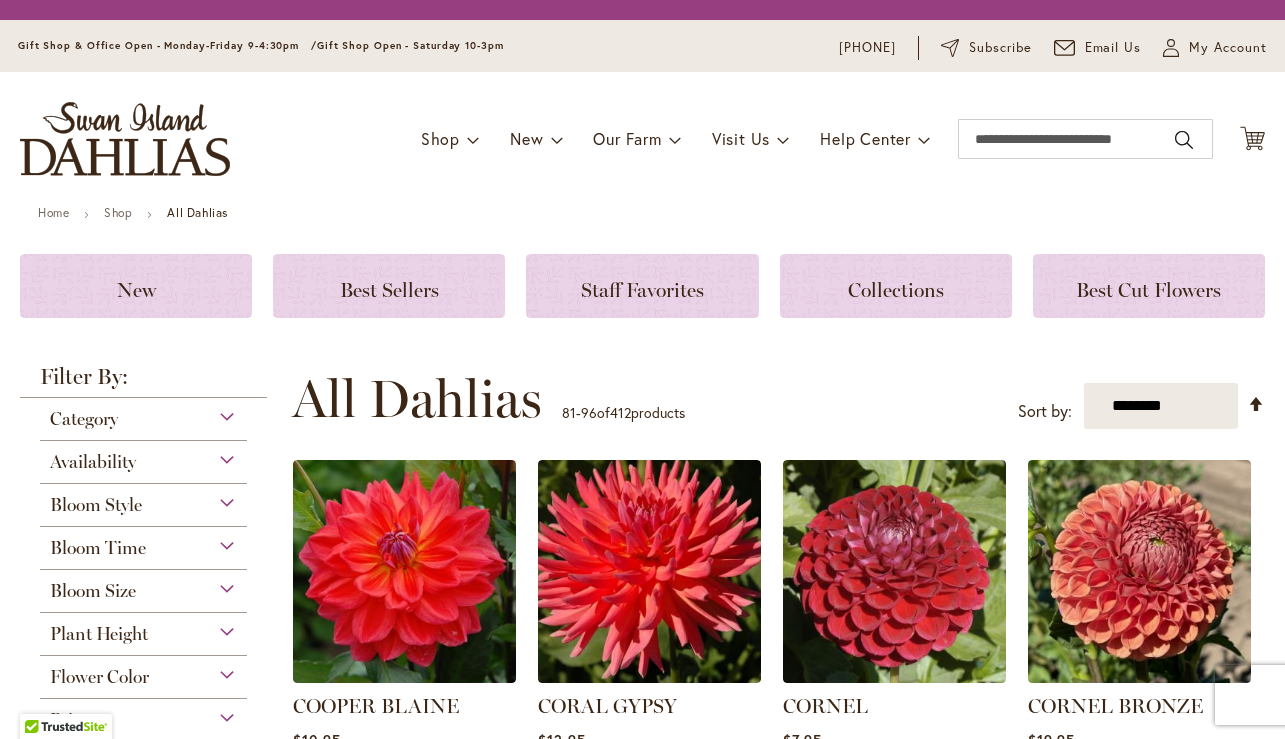 scroll, scrollTop: 0, scrollLeft: 0, axis: both 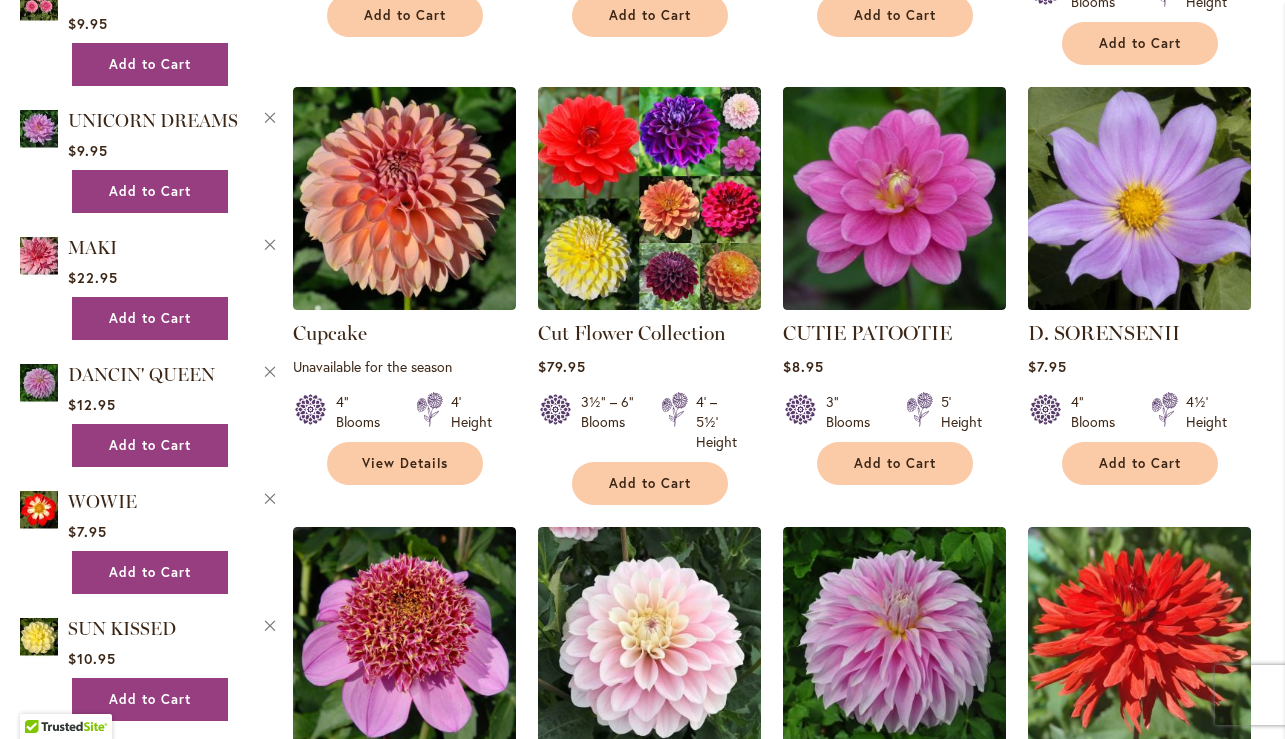 click at bounding box center (1139, 199) 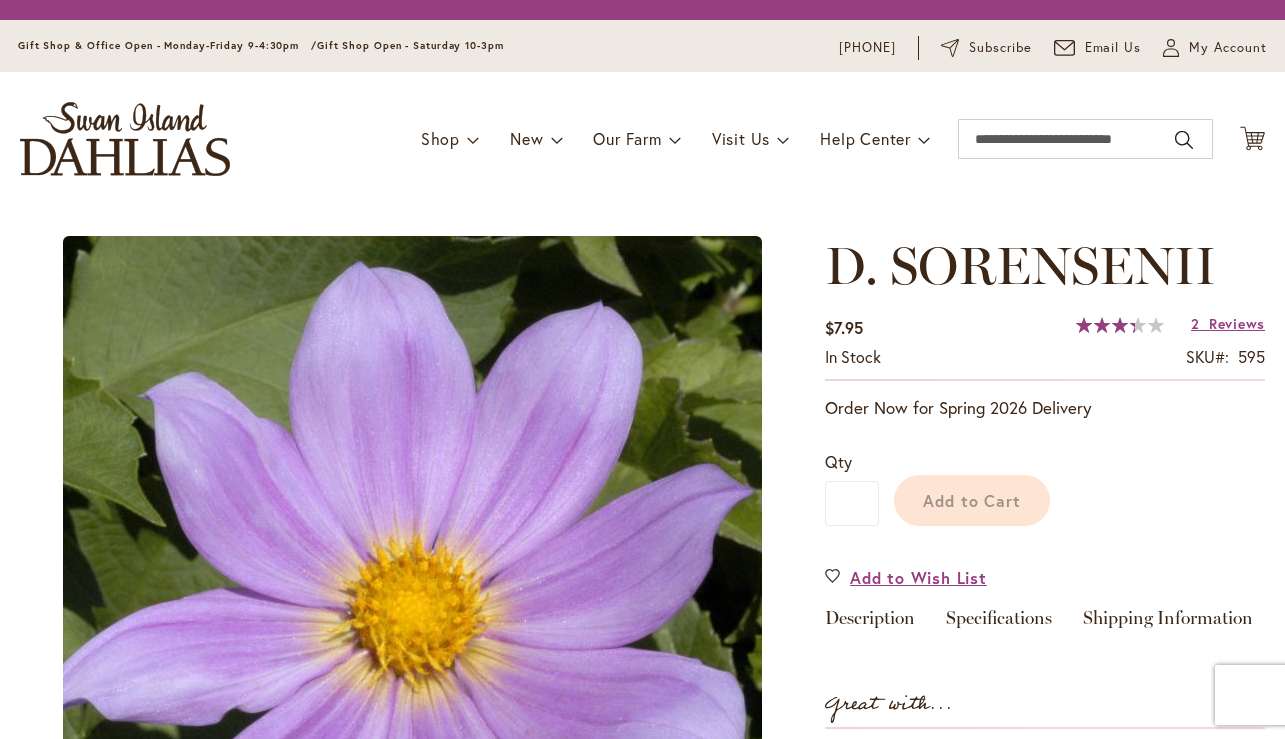 scroll, scrollTop: 0, scrollLeft: 0, axis: both 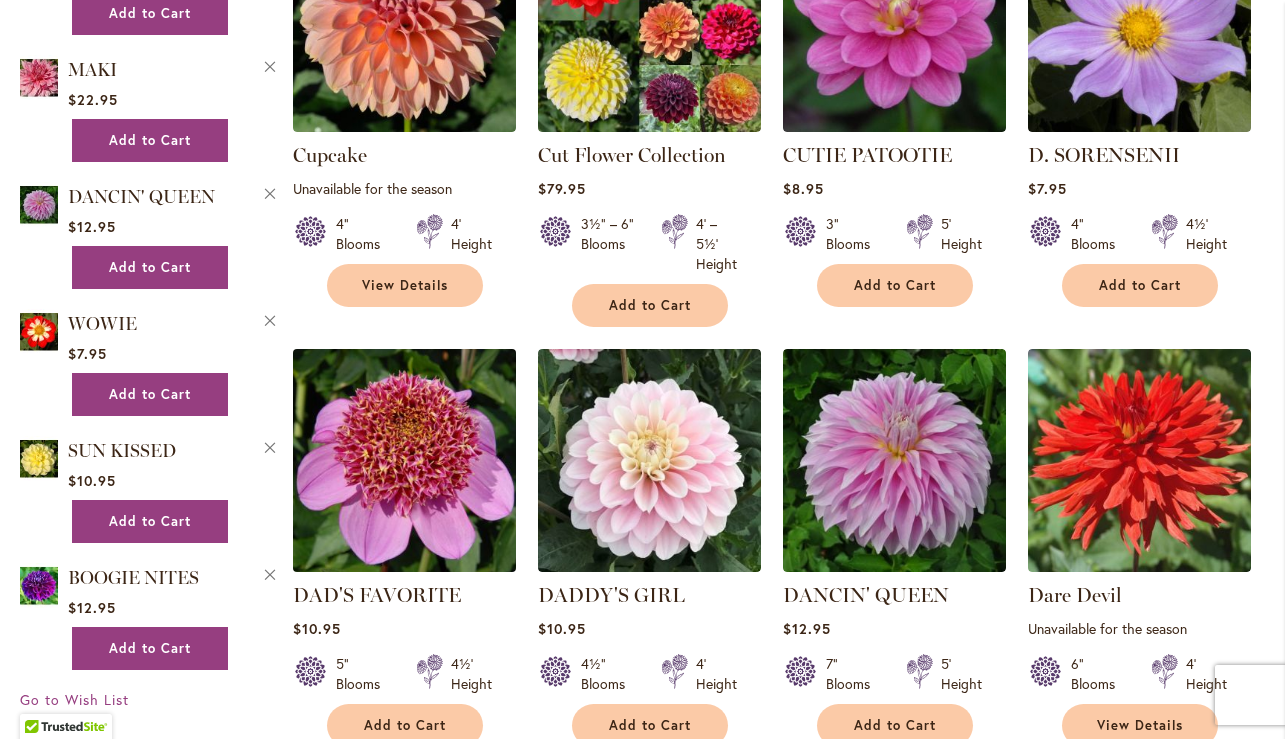 click at bounding box center (404, 461) 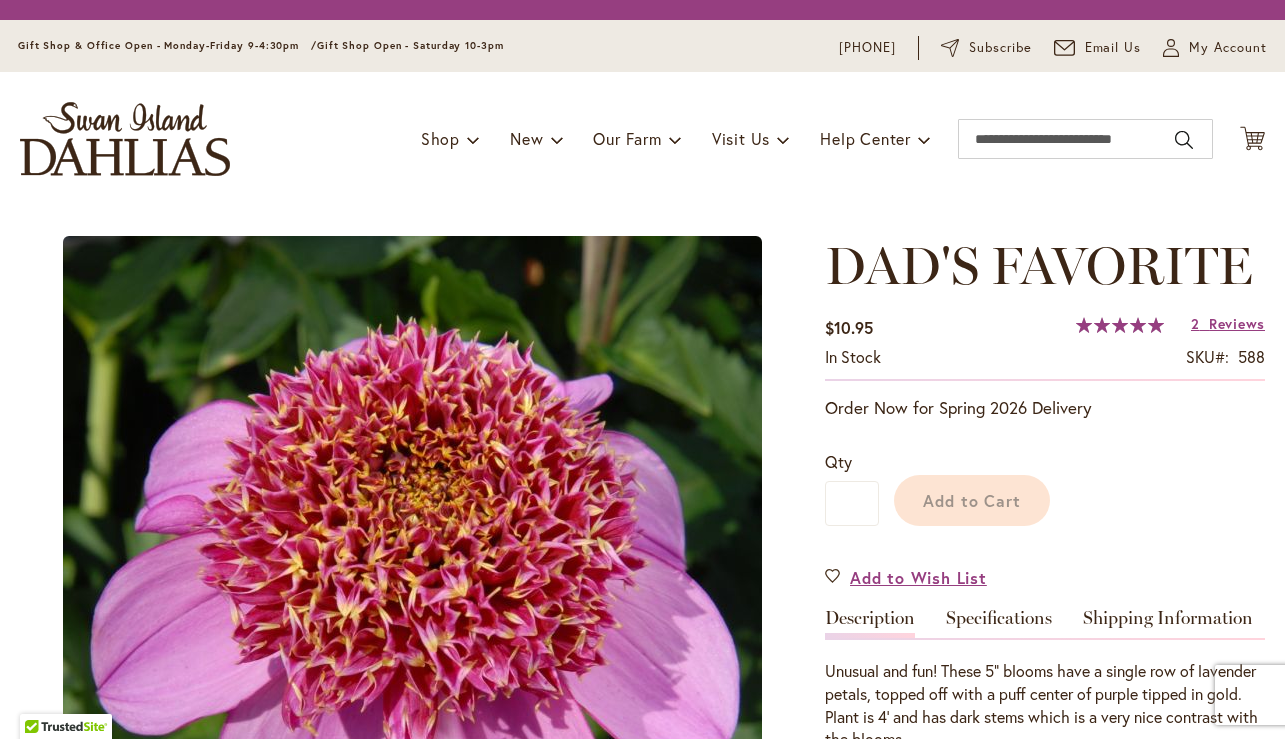 scroll, scrollTop: 0, scrollLeft: 0, axis: both 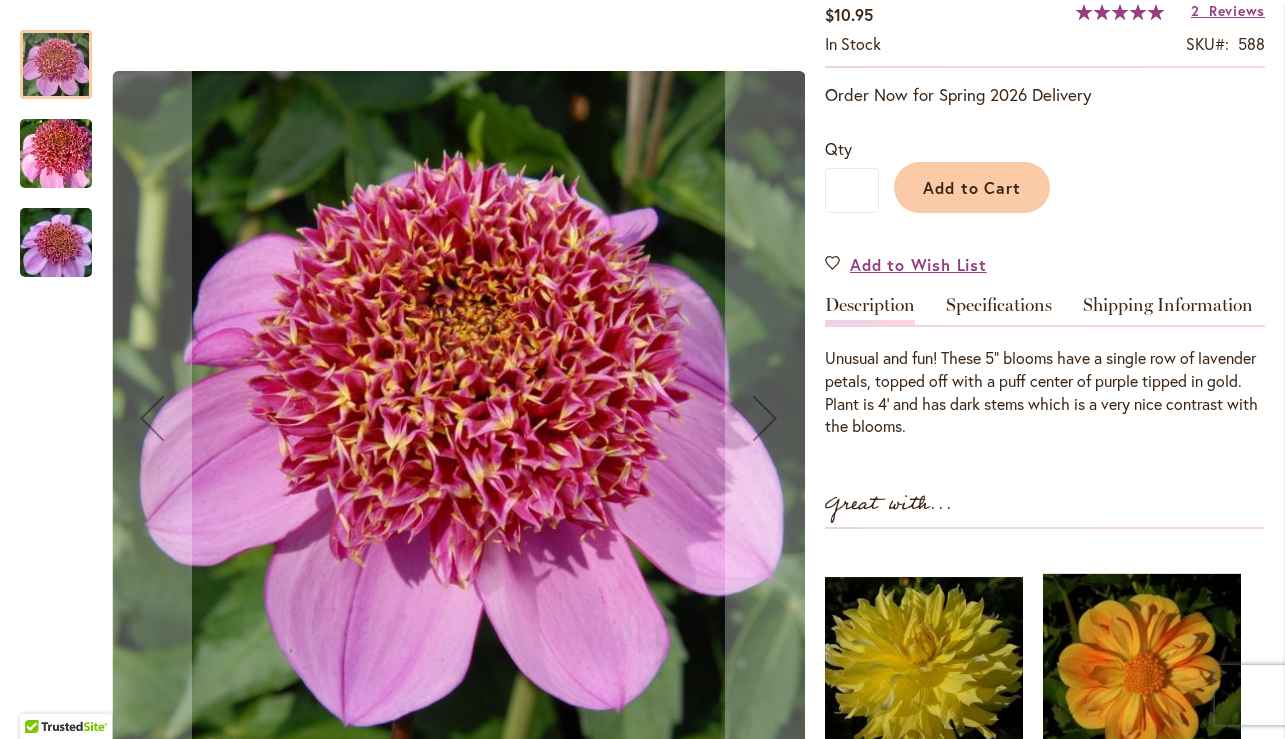 click at bounding box center [56, 154] 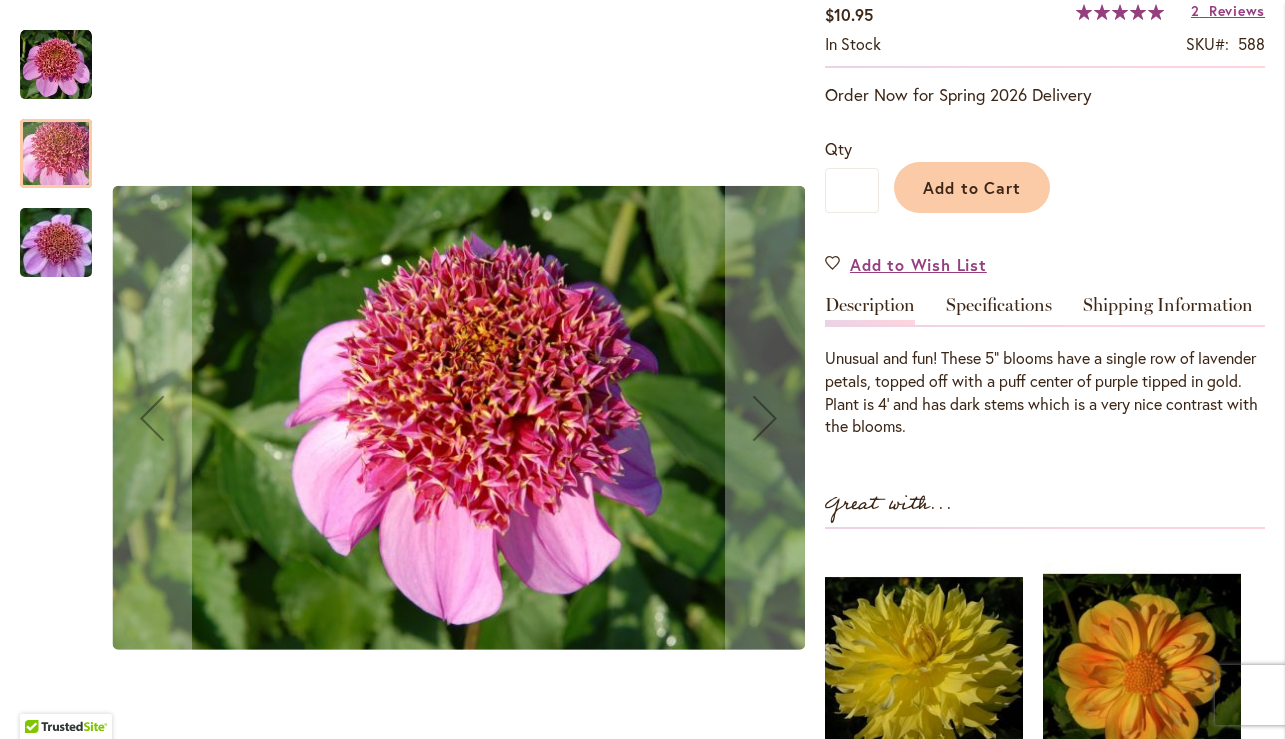 click at bounding box center (56, 243) 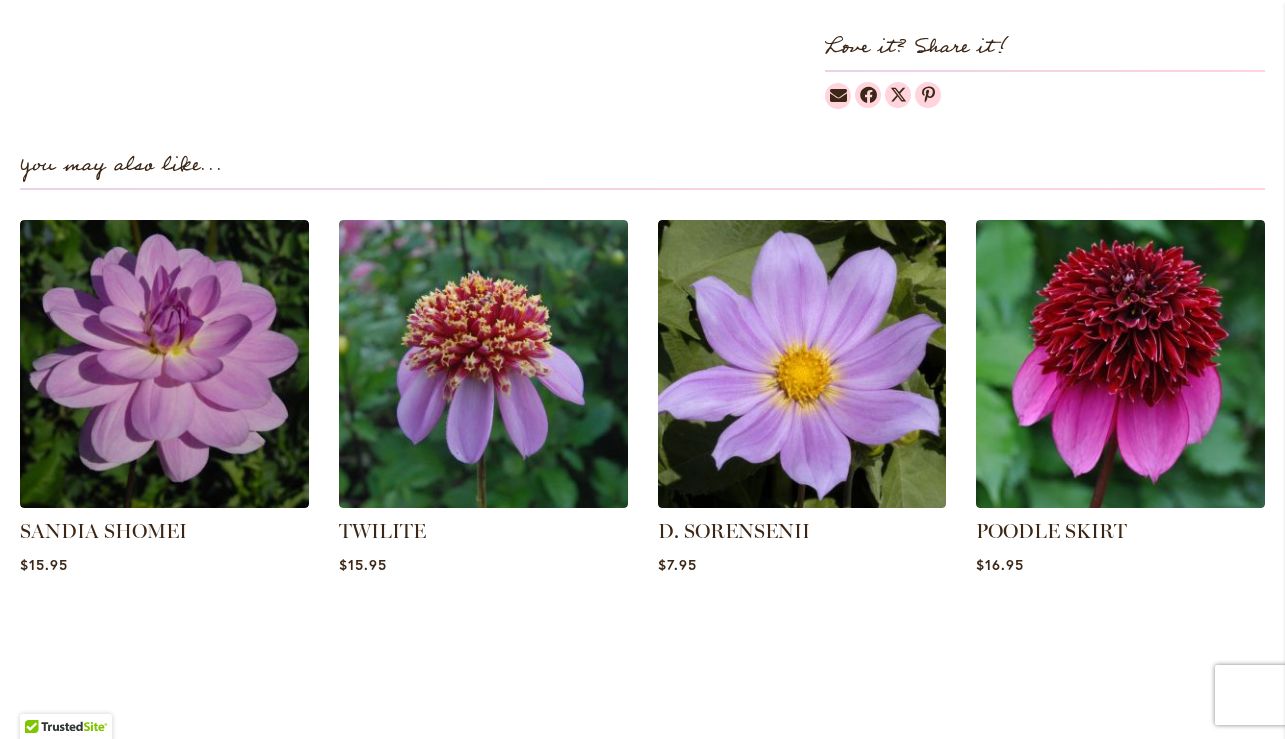 scroll, scrollTop: 1330, scrollLeft: 0, axis: vertical 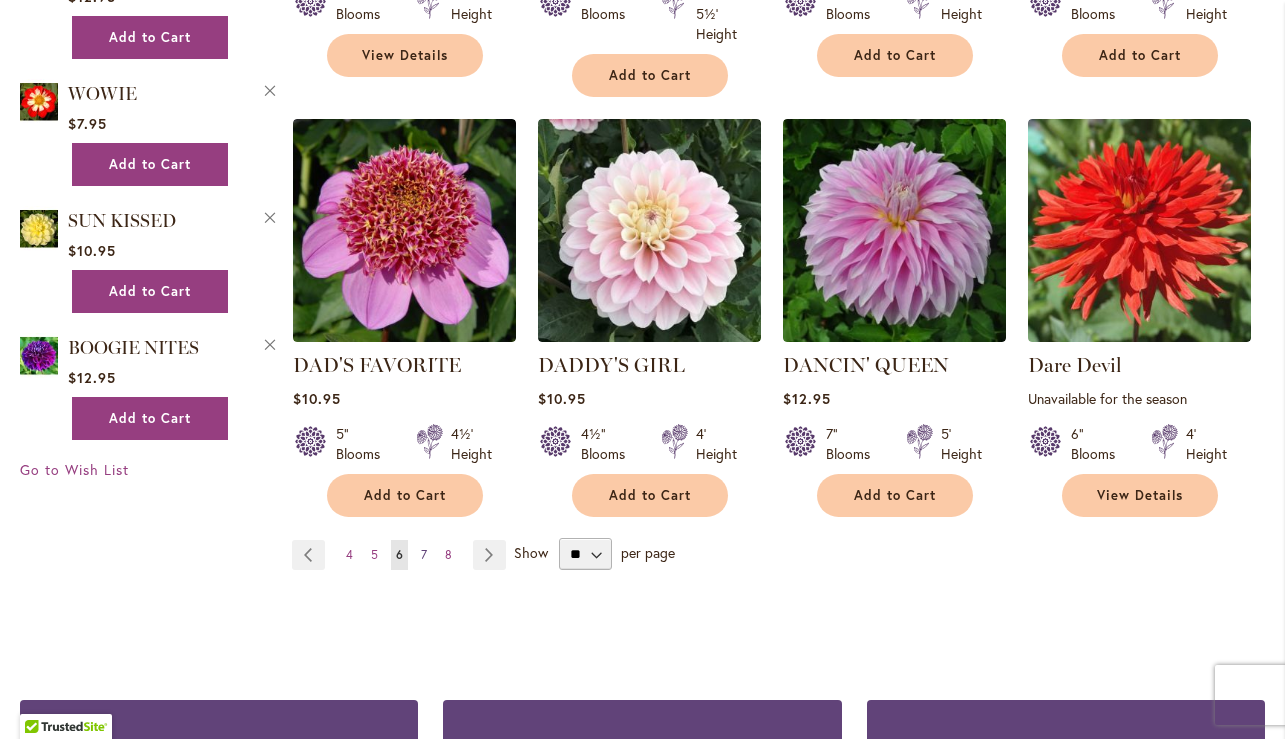 click on "7" at bounding box center (424, 554) 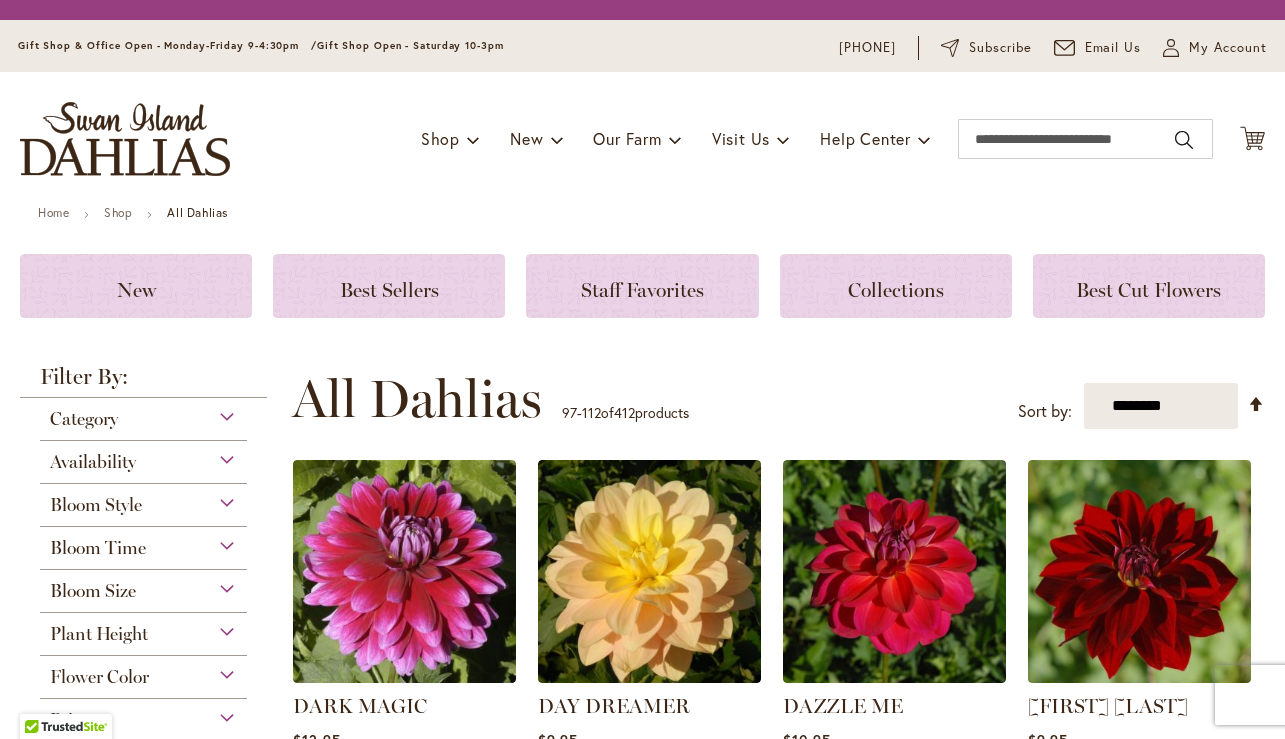scroll, scrollTop: 0, scrollLeft: 0, axis: both 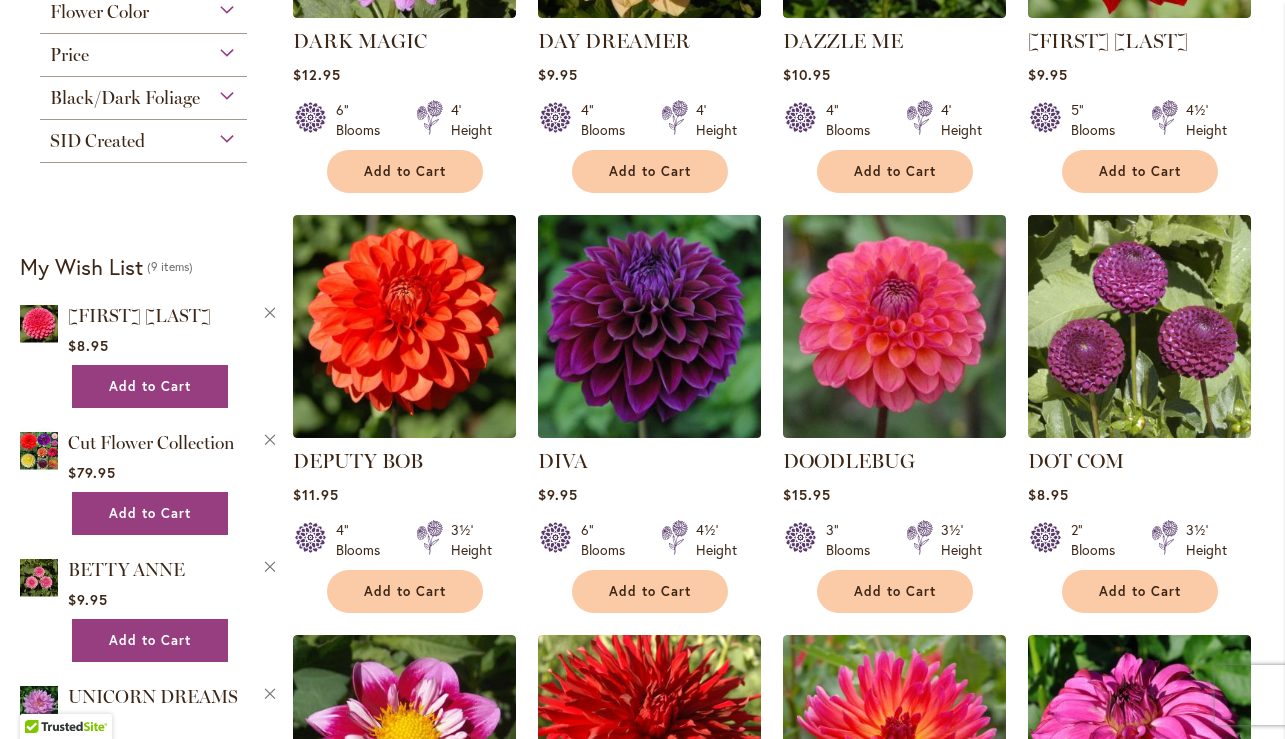 click at bounding box center (649, 327) 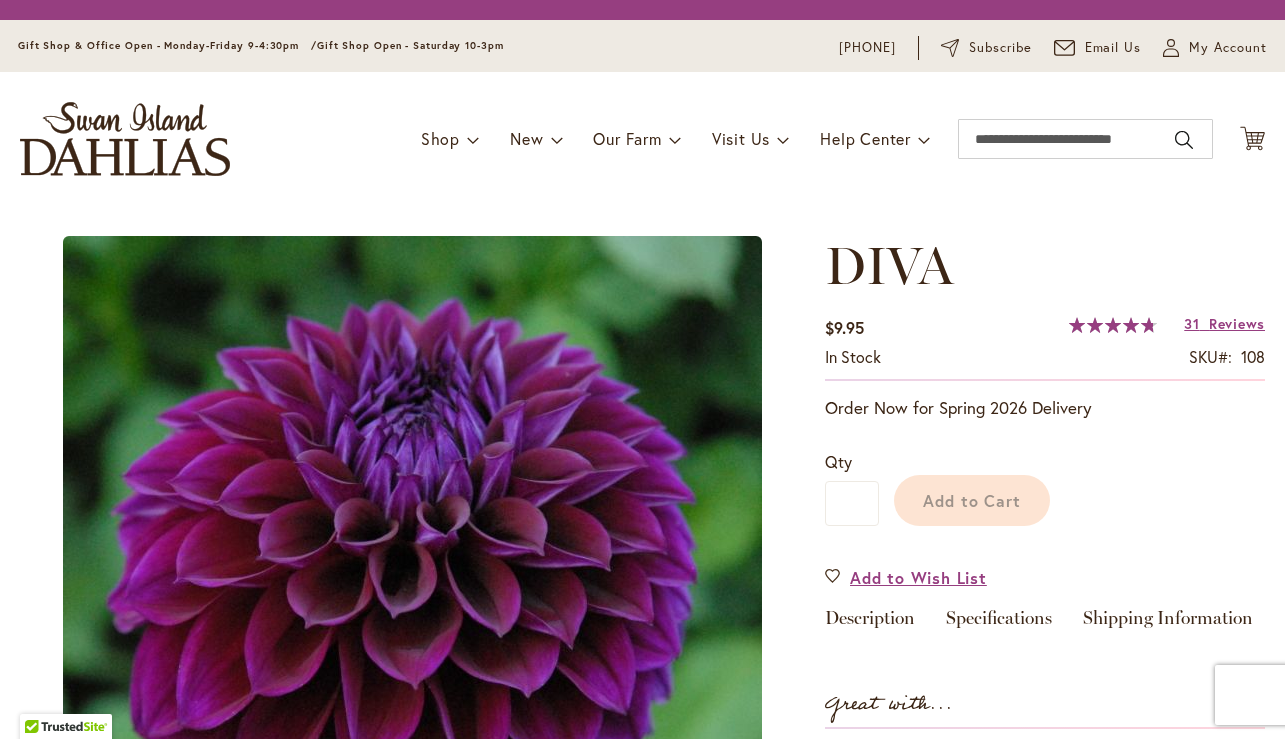 scroll, scrollTop: 0, scrollLeft: 0, axis: both 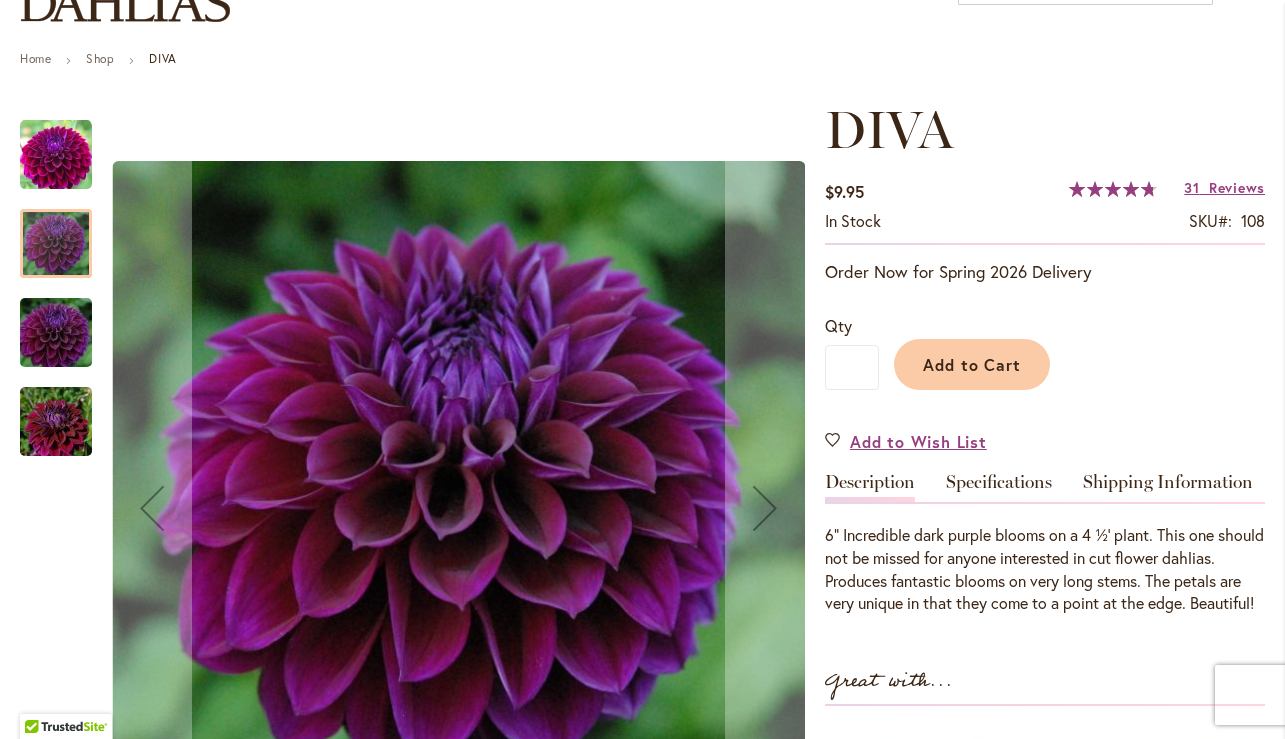 click at bounding box center (56, 333) 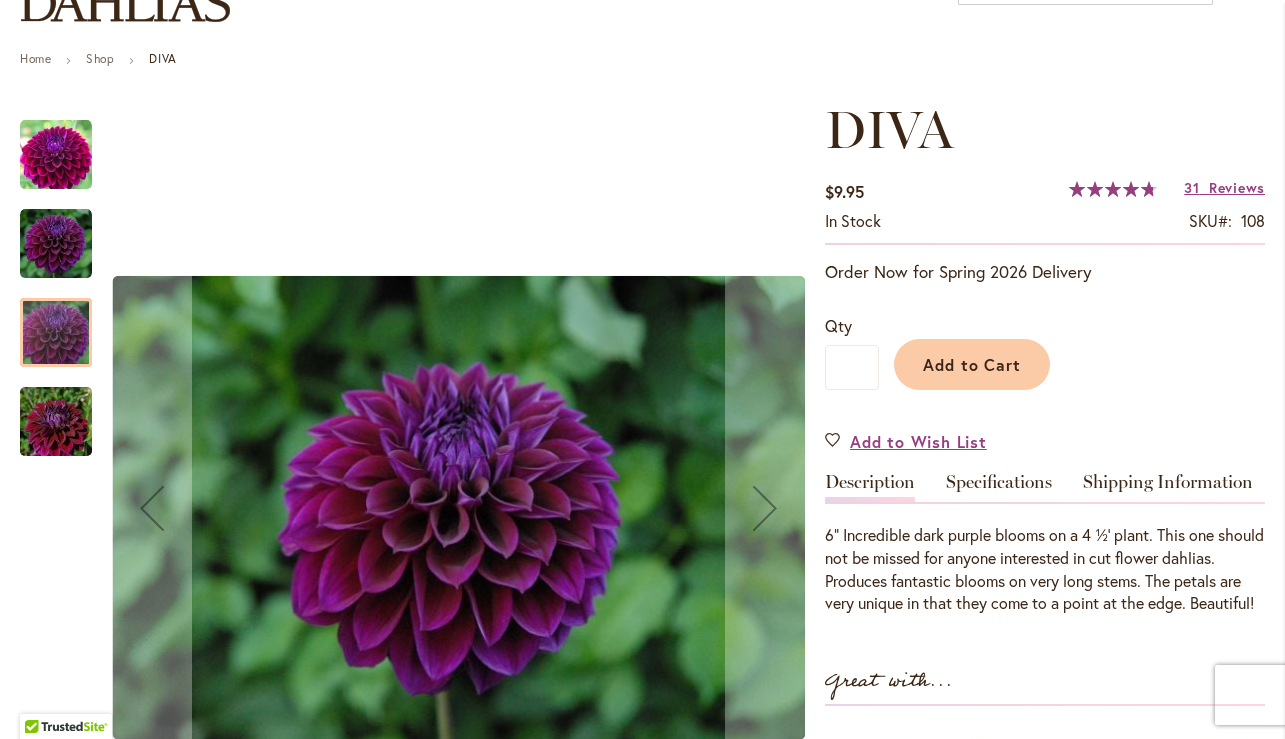 click at bounding box center [56, 422] 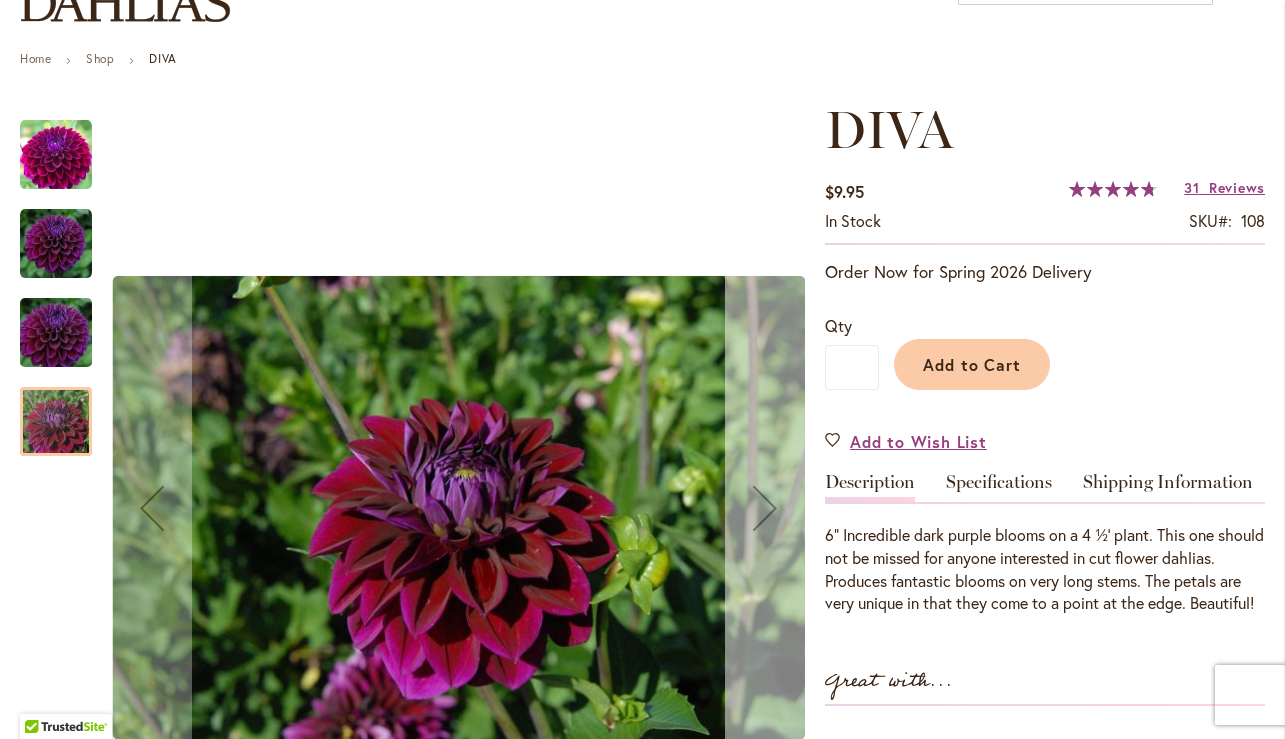 click at bounding box center [765, 508] 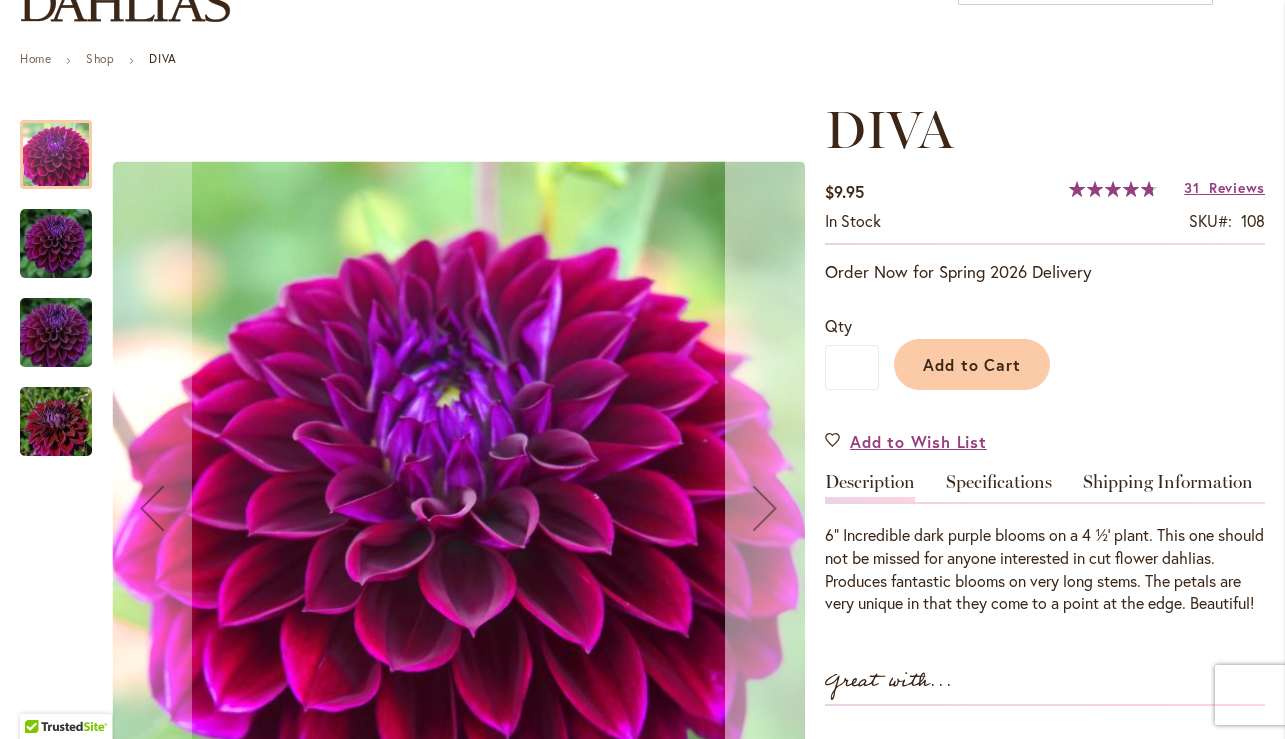 click at bounding box center (765, 508) 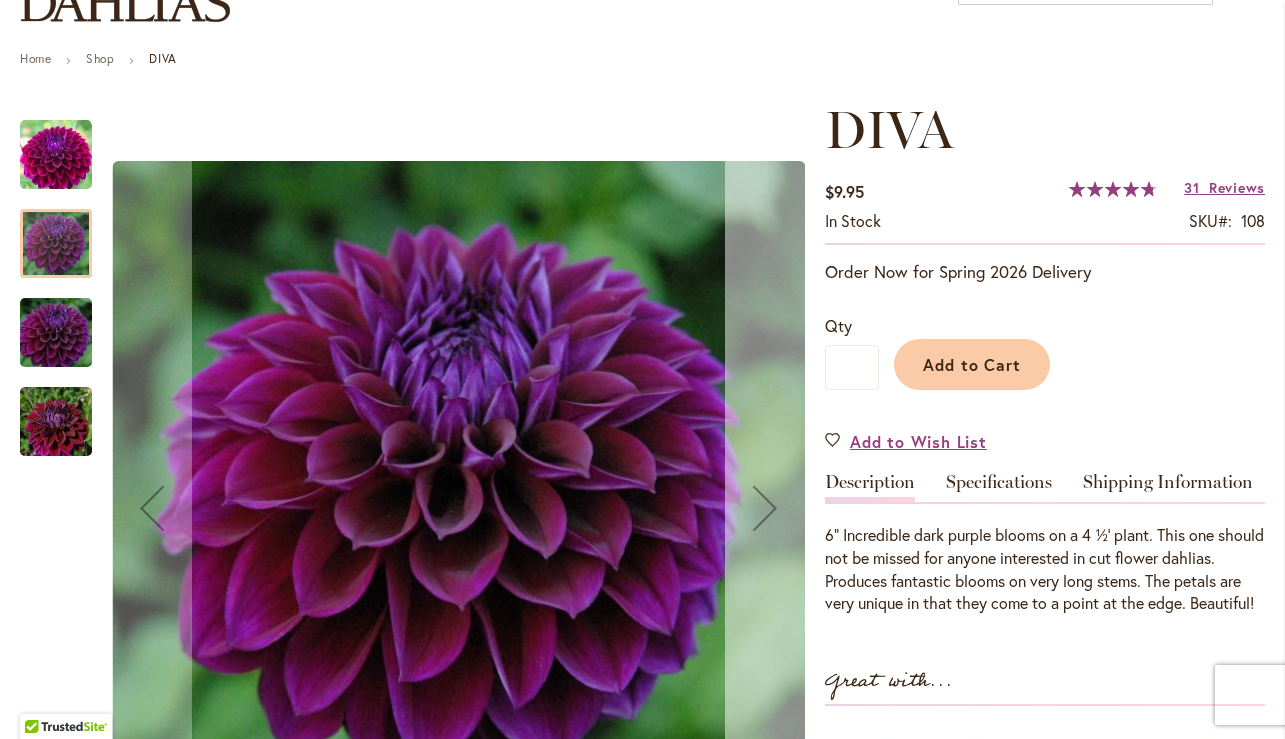 click at bounding box center (765, 508) 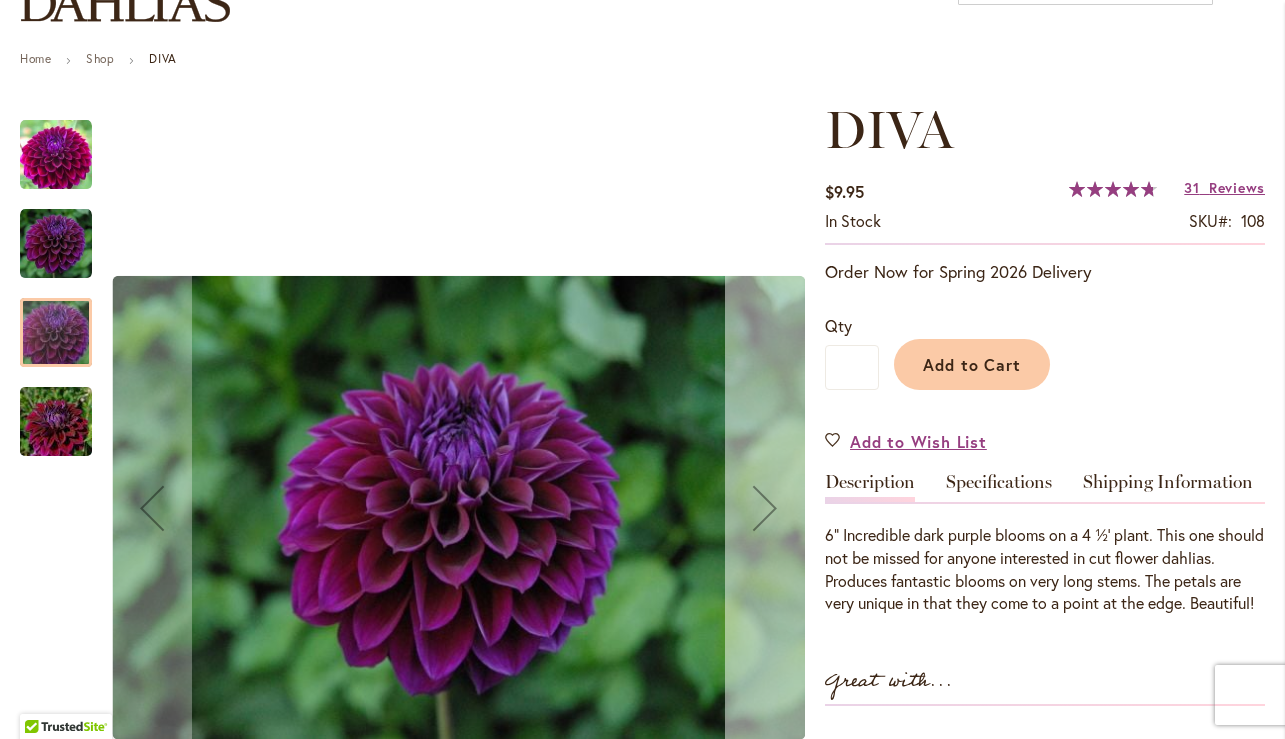 click at bounding box center (765, 508) 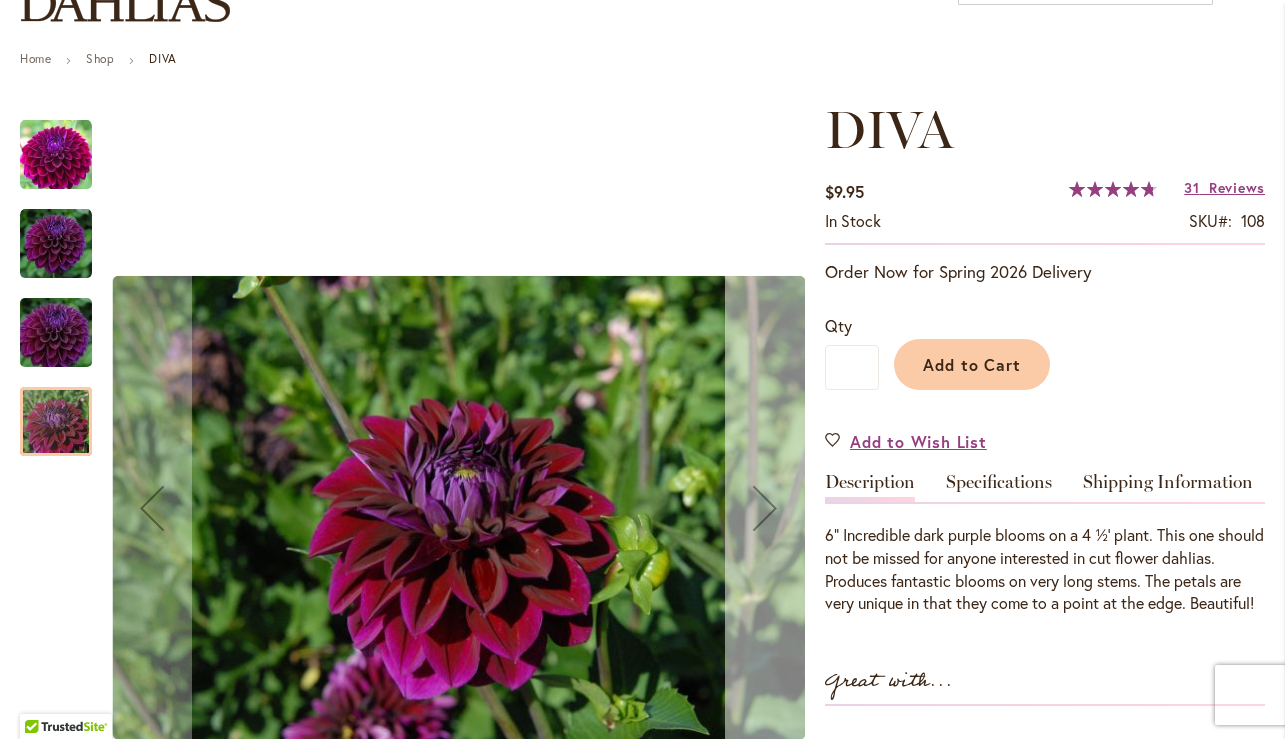 click at bounding box center (765, 508) 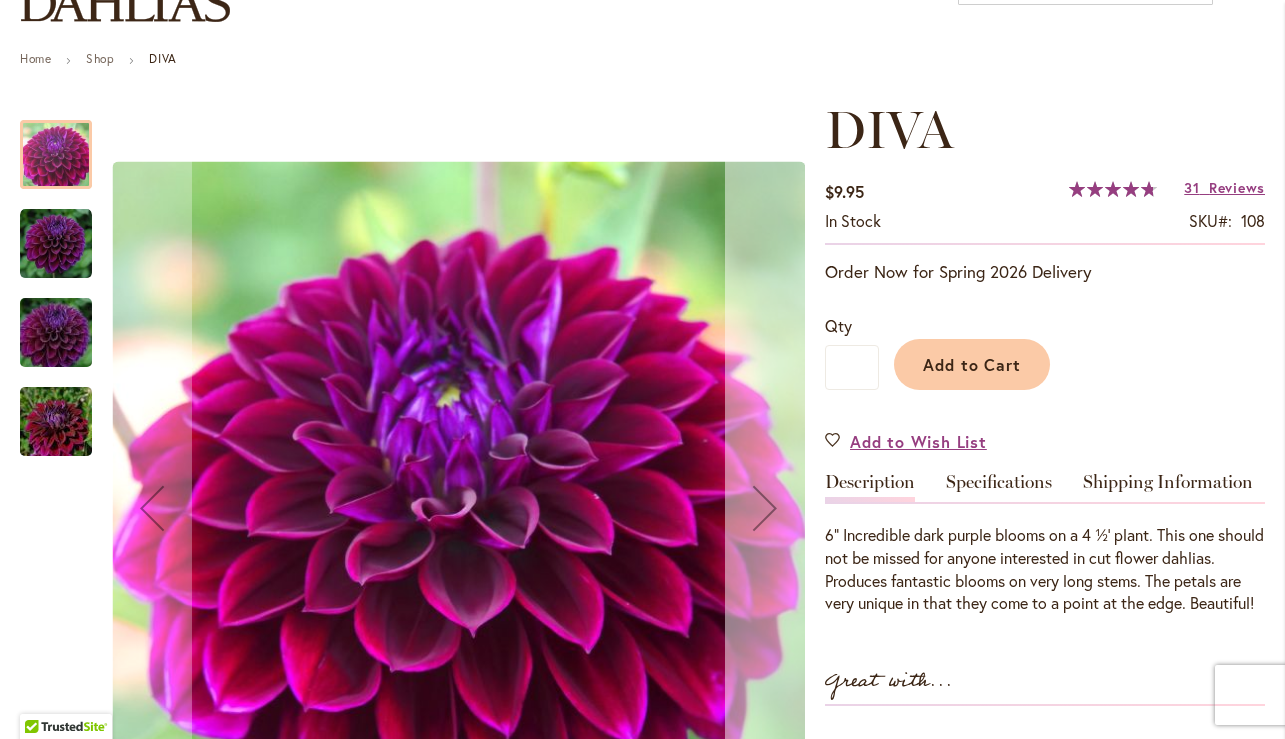 click at bounding box center [765, 508] 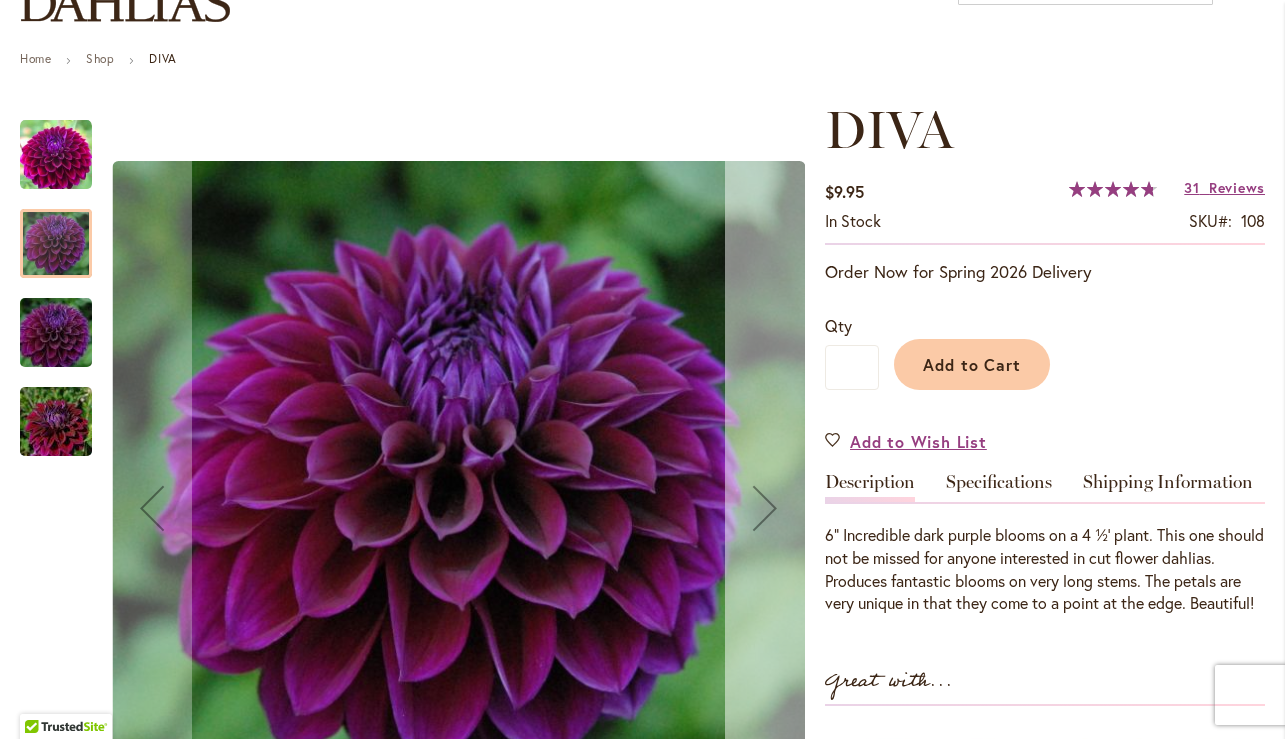 click at bounding box center [765, 508] 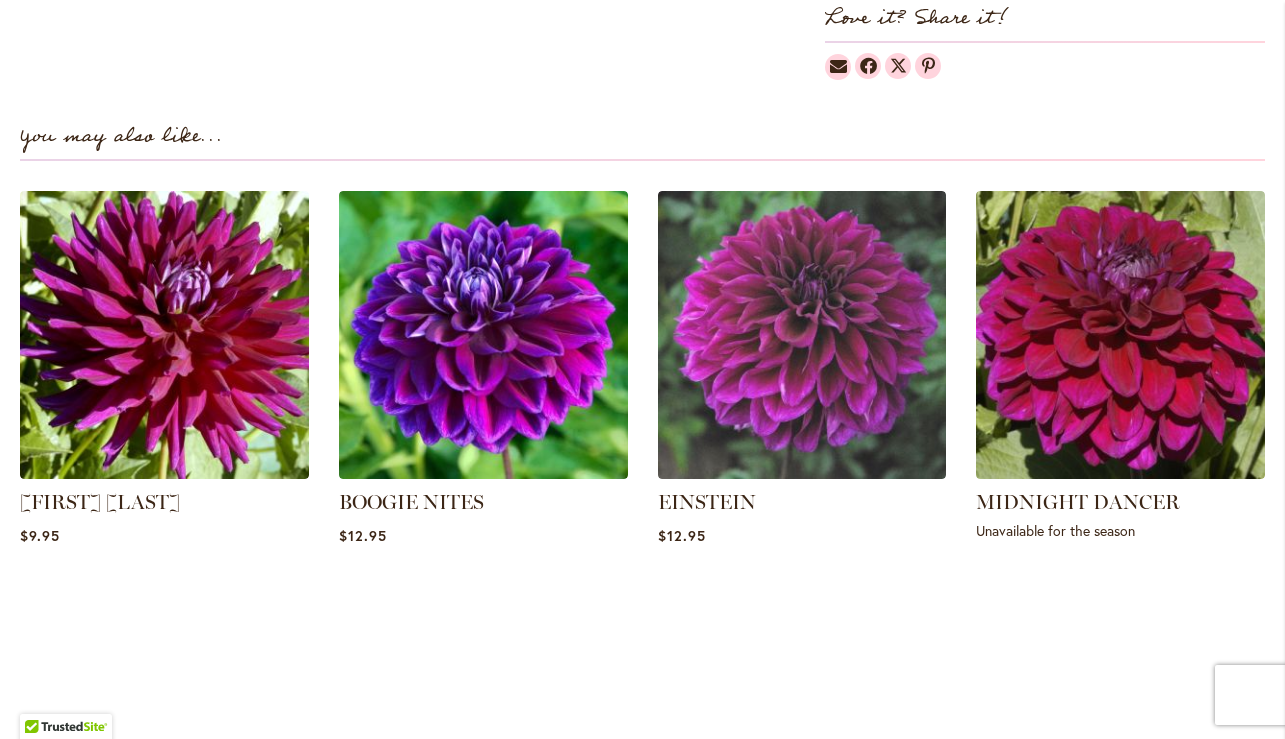 scroll, scrollTop: 1351, scrollLeft: 0, axis: vertical 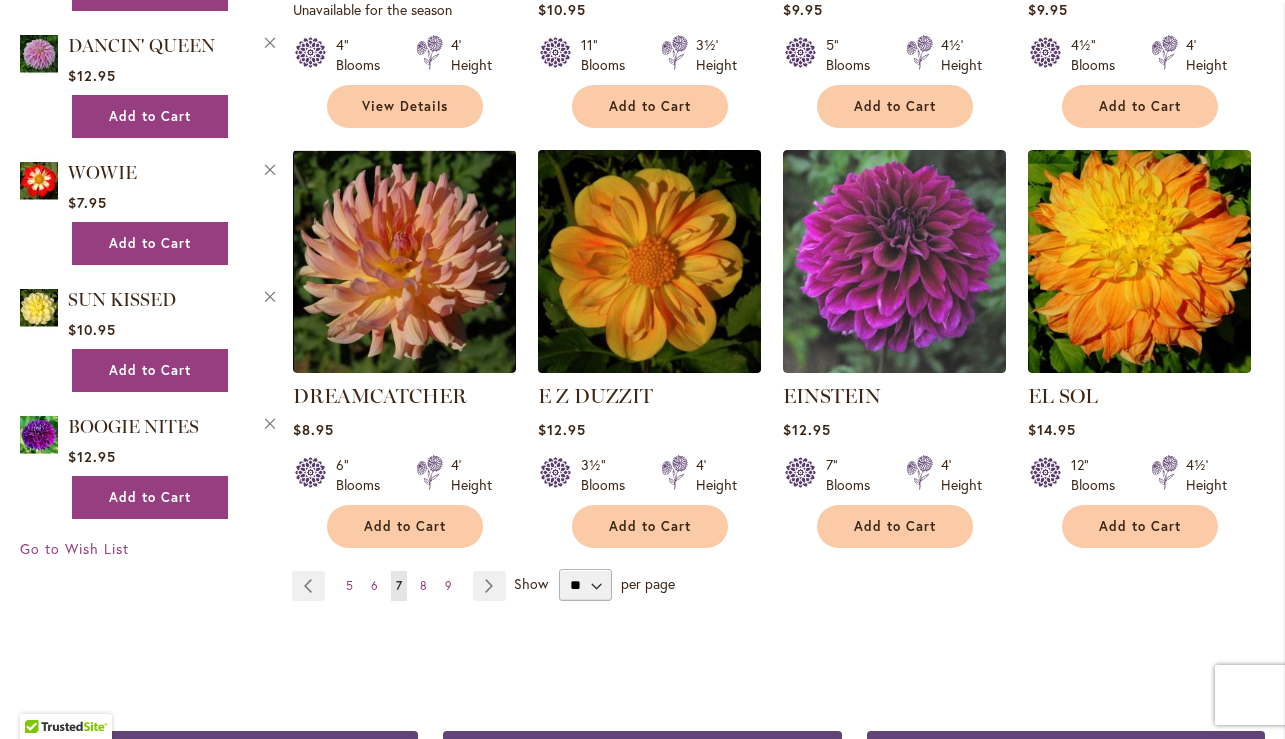 click at bounding box center (649, 262) 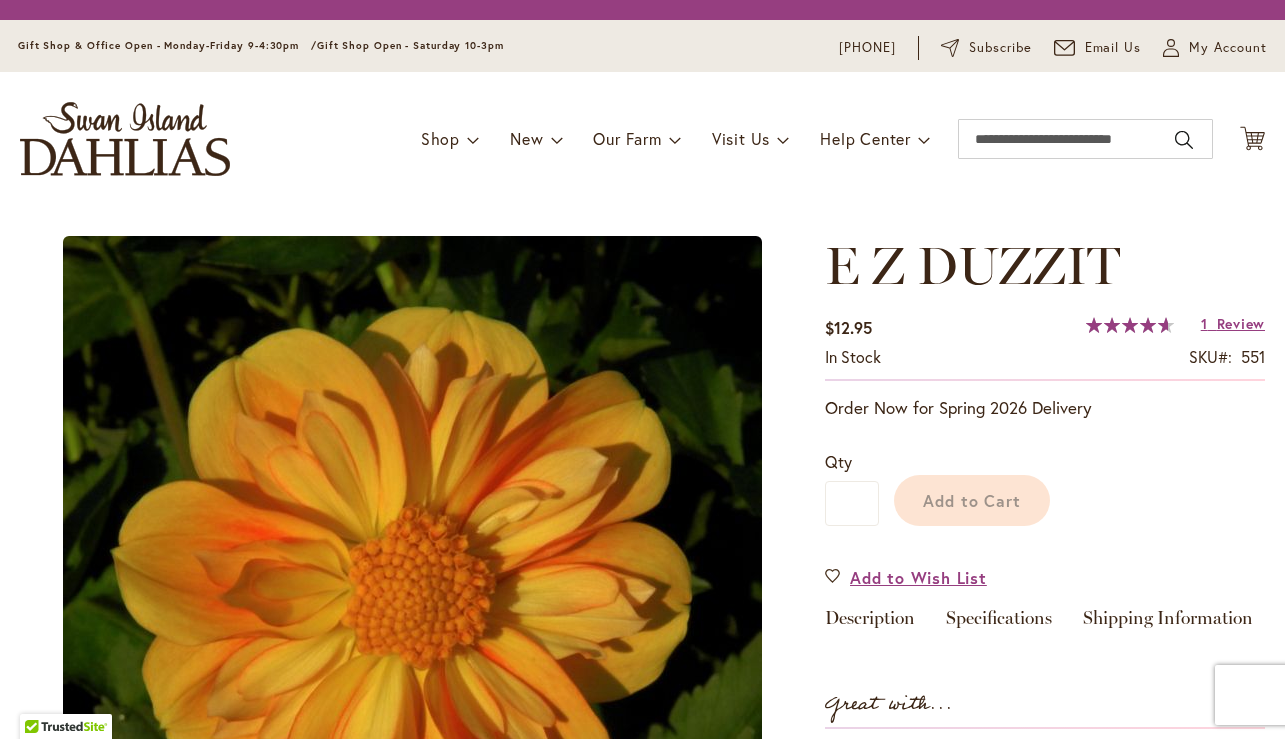 scroll, scrollTop: 0, scrollLeft: 0, axis: both 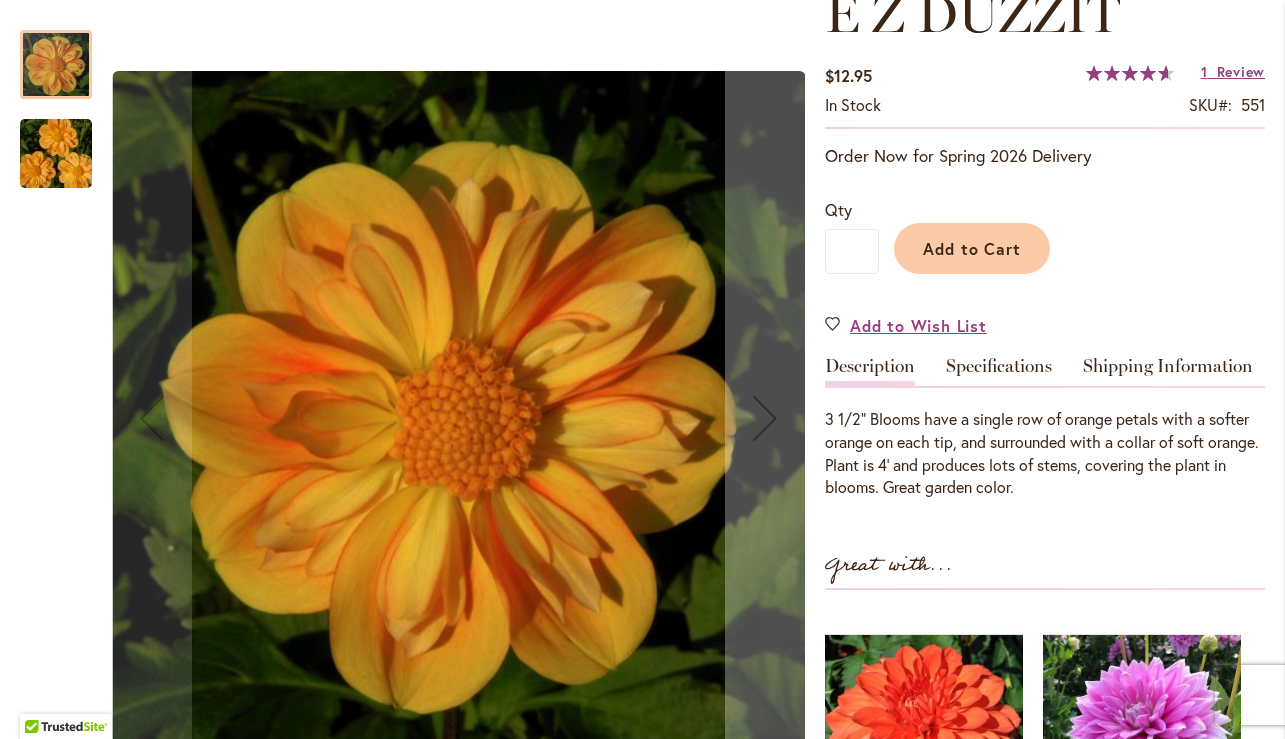 click at bounding box center (56, 154) 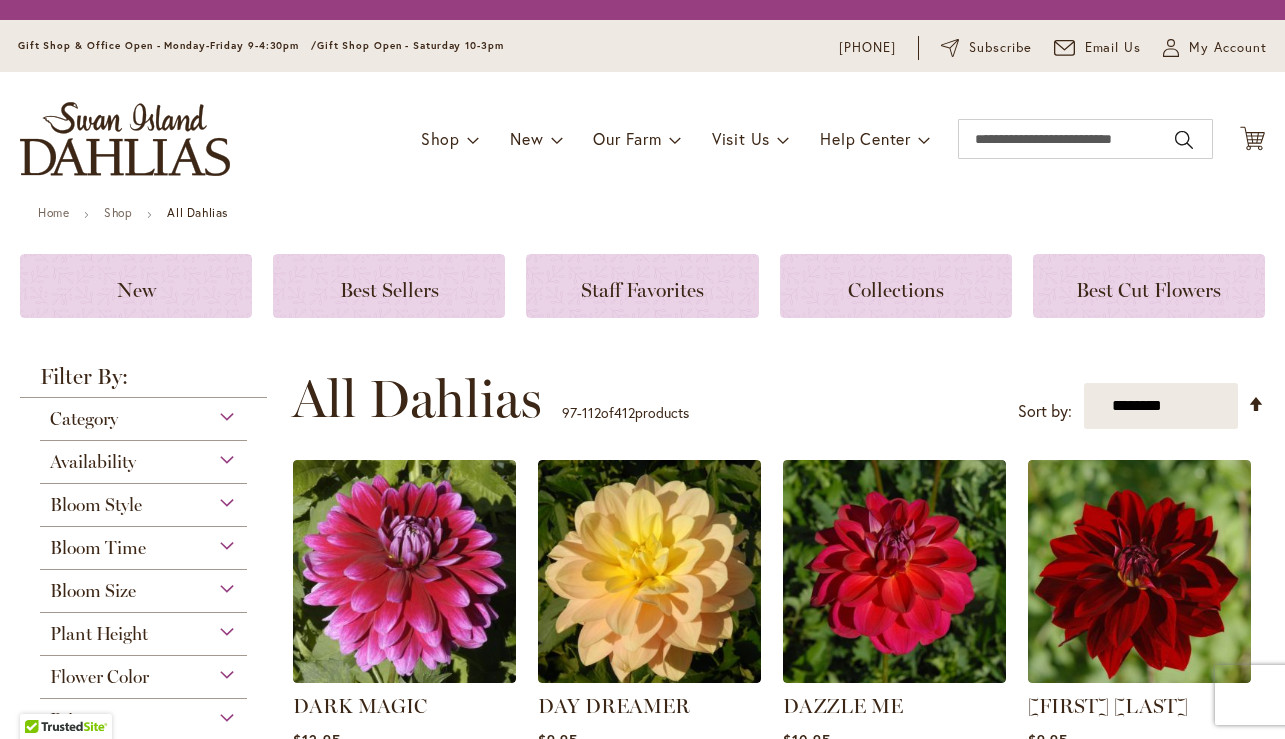 scroll, scrollTop: 0, scrollLeft: 0, axis: both 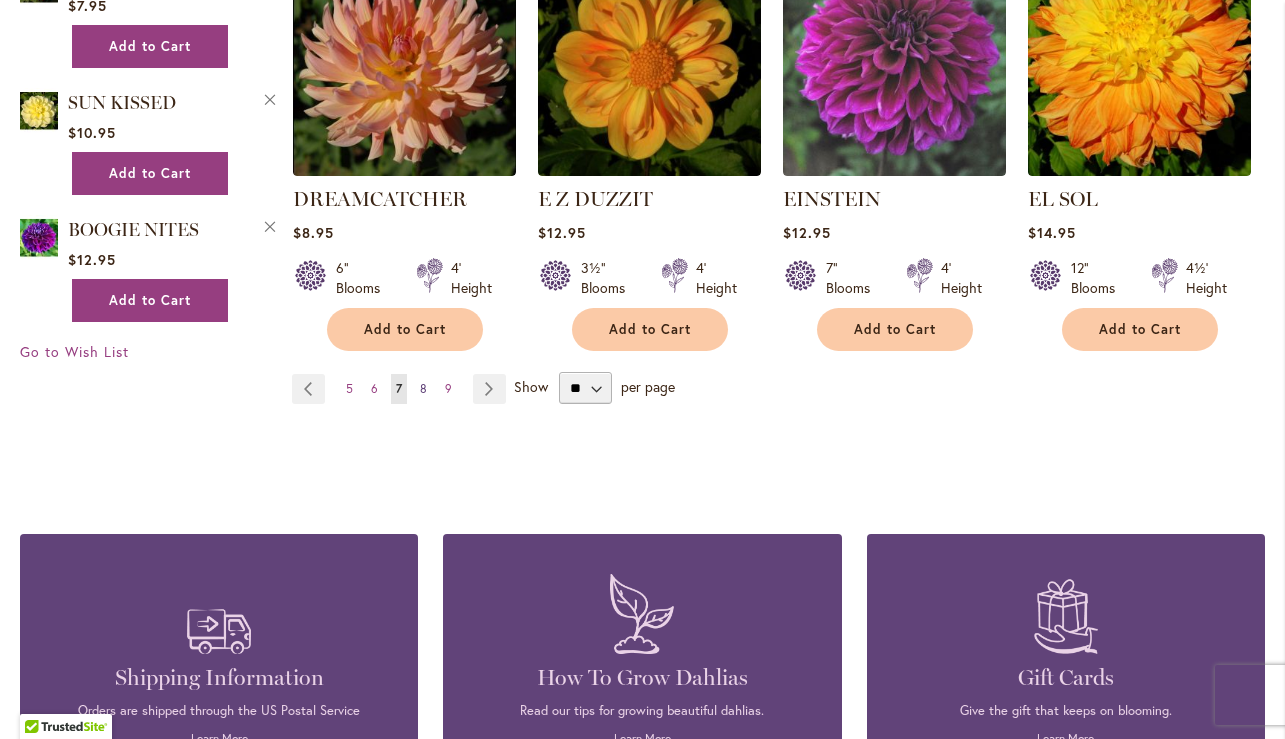 click on "8" at bounding box center (423, 388) 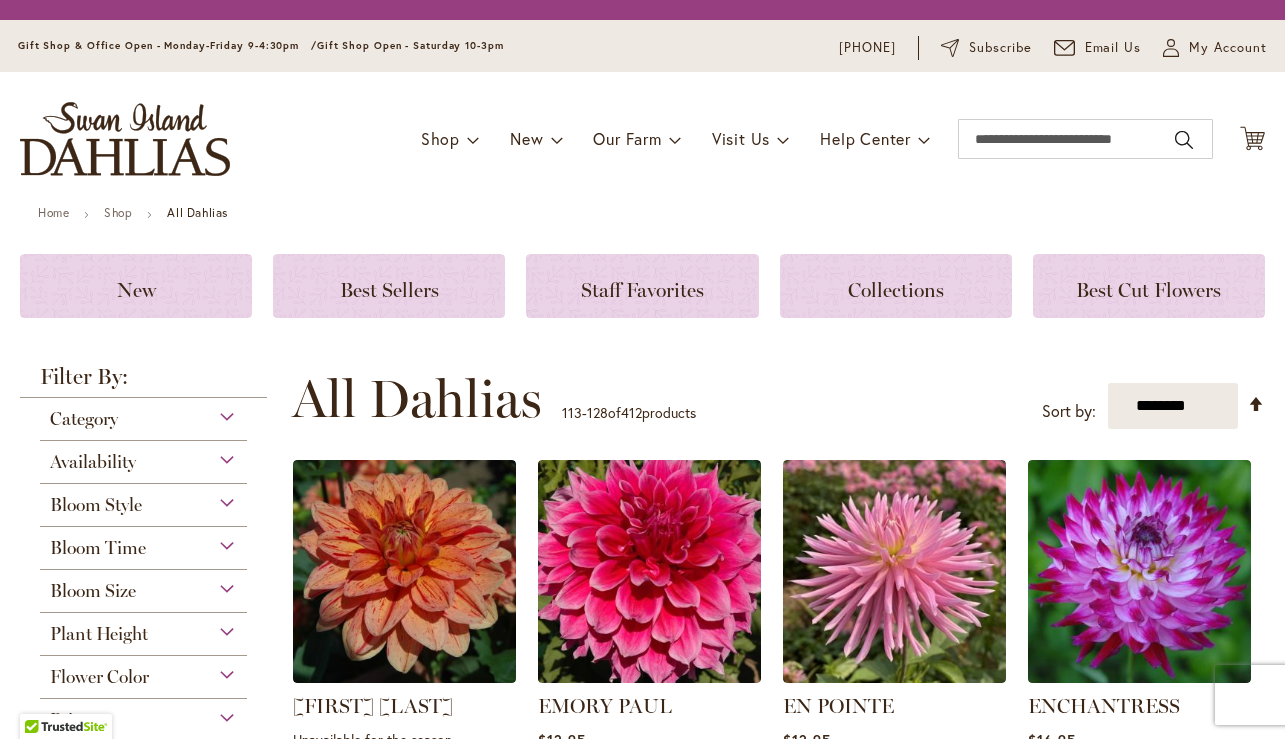 scroll, scrollTop: 0, scrollLeft: 0, axis: both 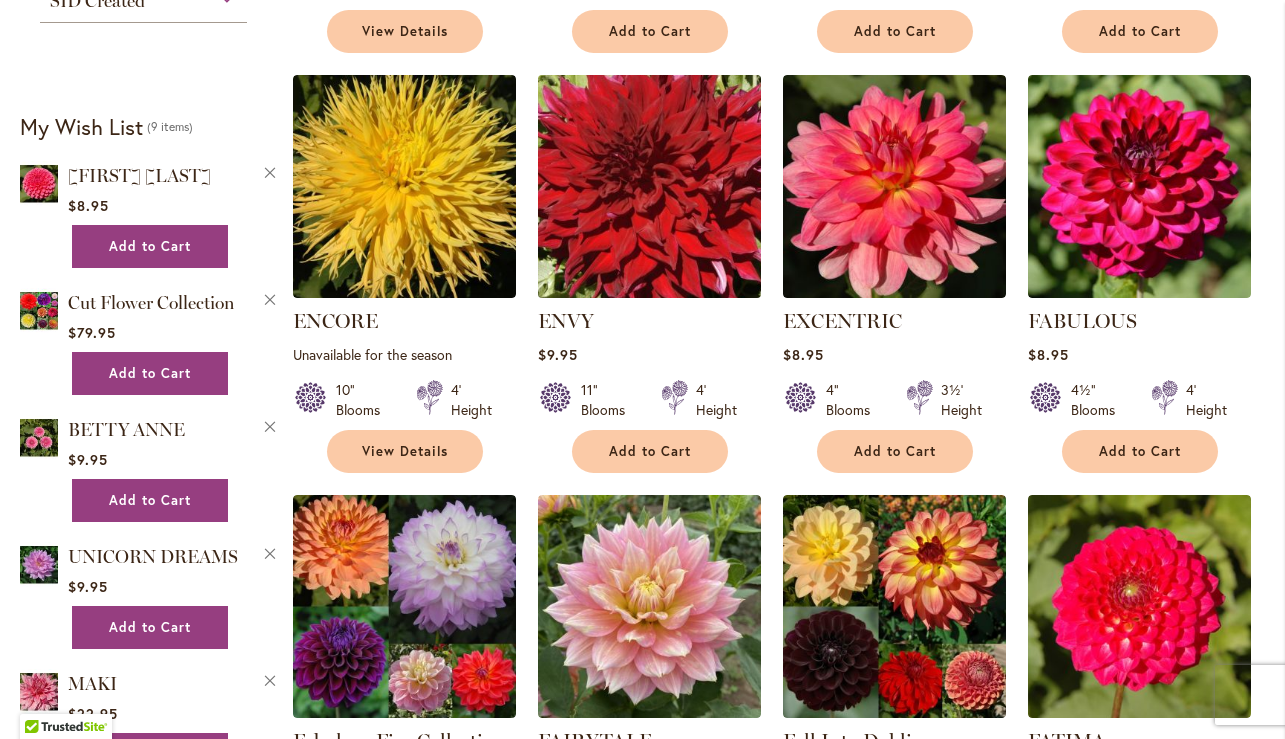 click at bounding box center [649, 187] 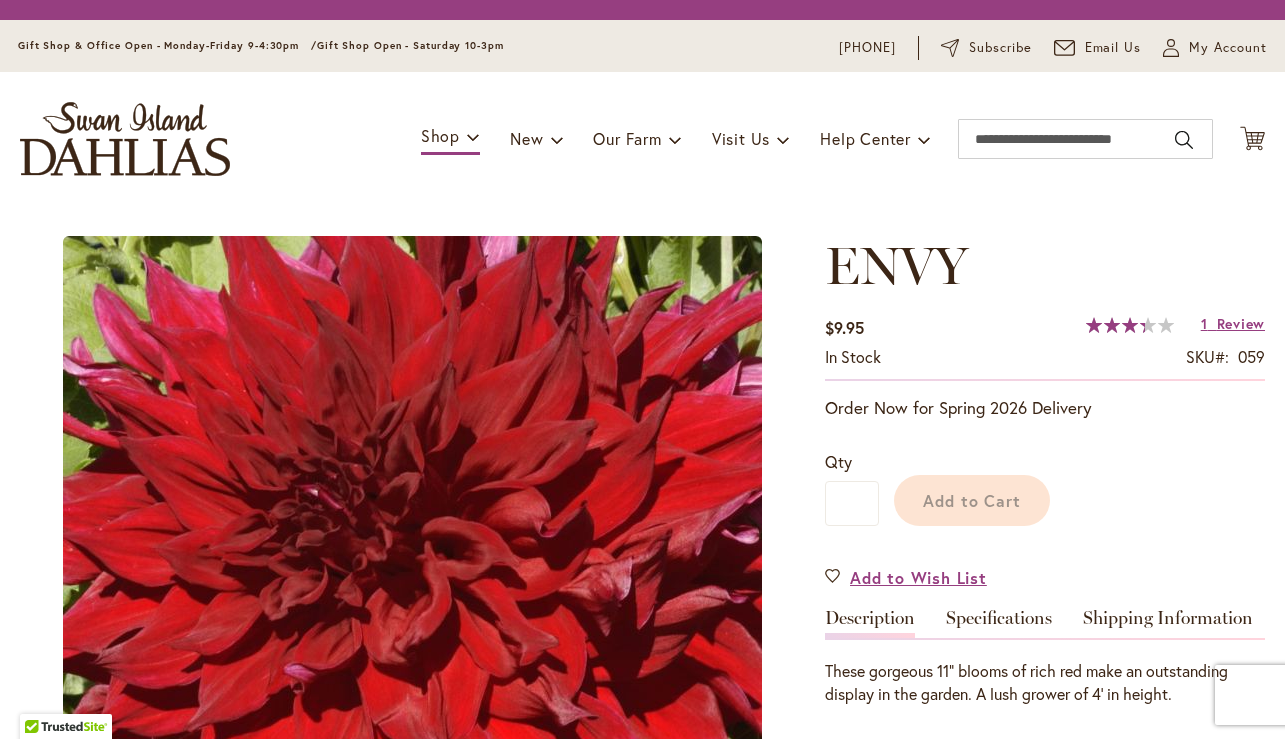 scroll, scrollTop: 0, scrollLeft: 0, axis: both 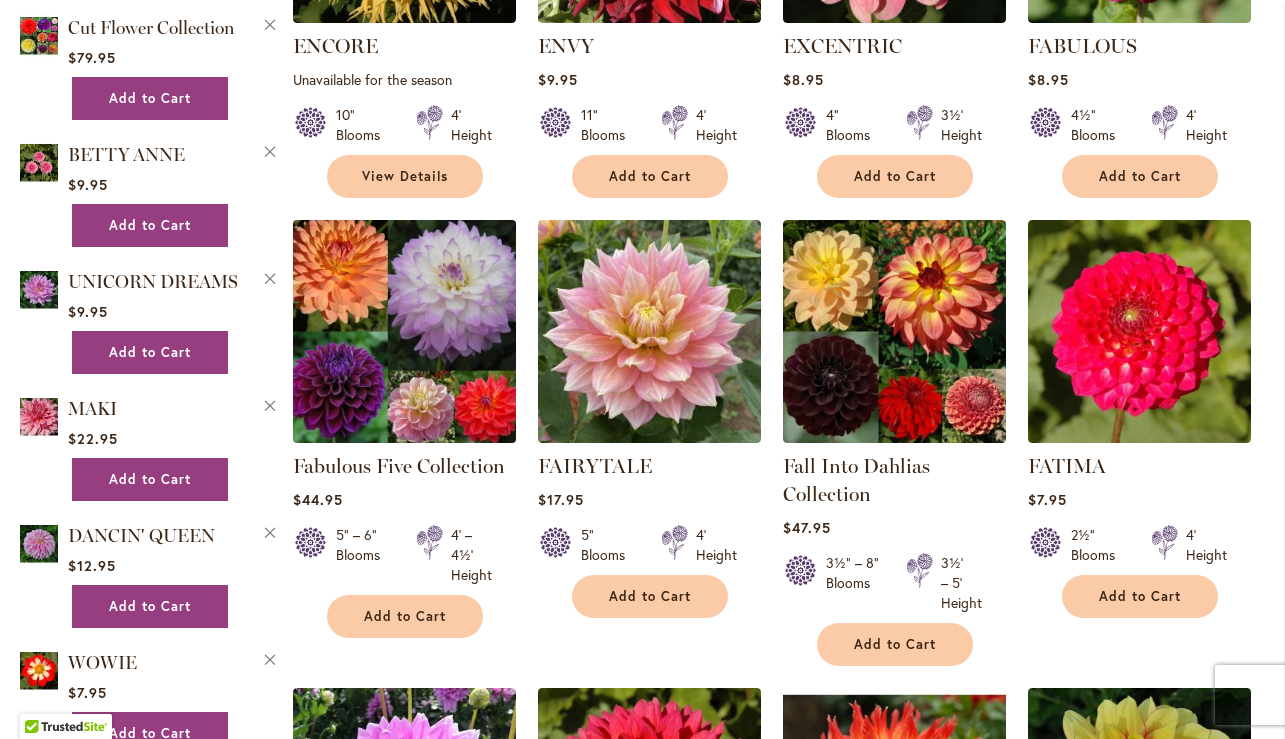 click at bounding box center [404, 332] 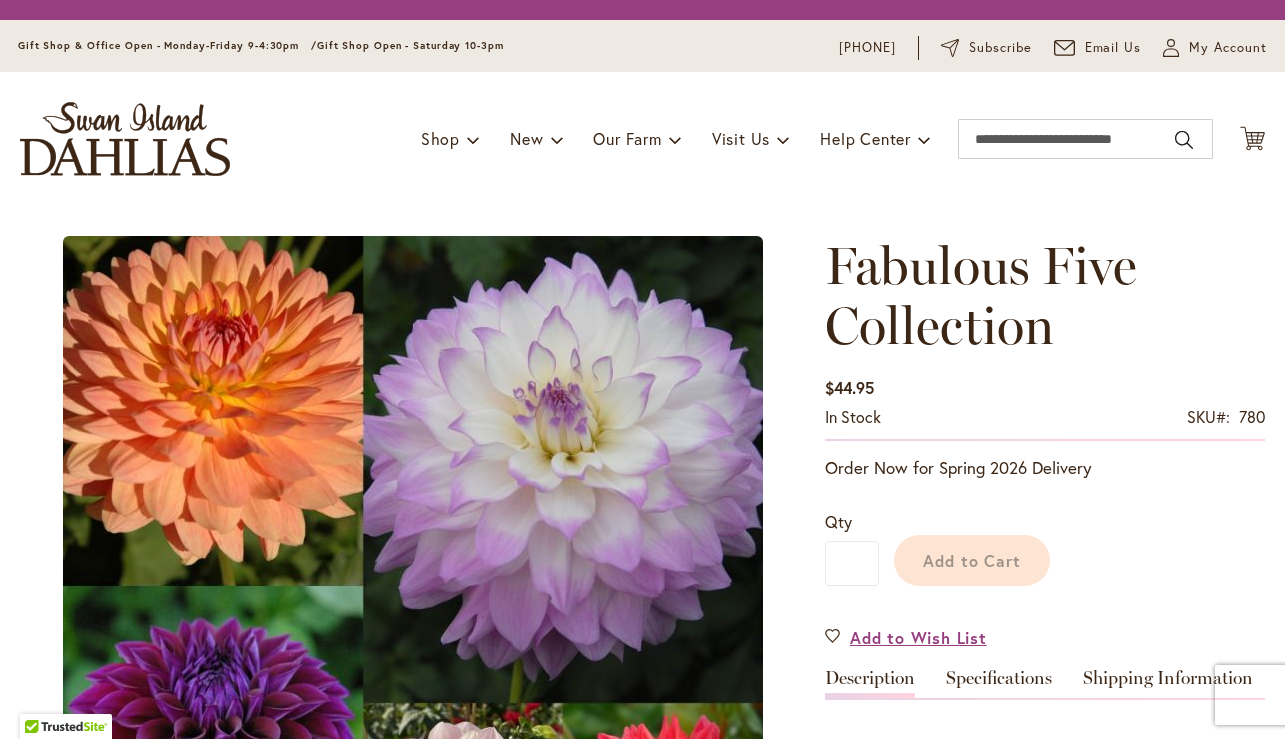 scroll, scrollTop: 0, scrollLeft: 0, axis: both 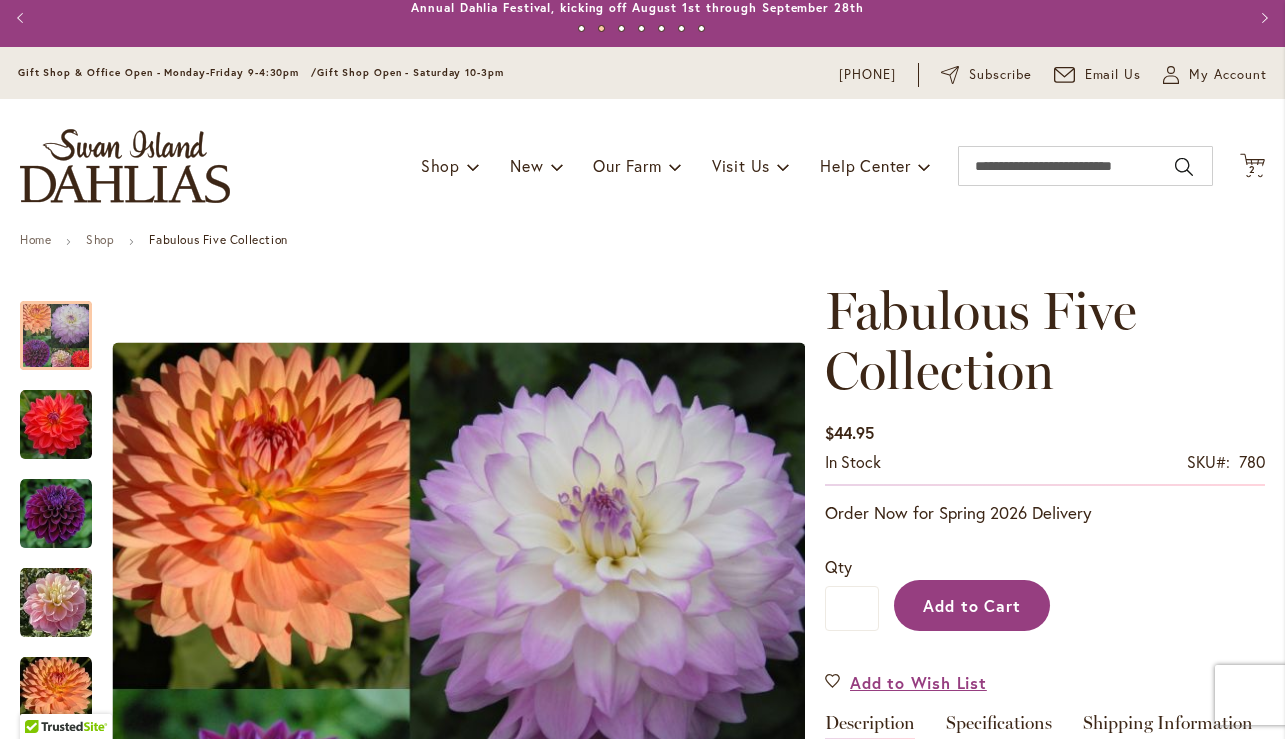 click on "Add to Cart" at bounding box center (972, 605) 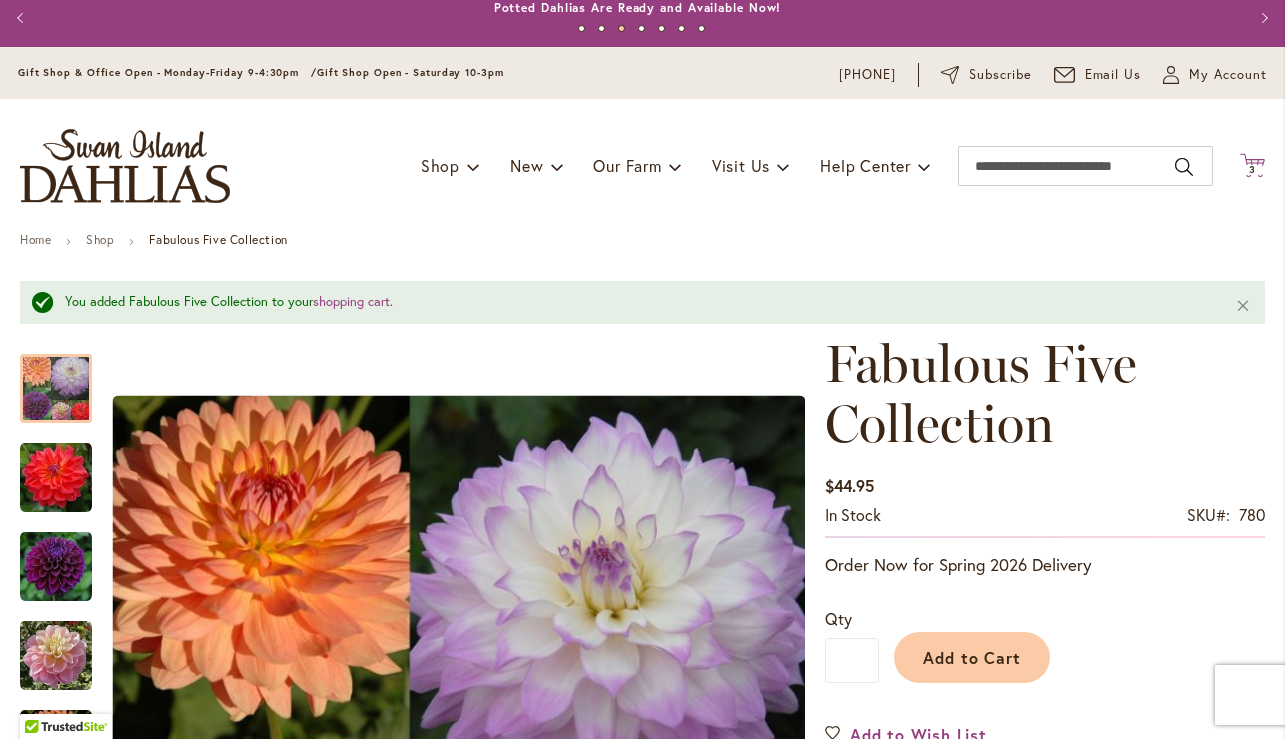 click on "Cart
.cls-1 {
fill: #231f20;
}" 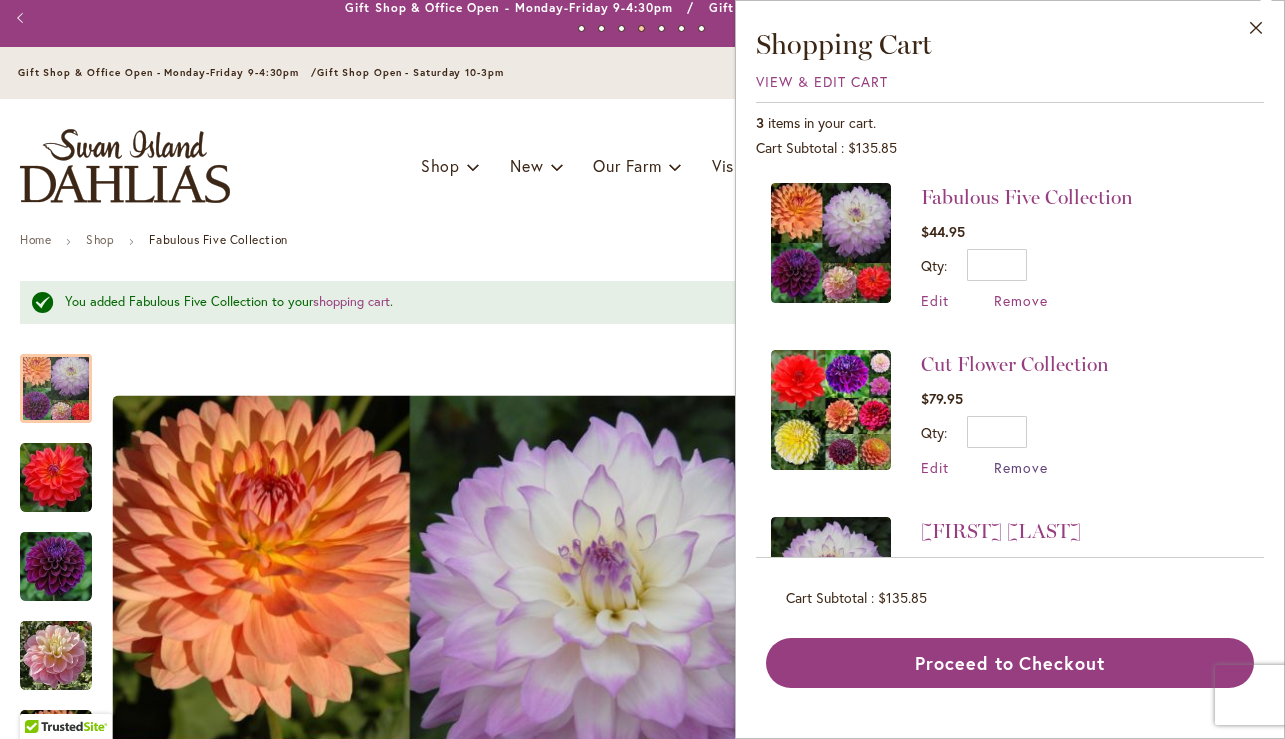 click on "Remove" at bounding box center (1021, 467) 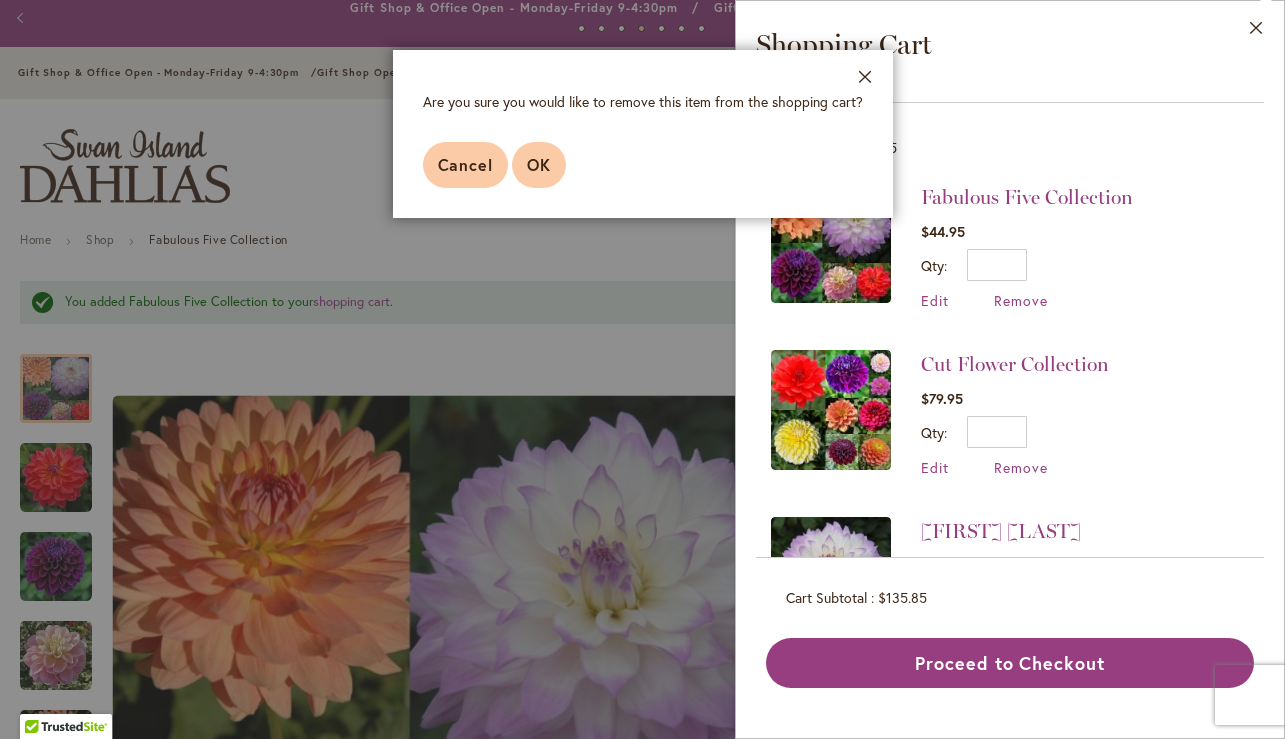 click on "OK" at bounding box center [539, 164] 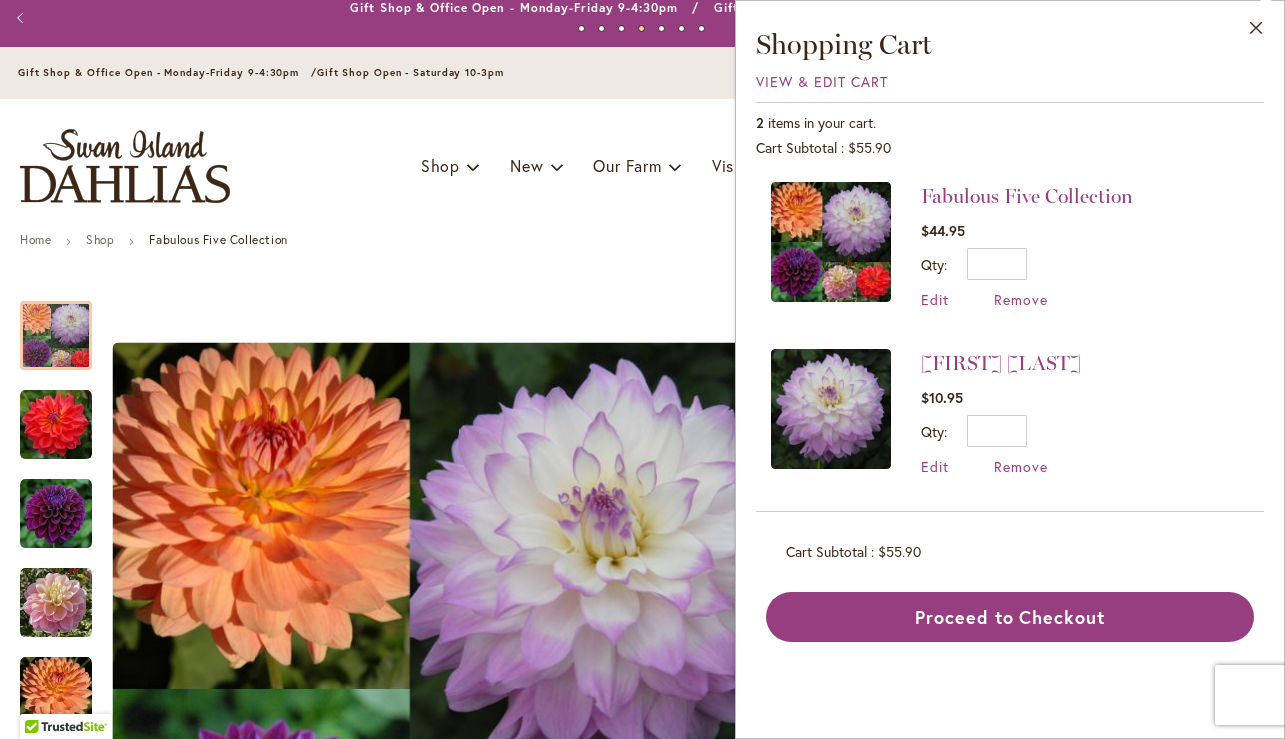scroll, scrollTop: 0, scrollLeft: 0, axis: both 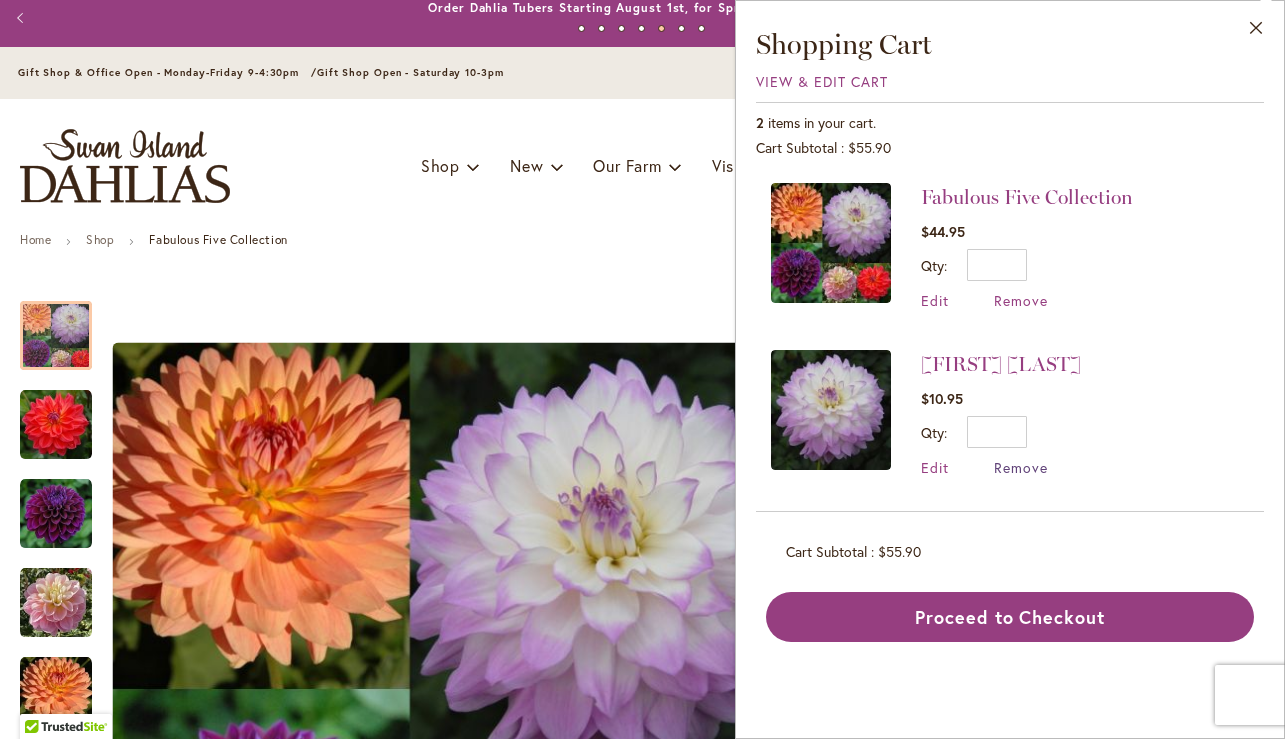 click on "Remove" at bounding box center (1021, 467) 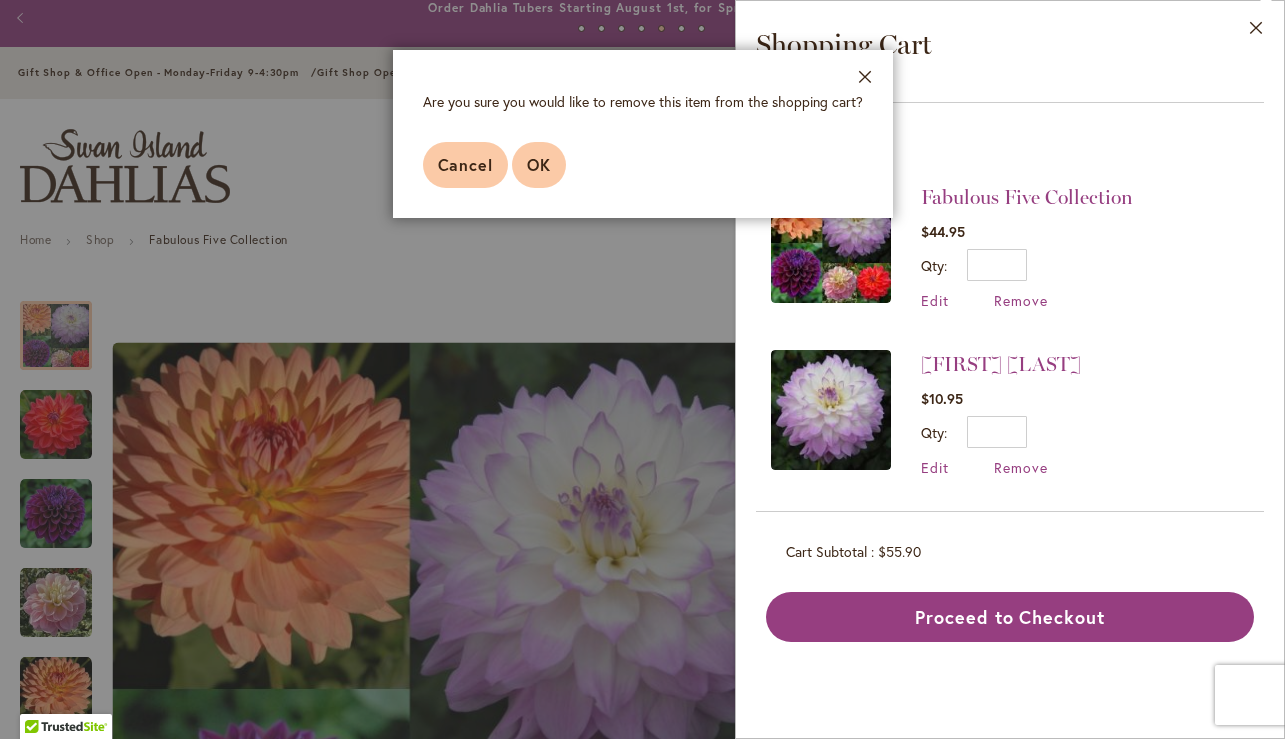 click on "OK" at bounding box center (539, 164) 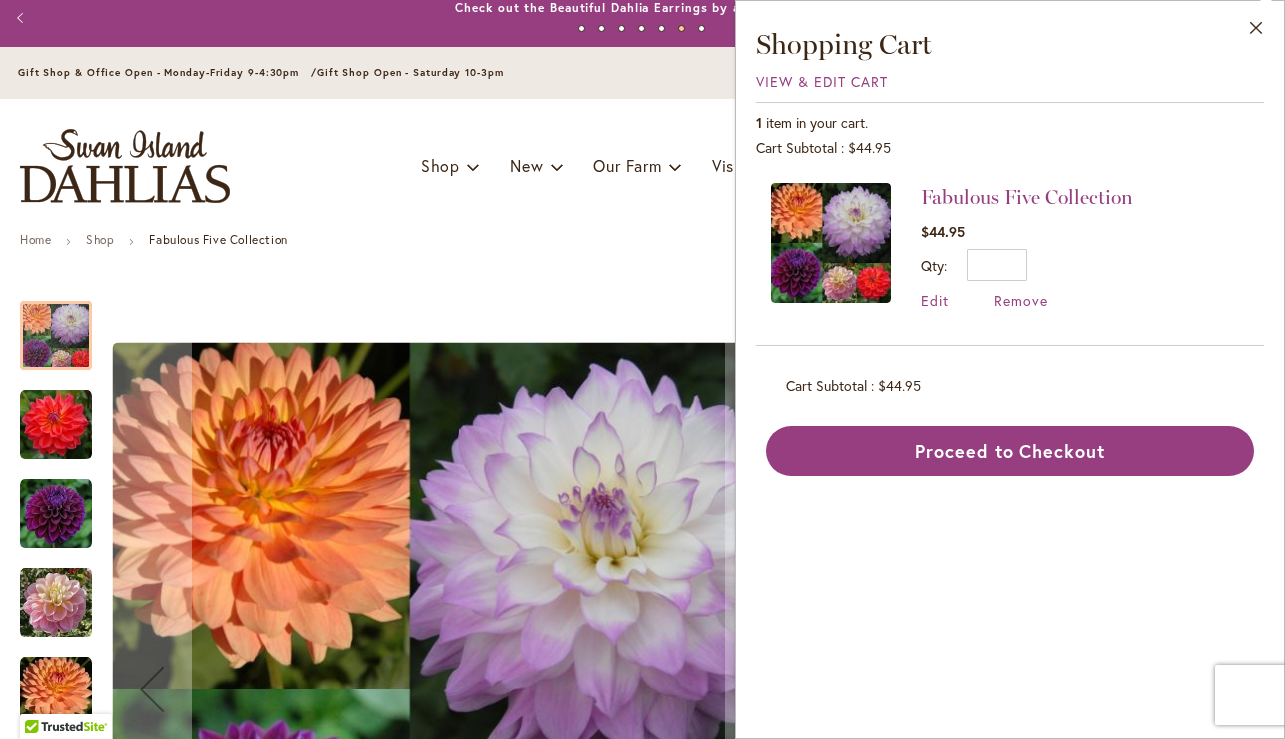 click at bounding box center (56, 514) 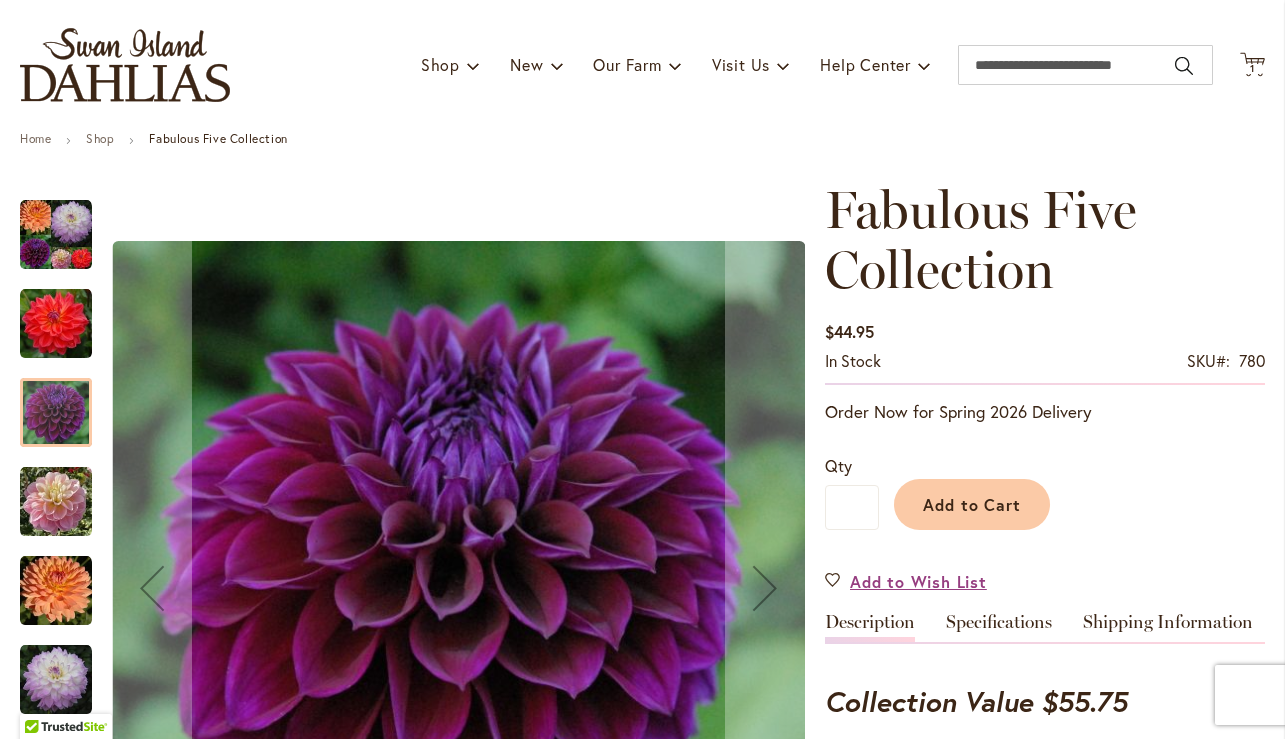 scroll, scrollTop: 170, scrollLeft: 0, axis: vertical 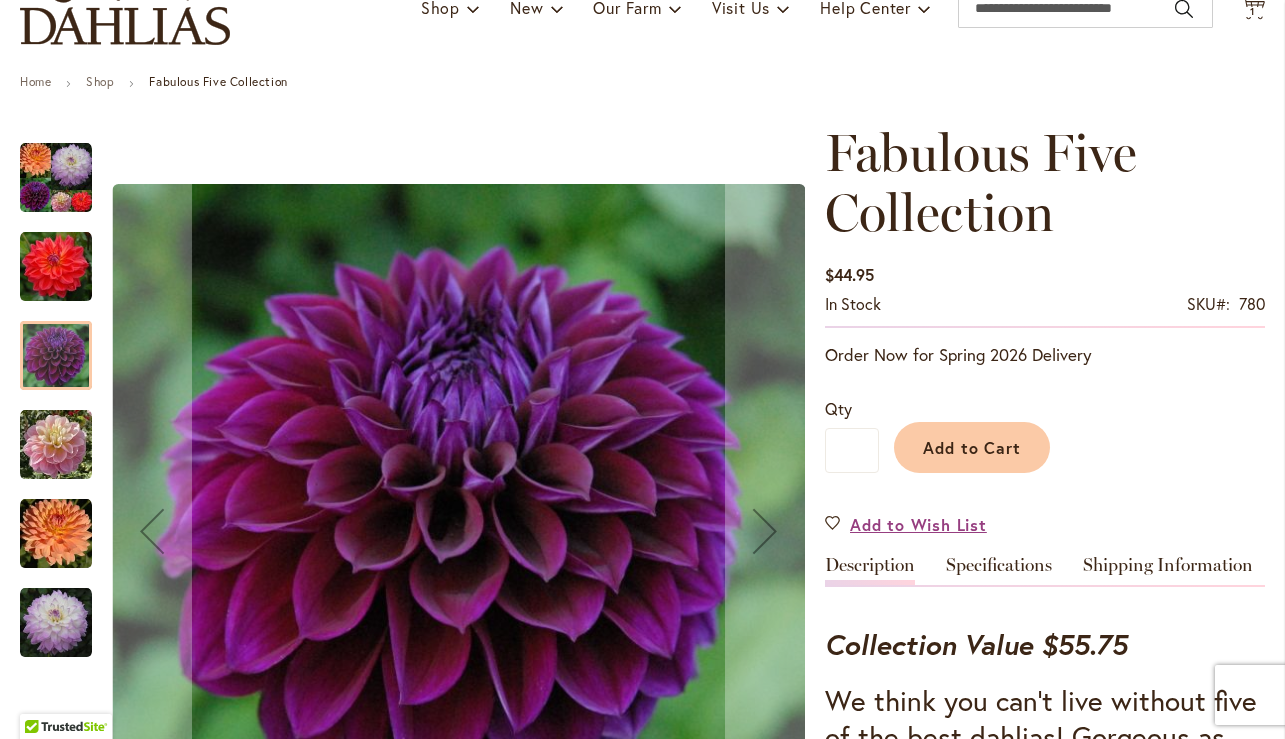click at bounding box center [56, 355] 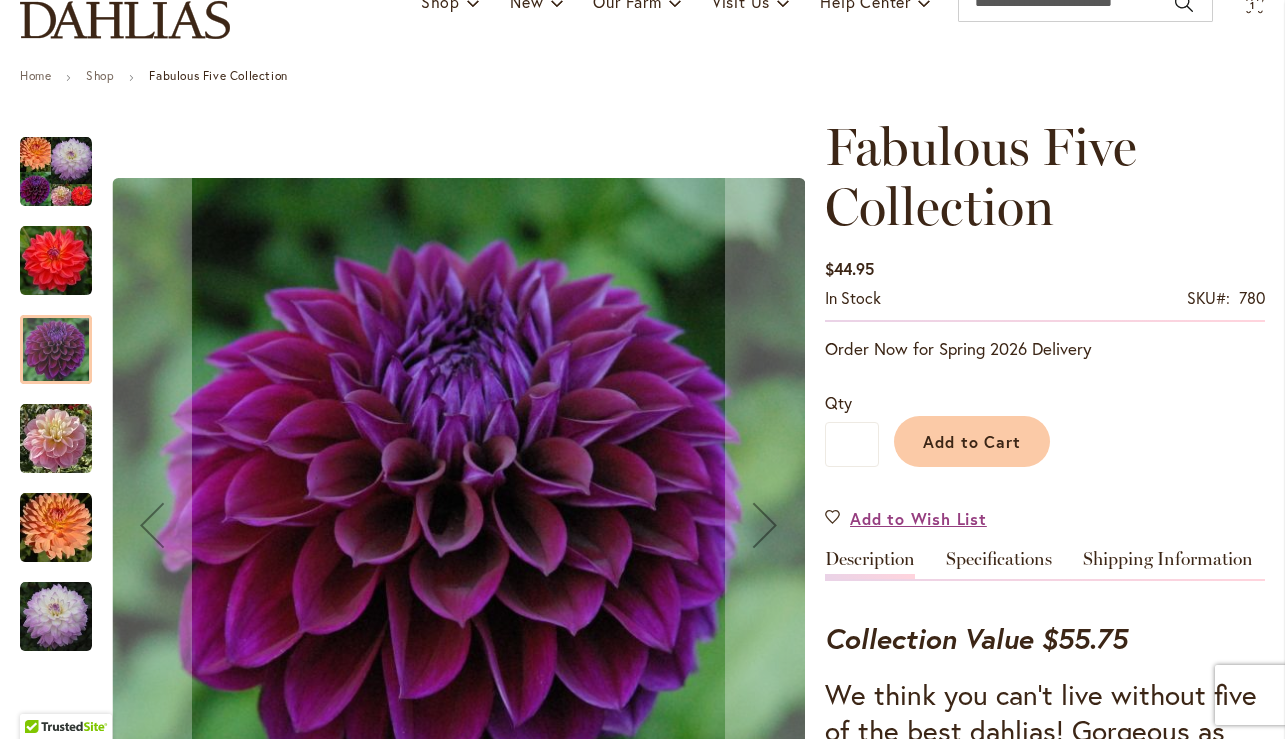 scroll, scrollTop: 0, scrollLeft: 0, axis: both 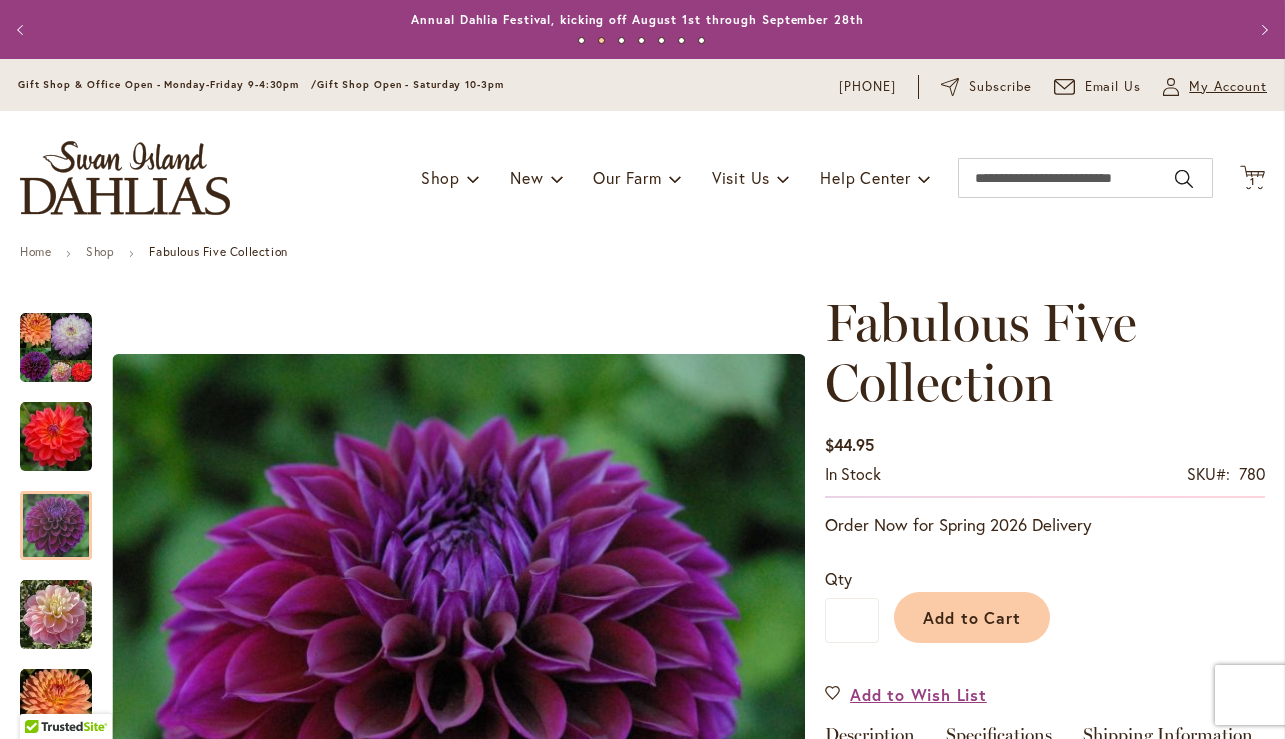 click on "My Account" at bounding box center (1228, 87) 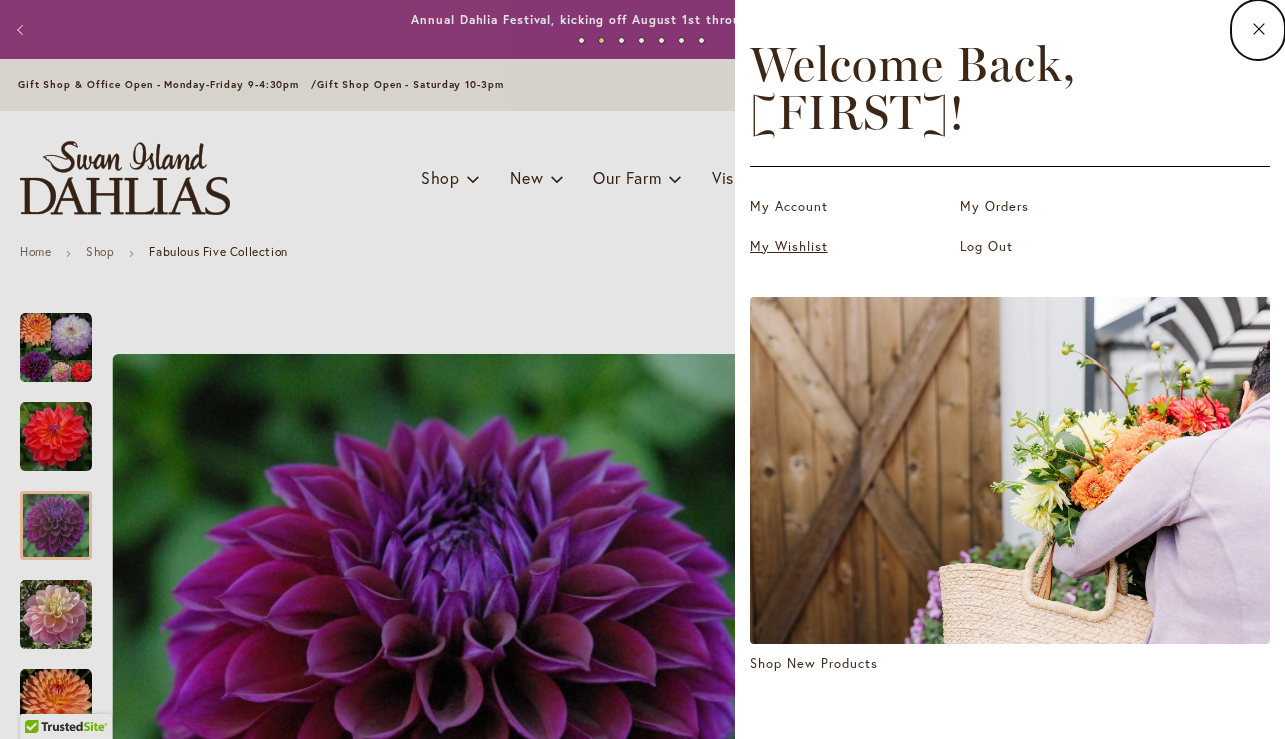 click on "My Wishlist" at bounding box center [850, 247] 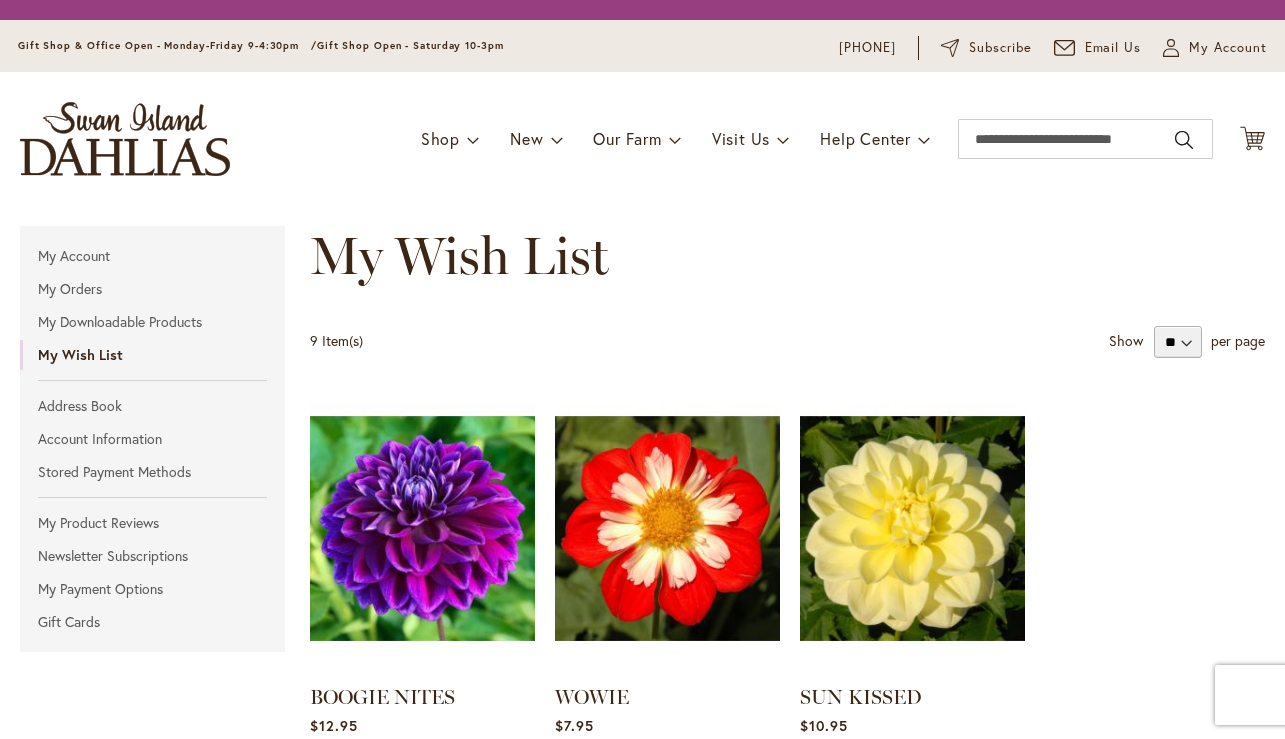 scroll, scrollTop: 0, scrollLeft: 0, axis: both 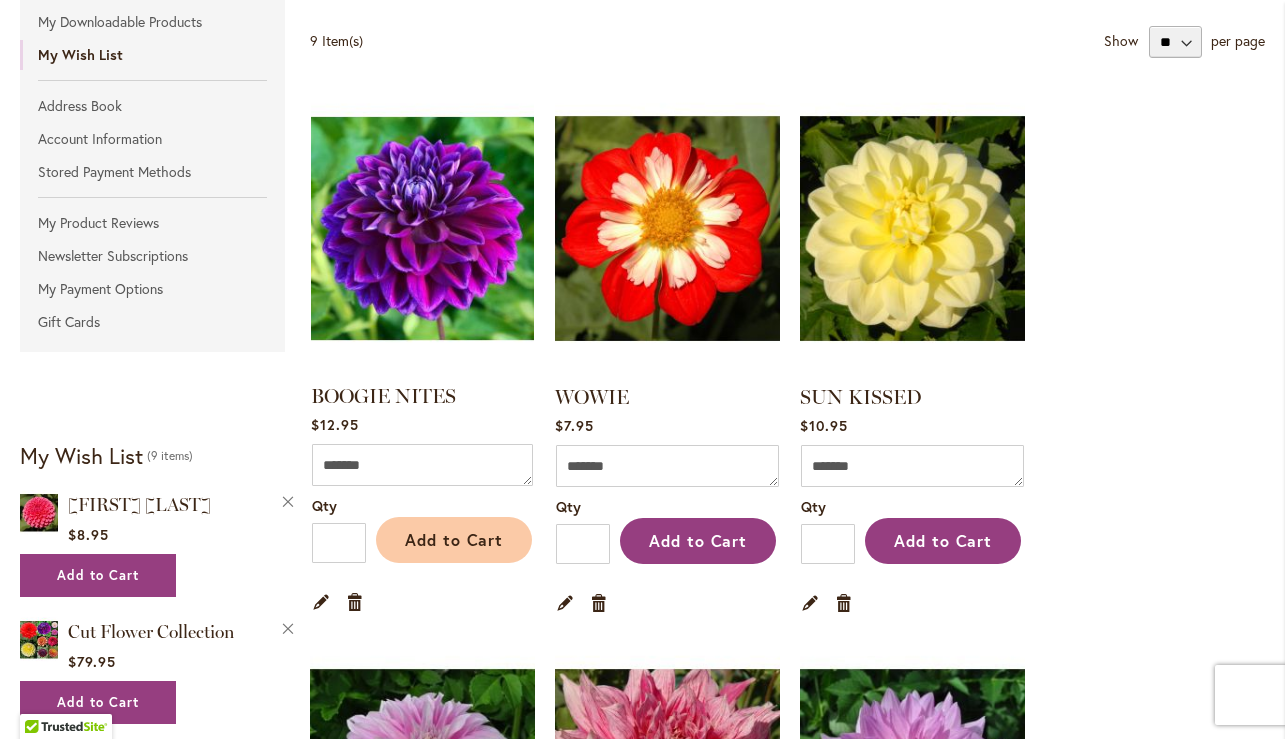 click on "Add to Cart" at bounding box center (454, 539) 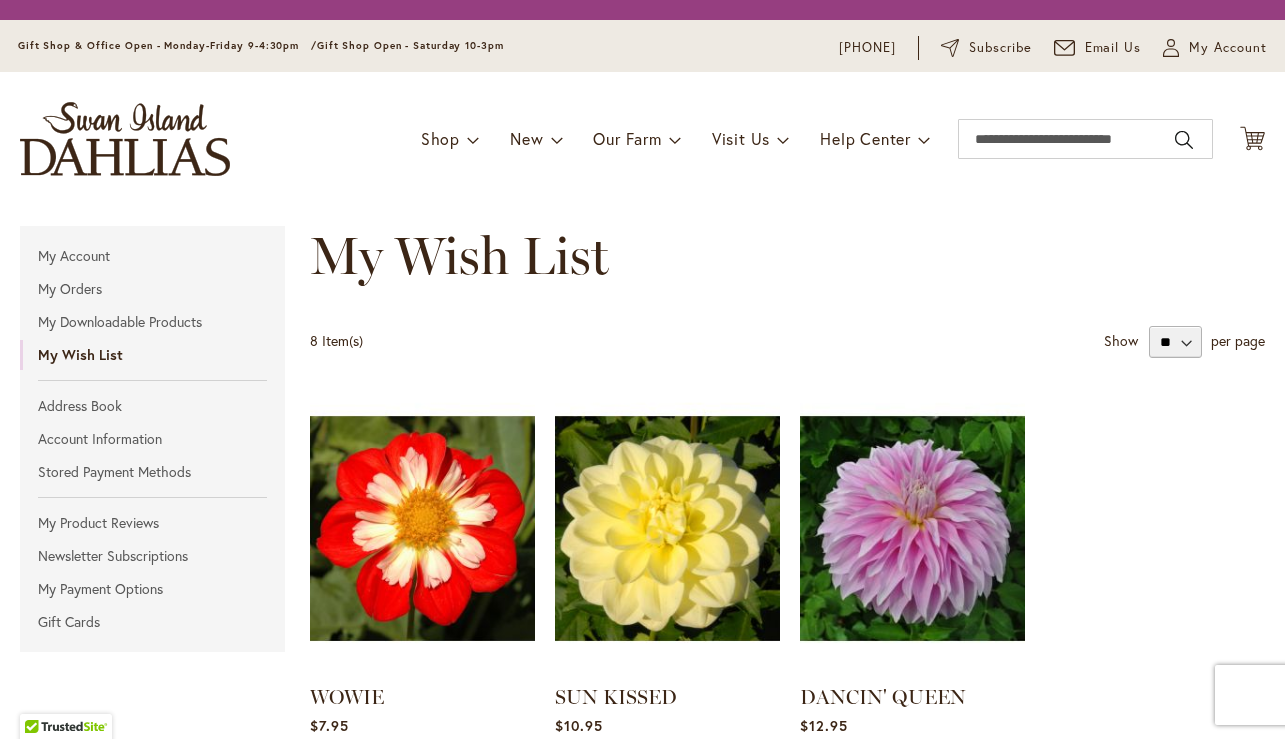 scroll, scrollTop: 0, scrollLeft: 0, axis: both 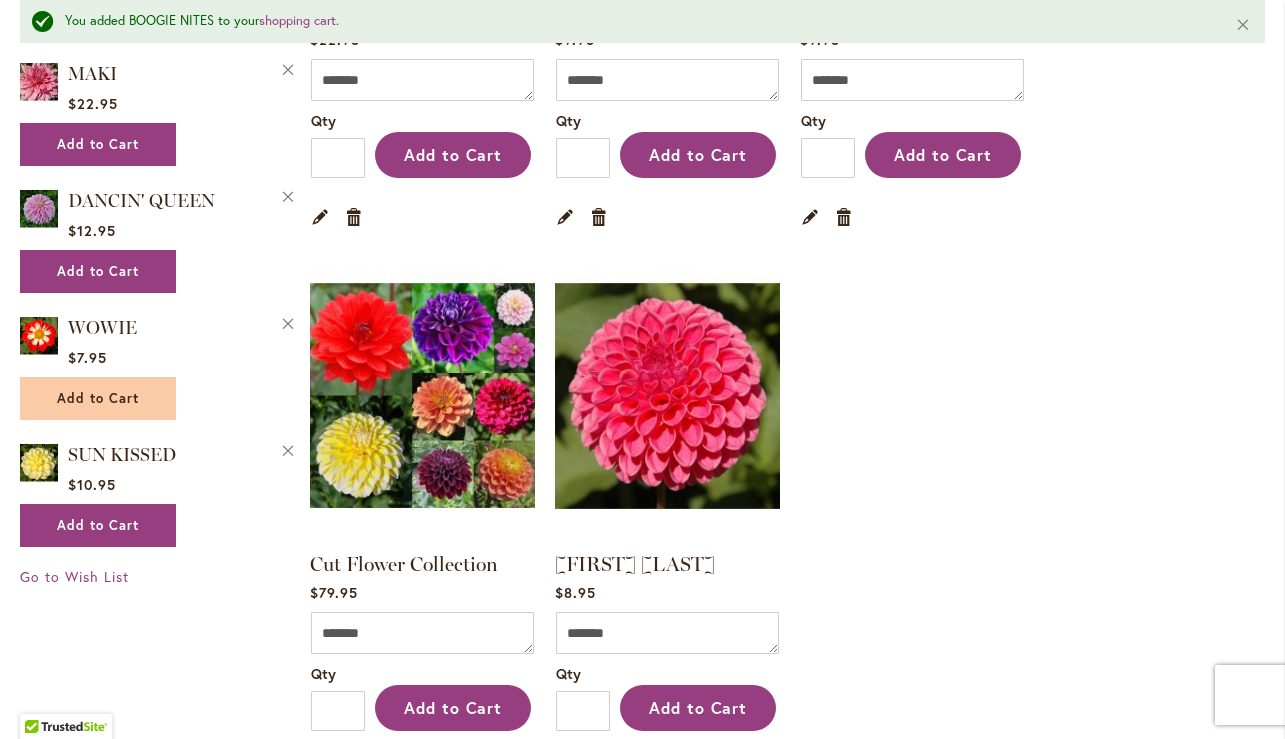 click on "Add to Cart" at bounding box center (98, 398) 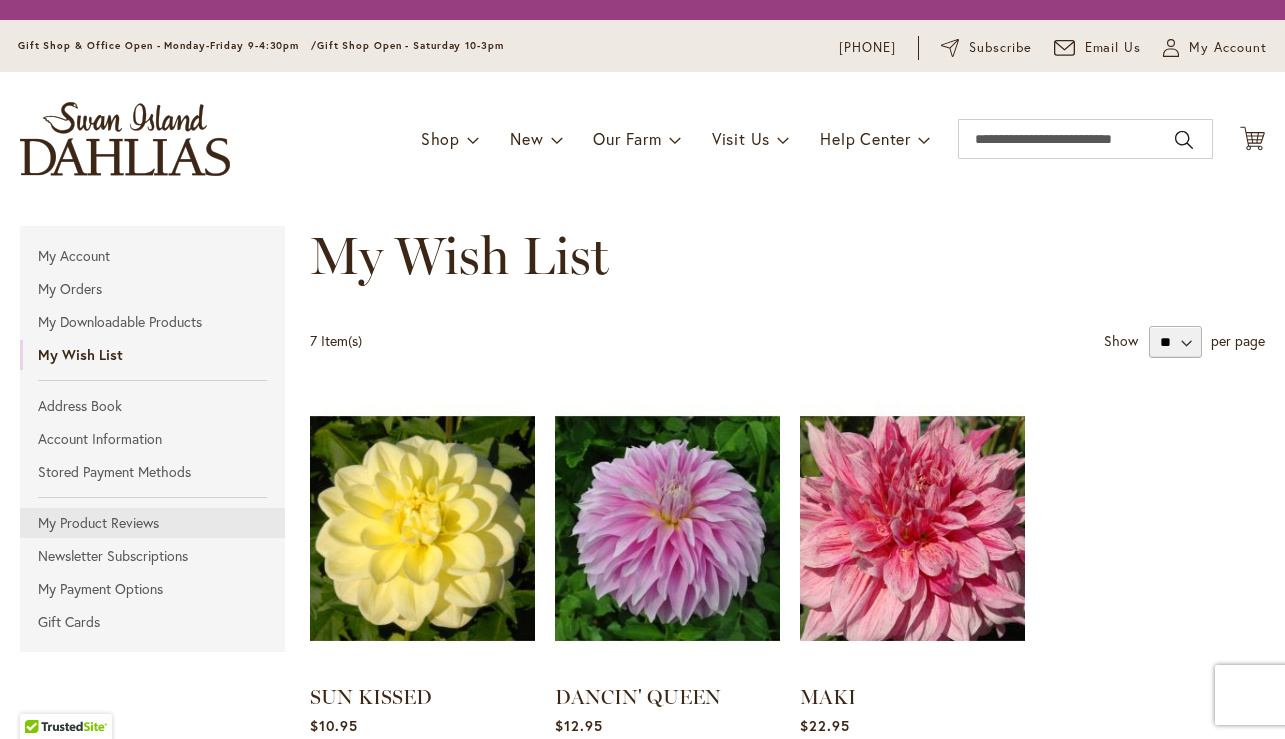 scroll, scrollTop: 0, scrollLeft: 0, axis: both 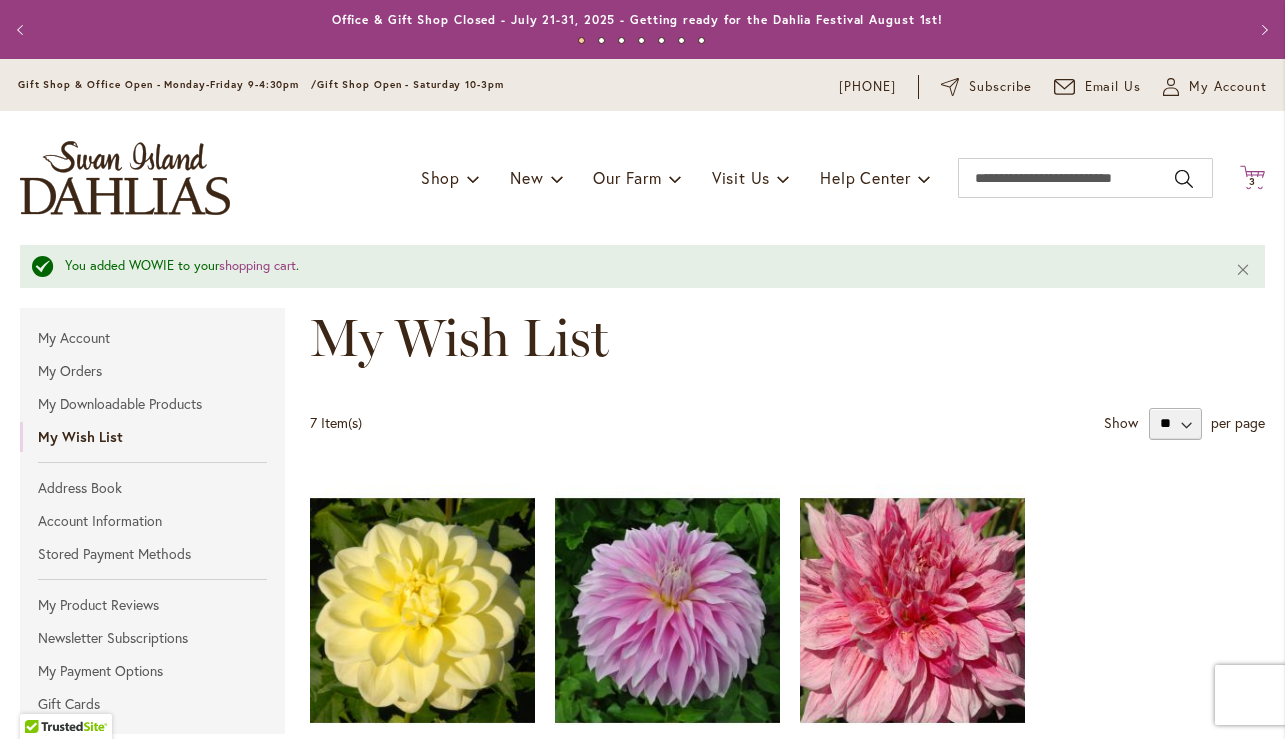 click on "3" at bounding box center (1252, 181) 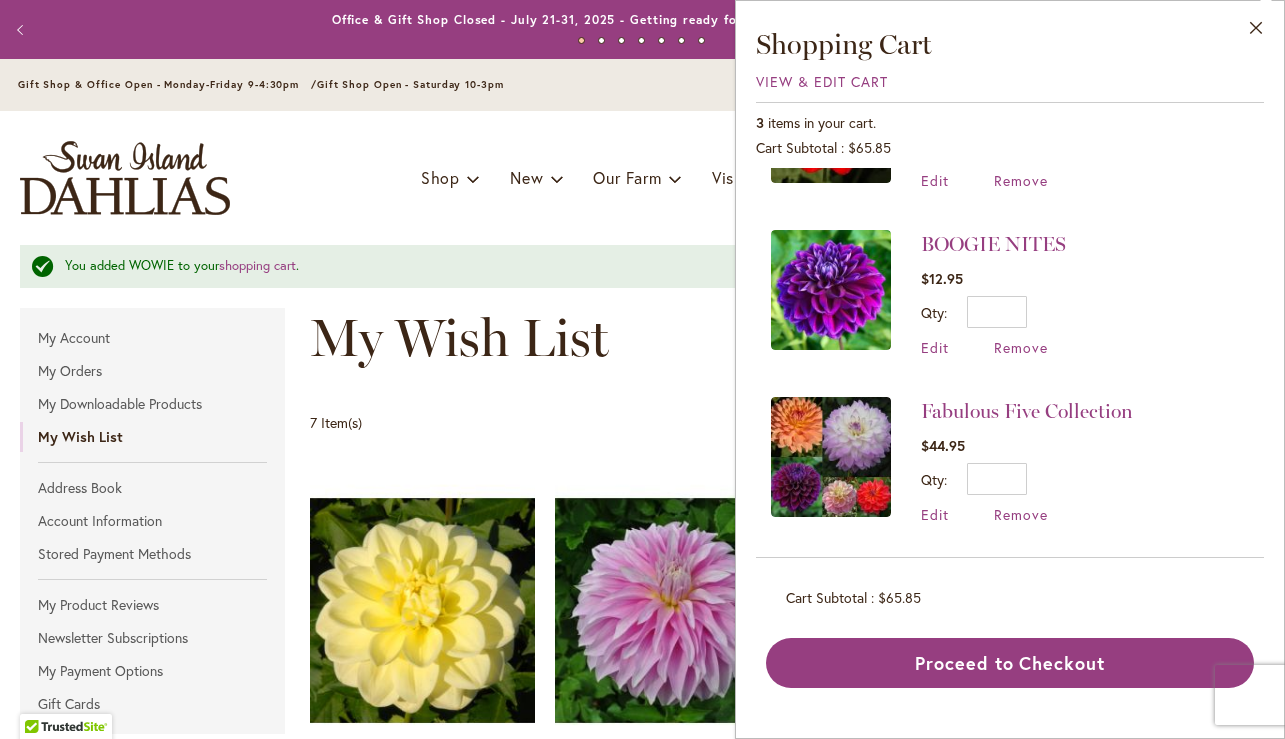 scroll, scrollTop: 0, scrollLeft: 0, axis: both 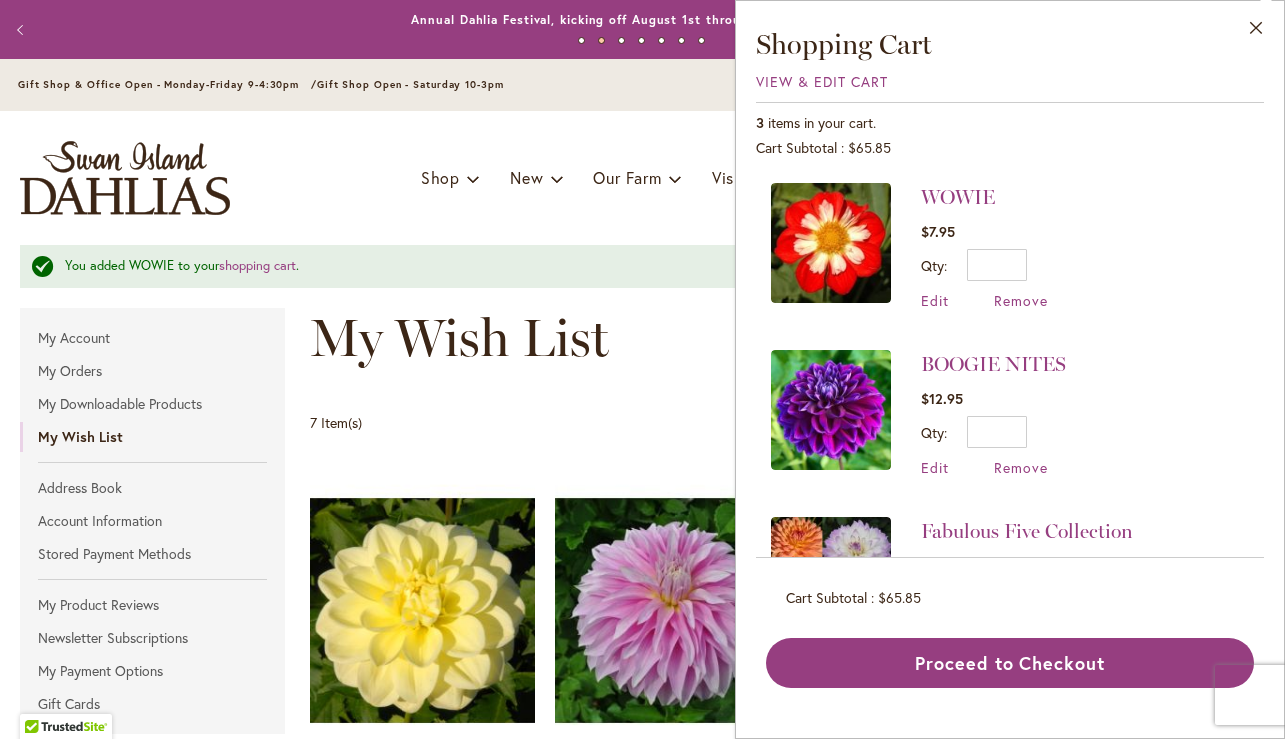 click at bounding box center [831, 243] 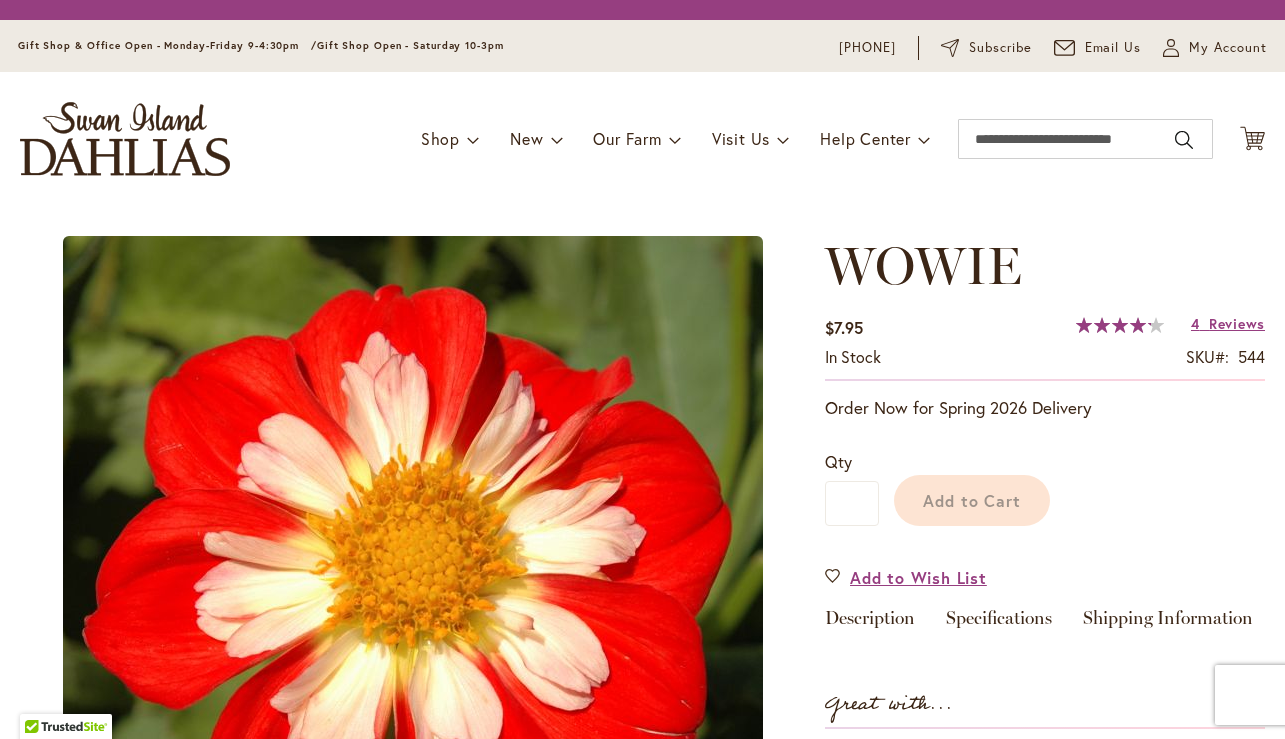 scroll, scrollTop: 0, scrollLeft: 0, axis: both 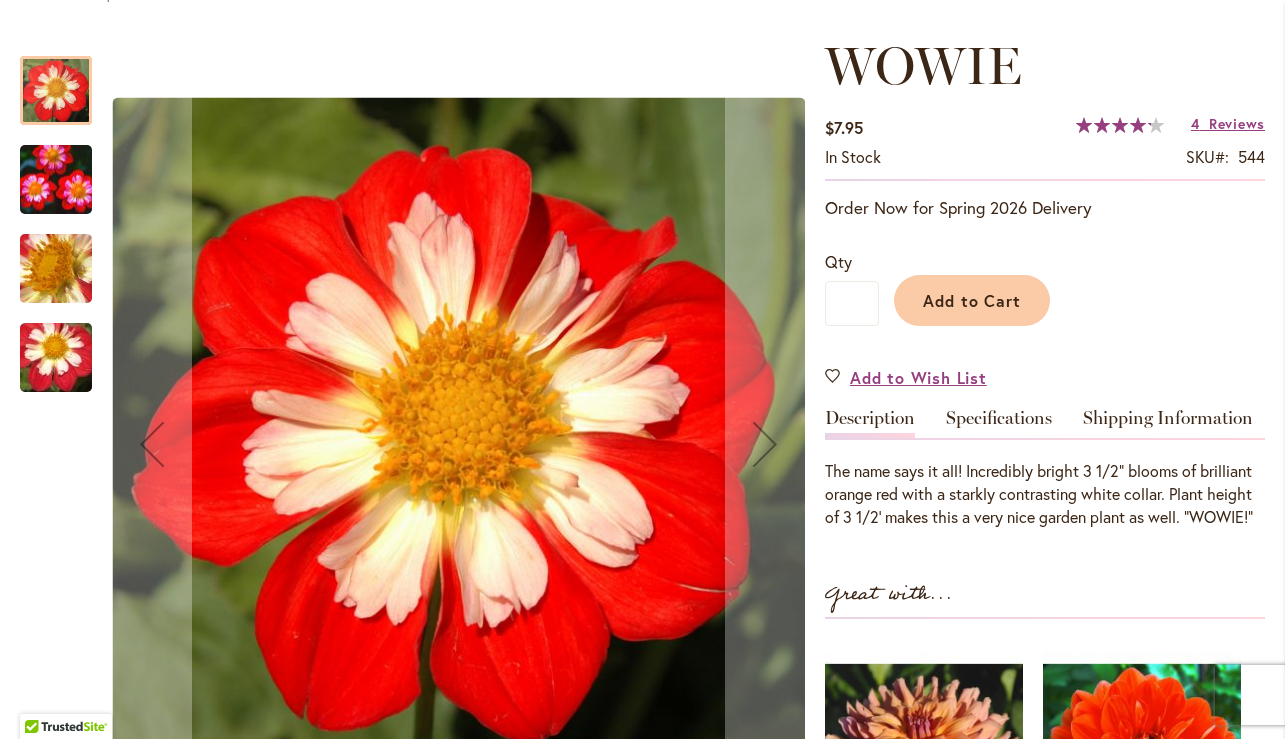 click at bounding box center (56, 358) 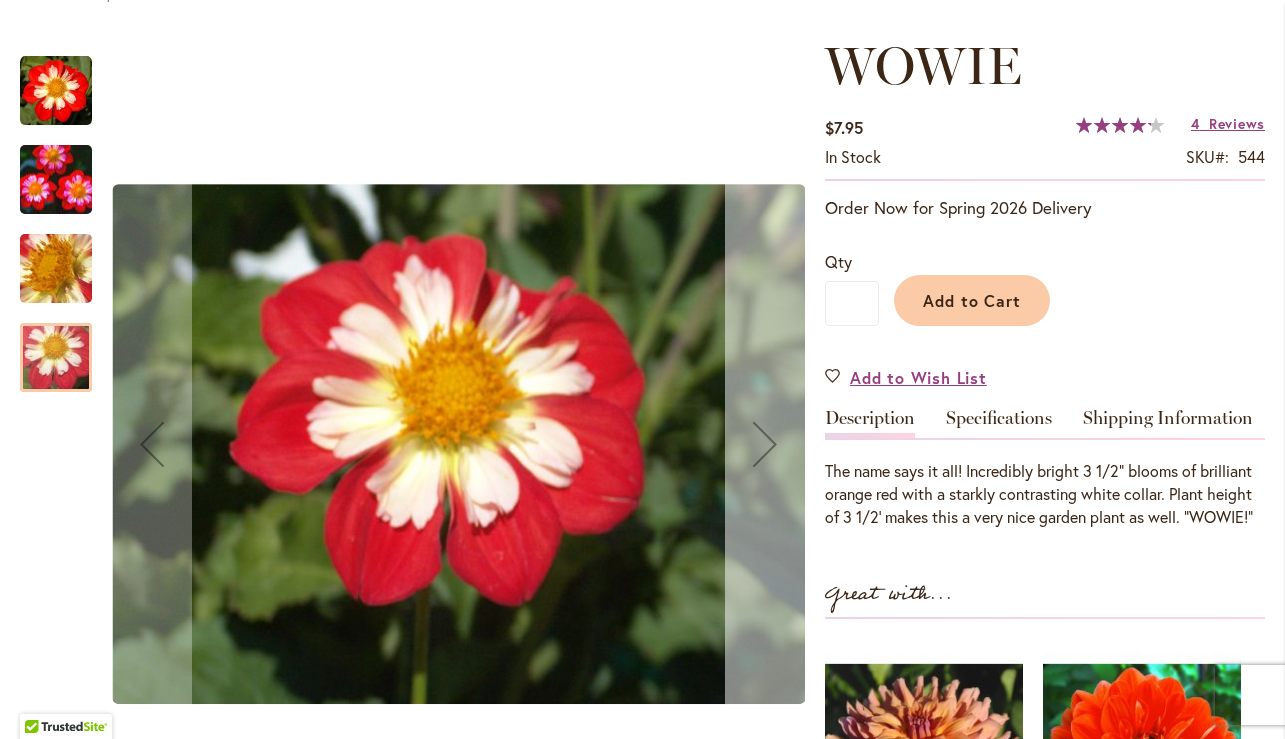 click at bounding box center (765, 444) 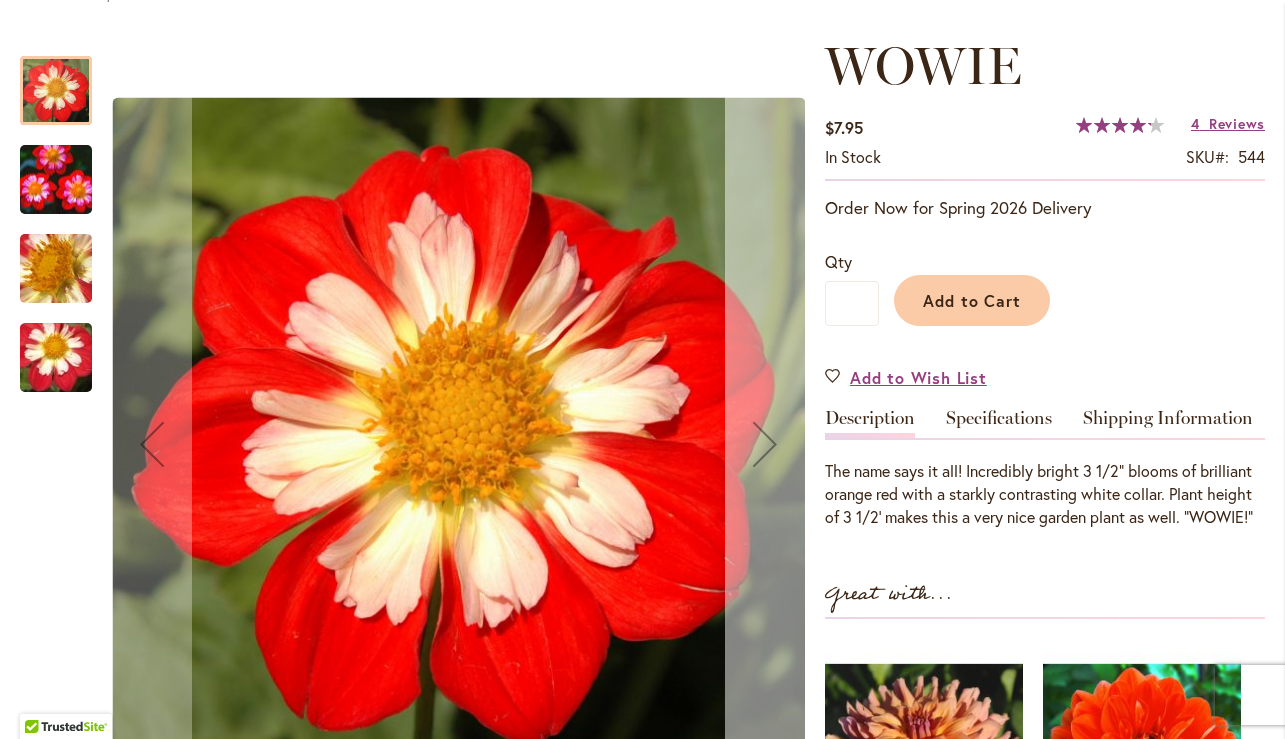 click at bounding box center [765, 444] 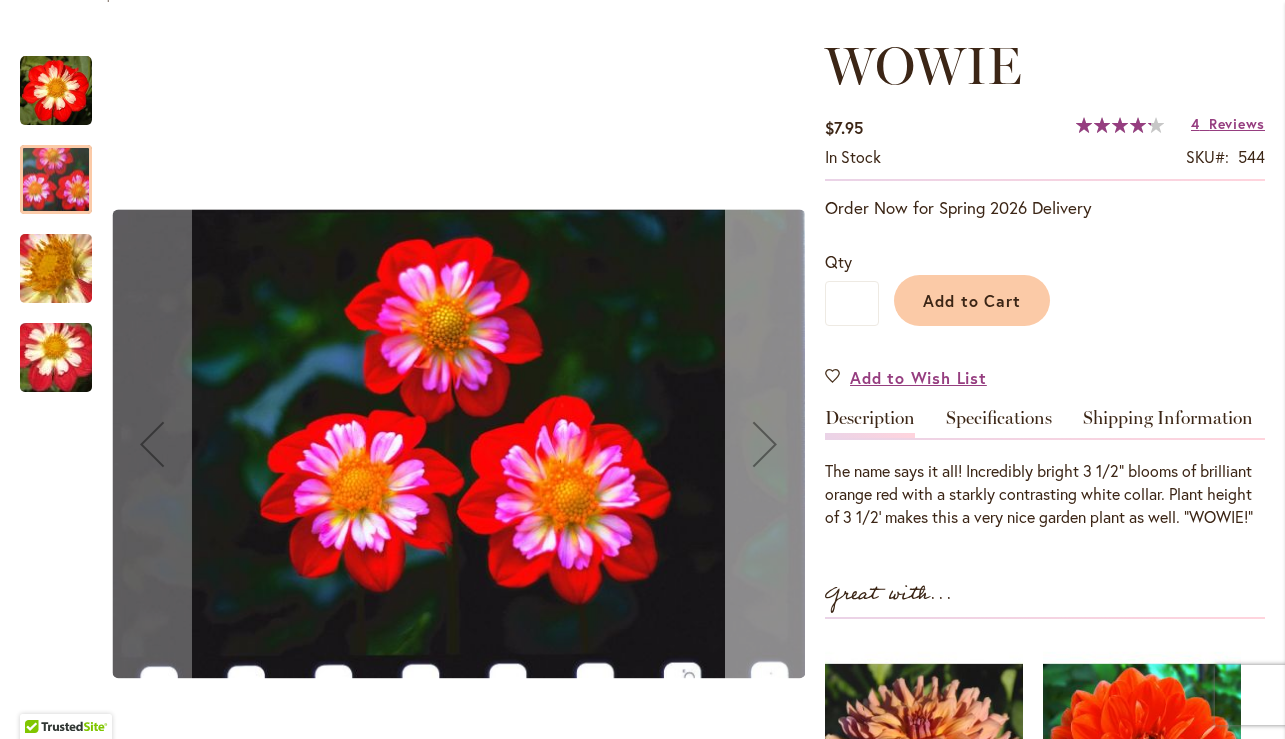 click at bounding box center [765, 444] 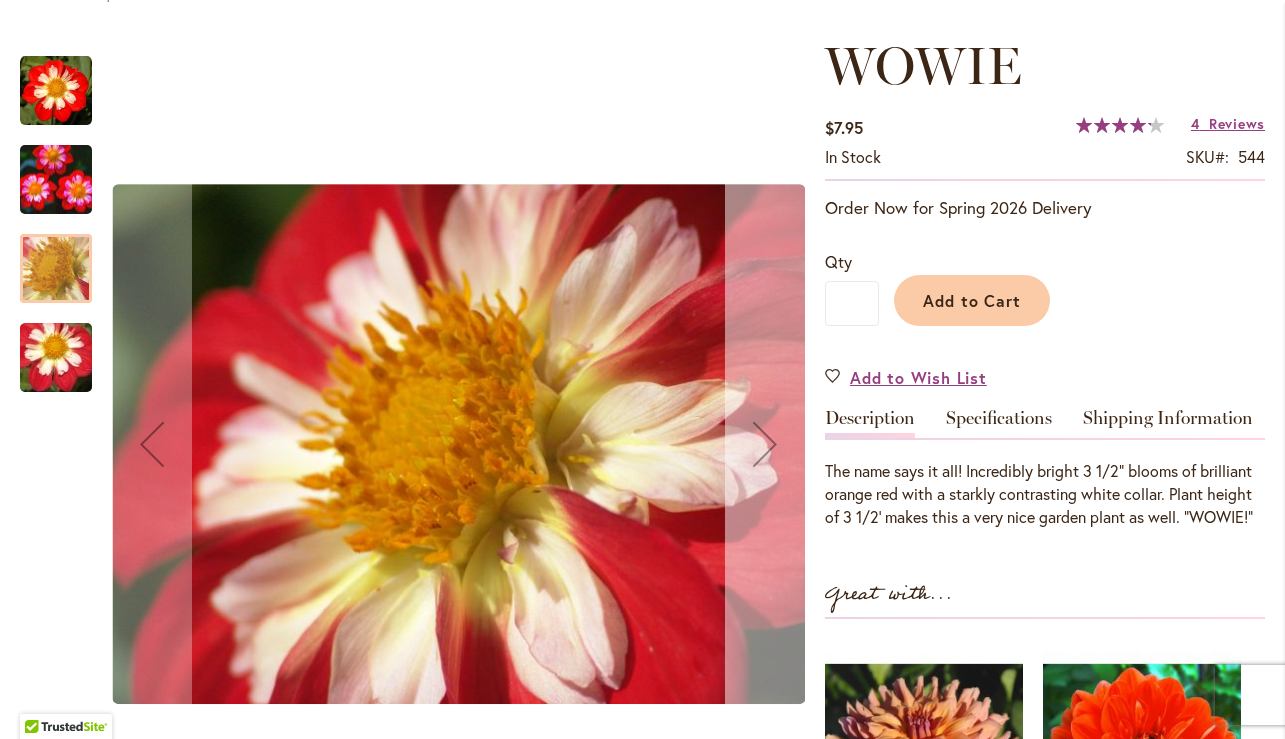 click at bounding box center (765, 444) 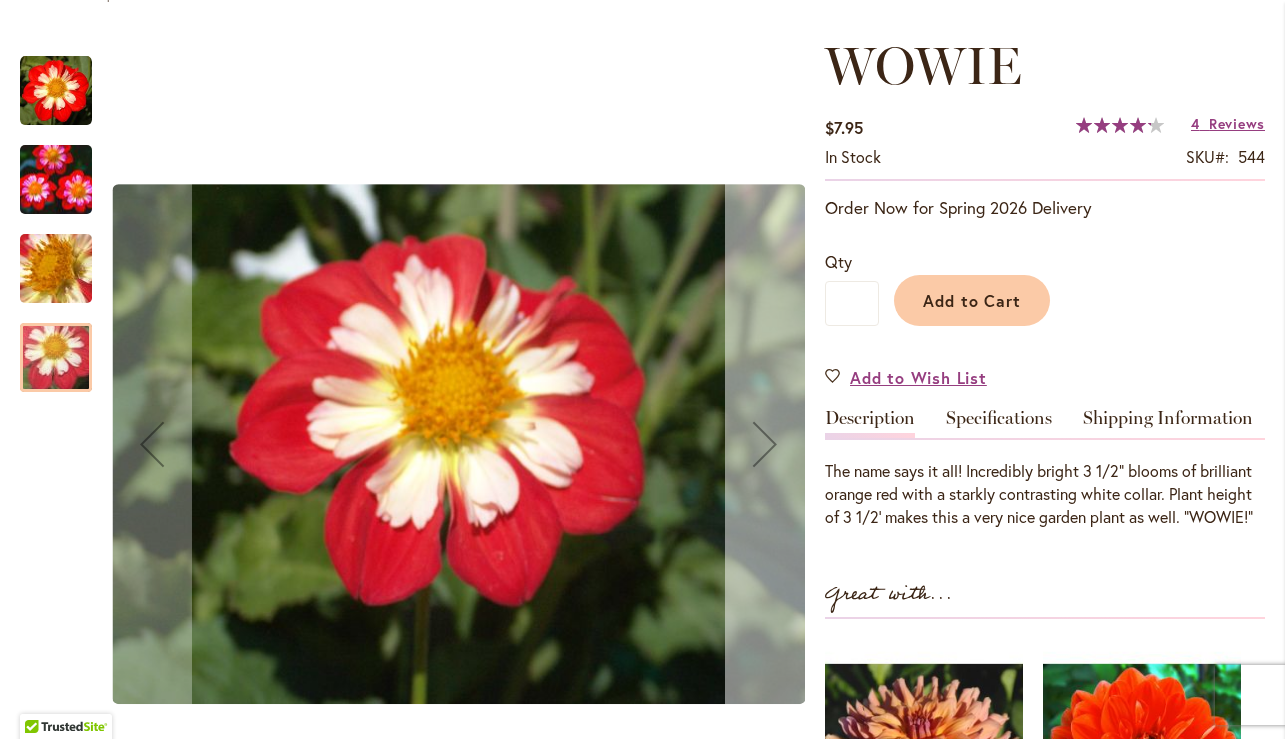 click at bounding box center (765, 444) 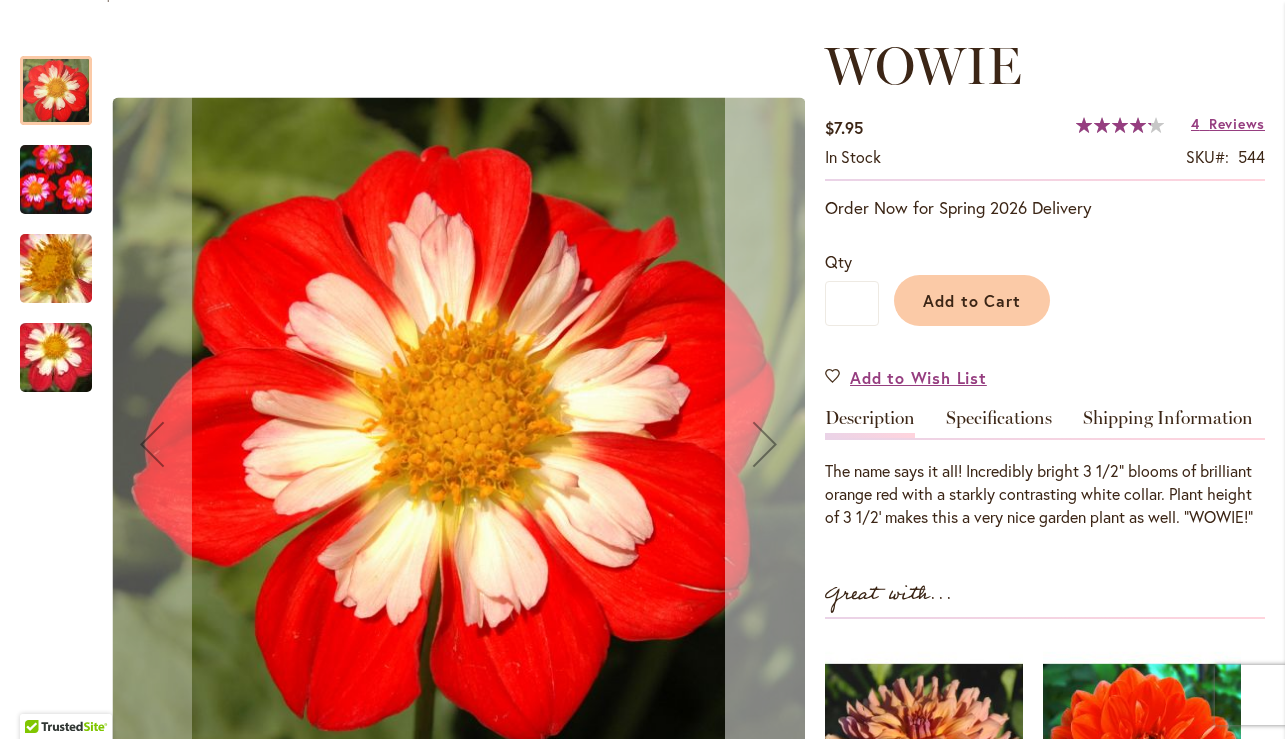 click at bounding box center (765, 444) 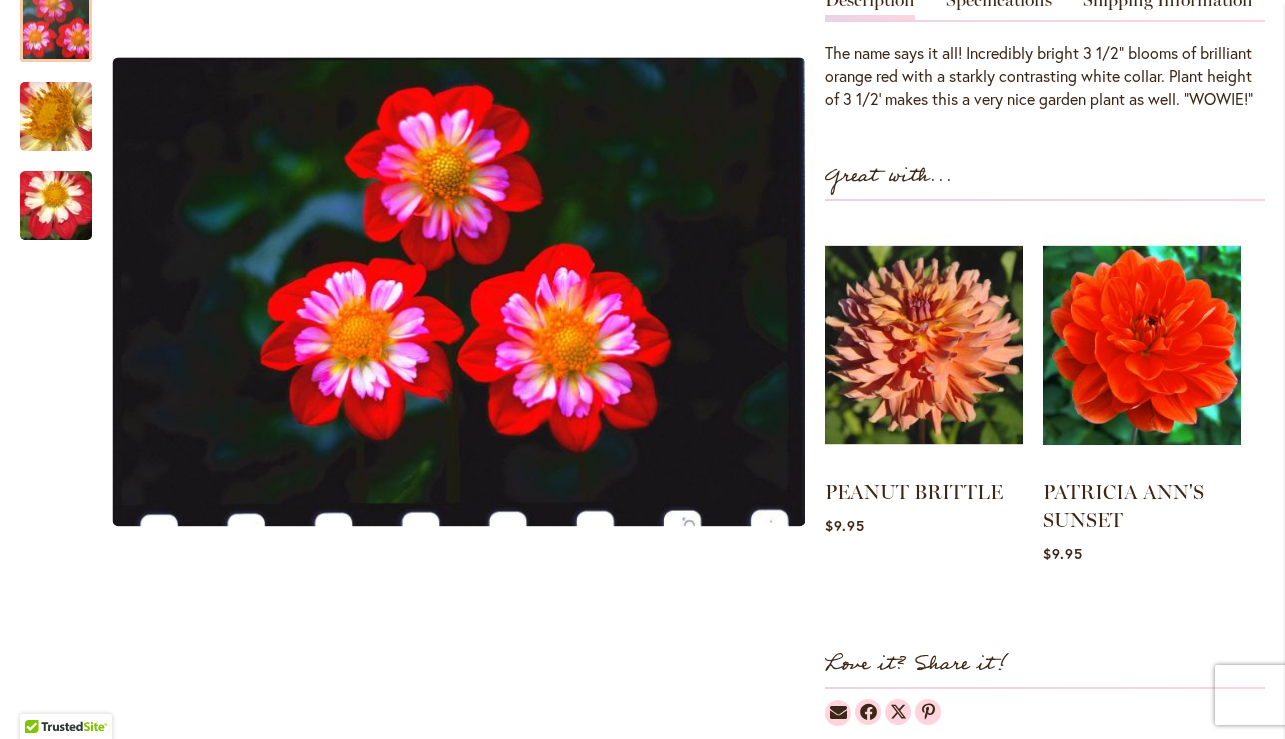 scroll, scrollTop: 705, scrollLeft: 0, axis: vertical 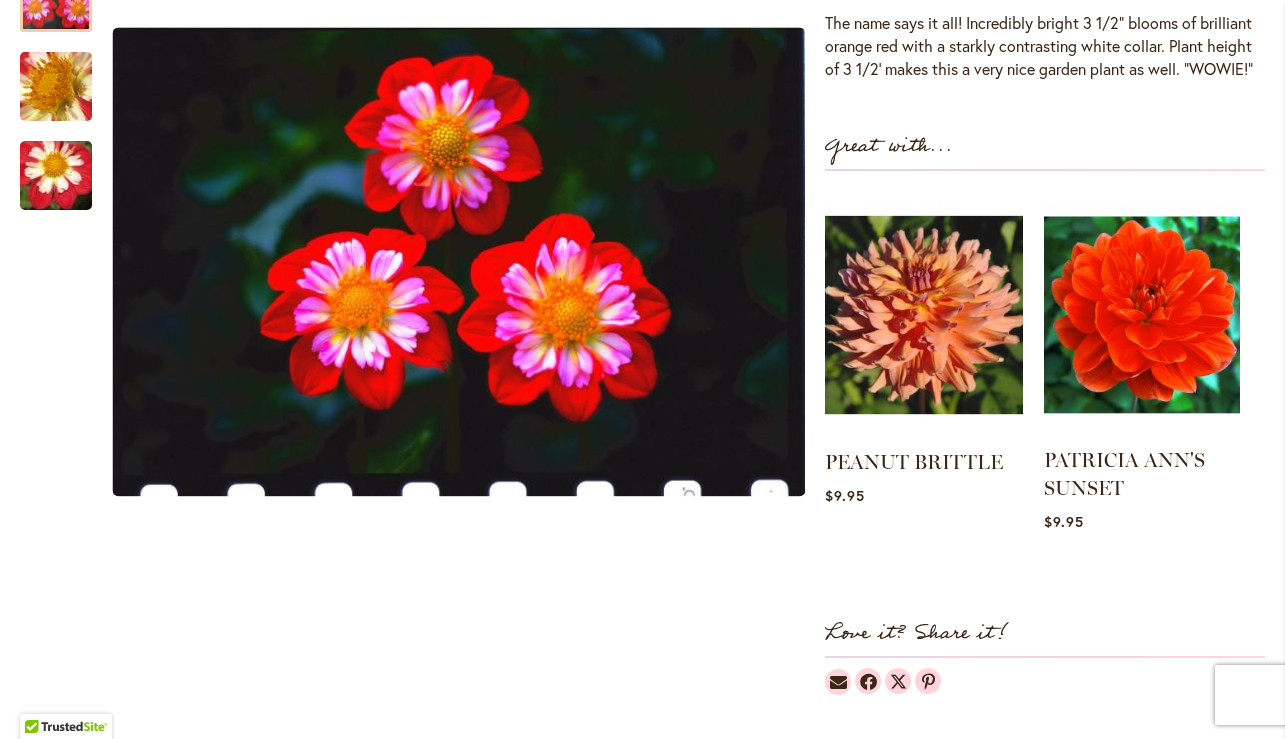 click at bounding box center [1142, 314] 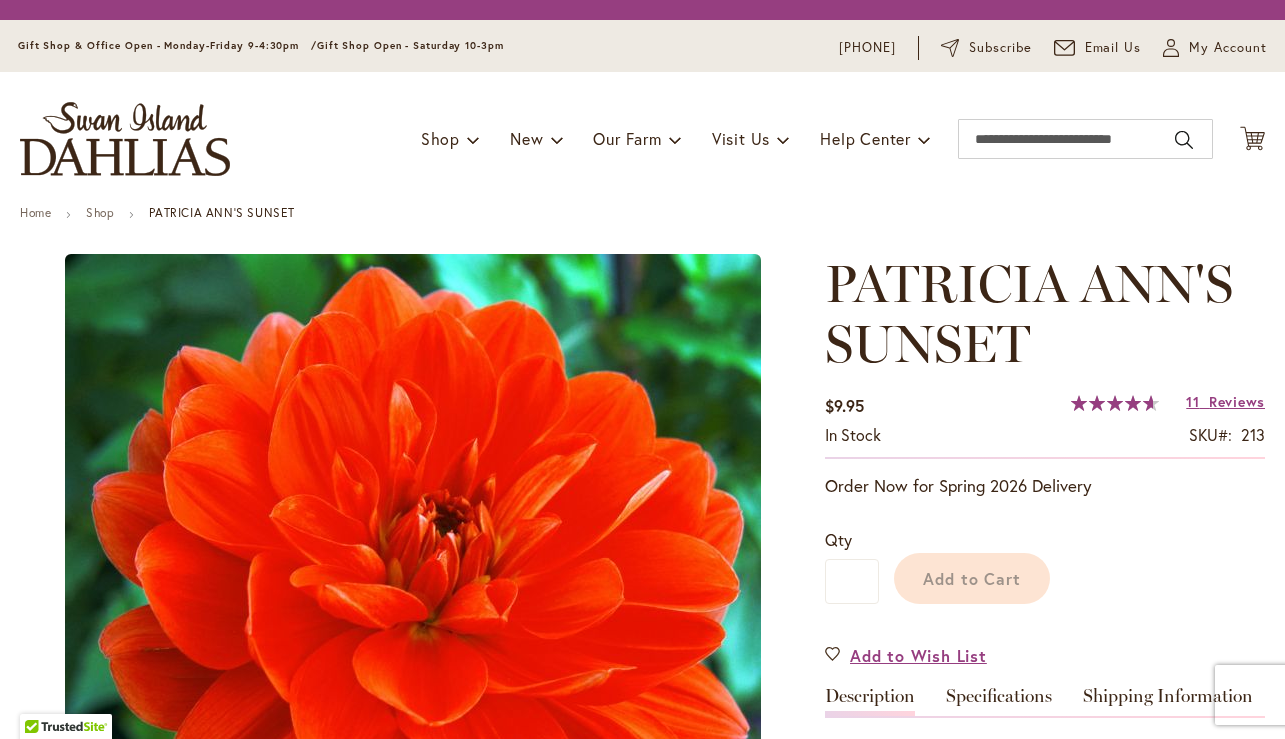scroll, scrollTop: 0, scrollLeft: 0, axis: both 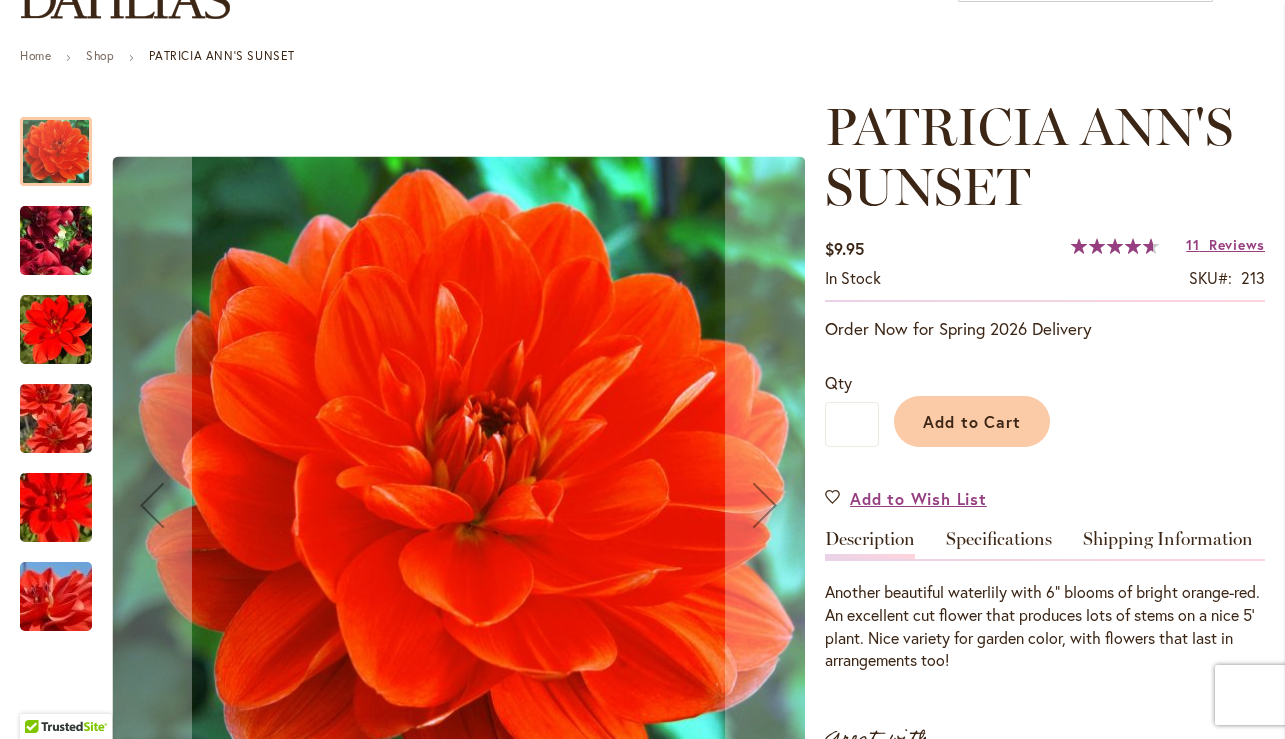 click at bounding box center (56, 508) 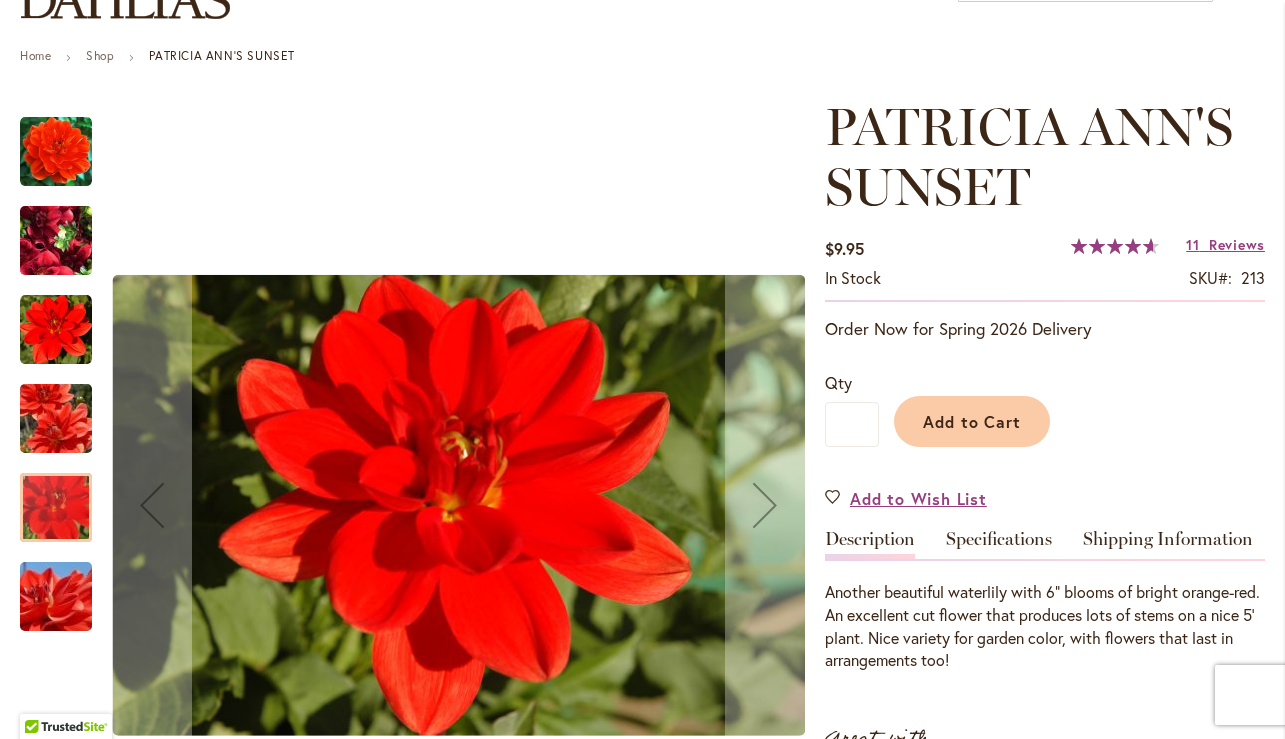 click at bounding box center (56, 597) 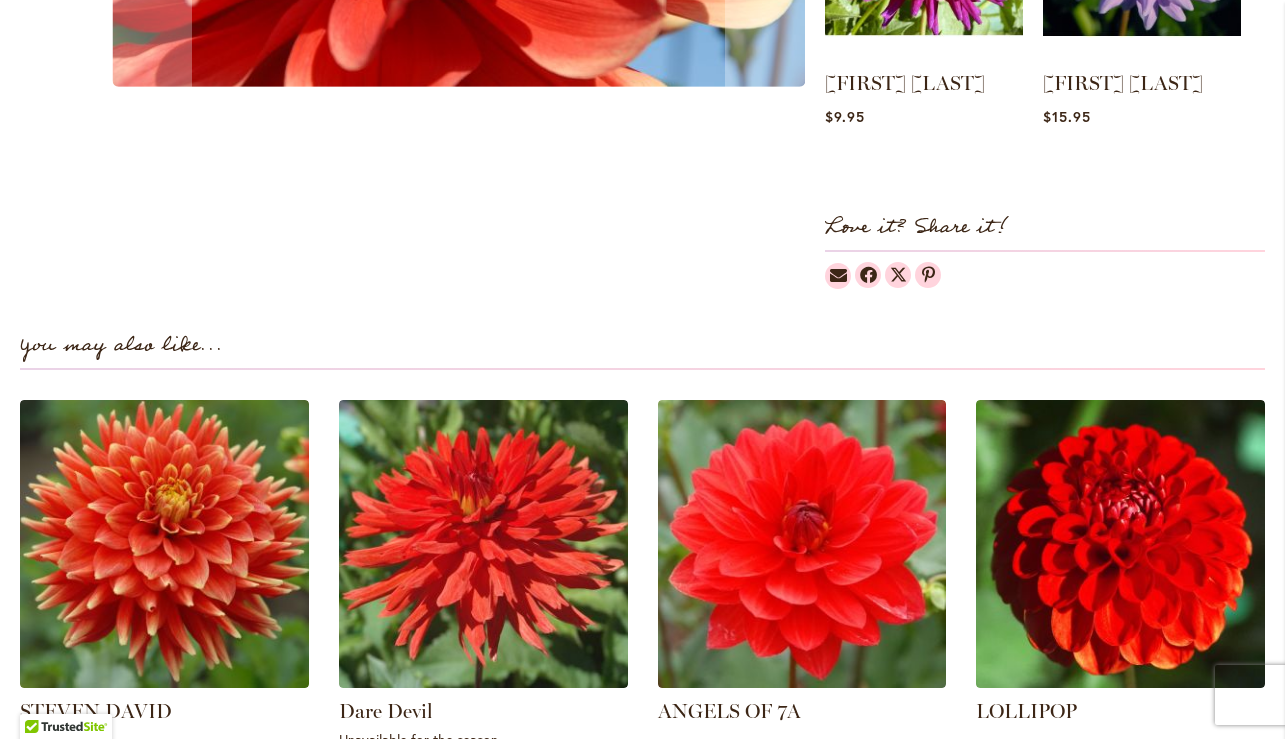 scroll, scrollTop: 1409, scrollLeft: 0, axis: vertical 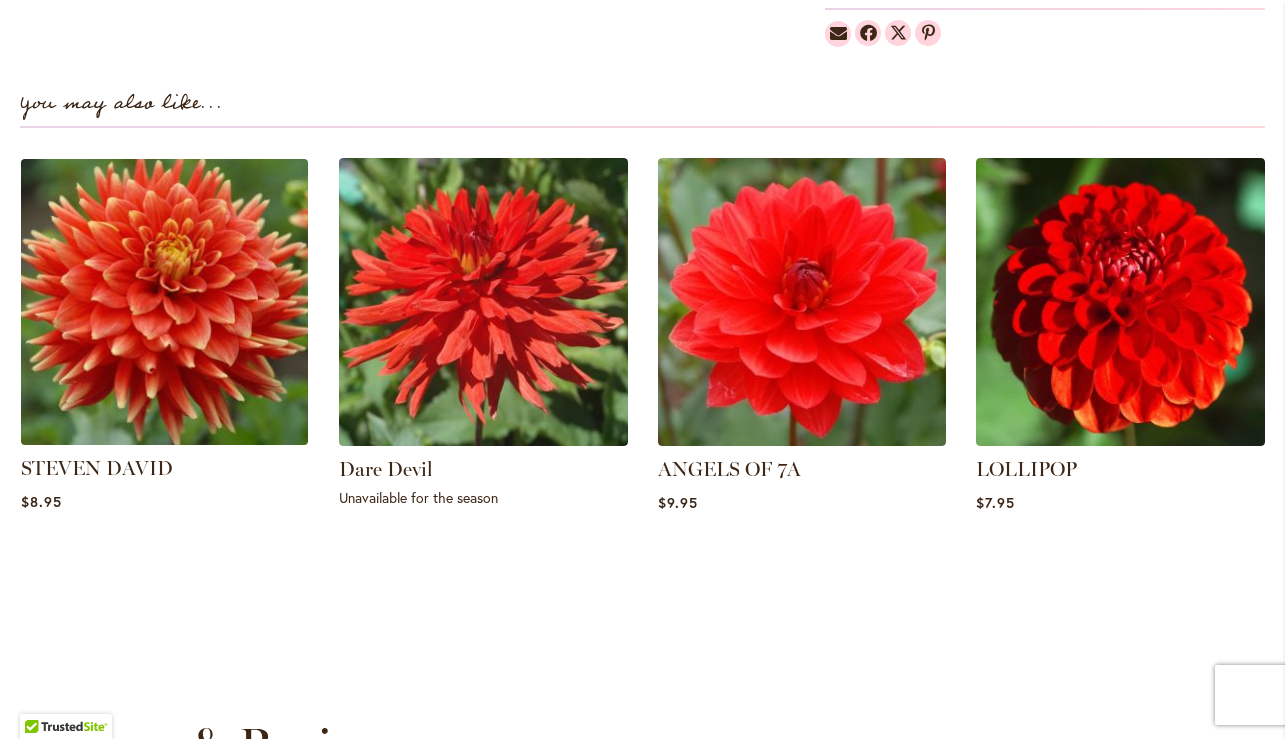 click at bounding box center [164, 302] 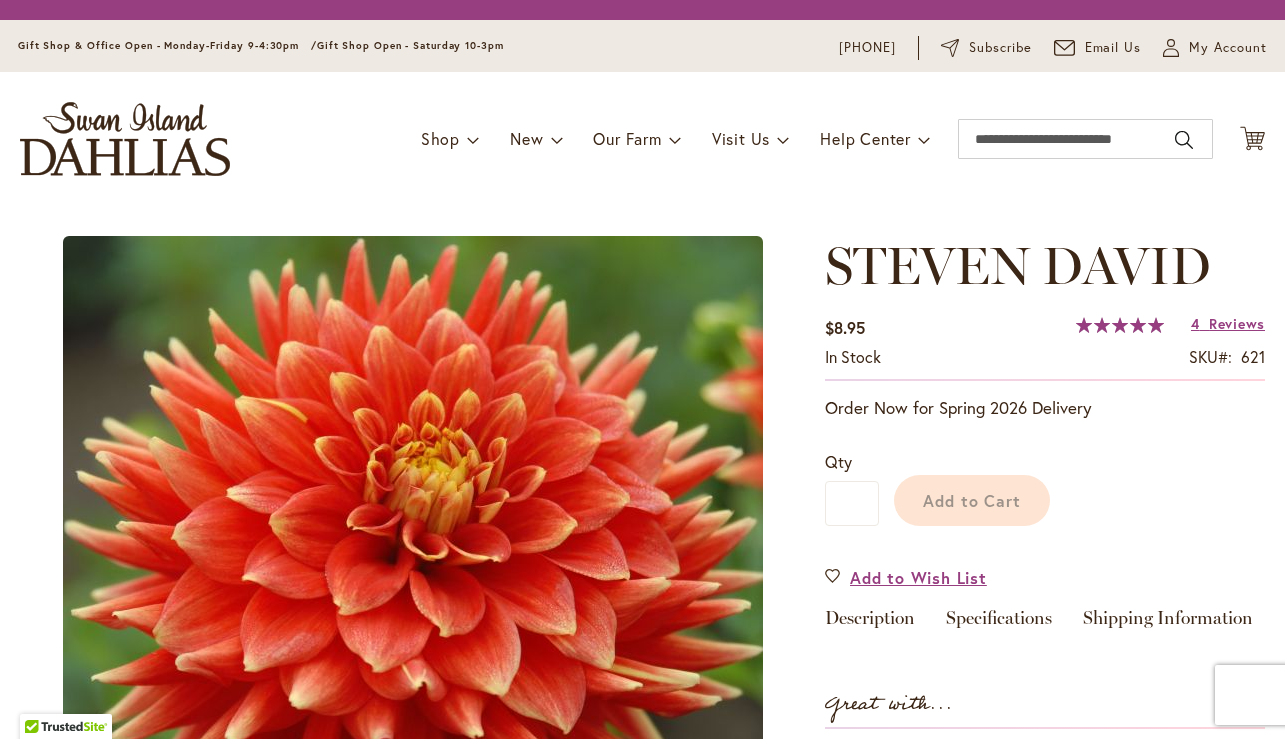scroll, scrollTop: 0, scrollLeft: 0, axis: both 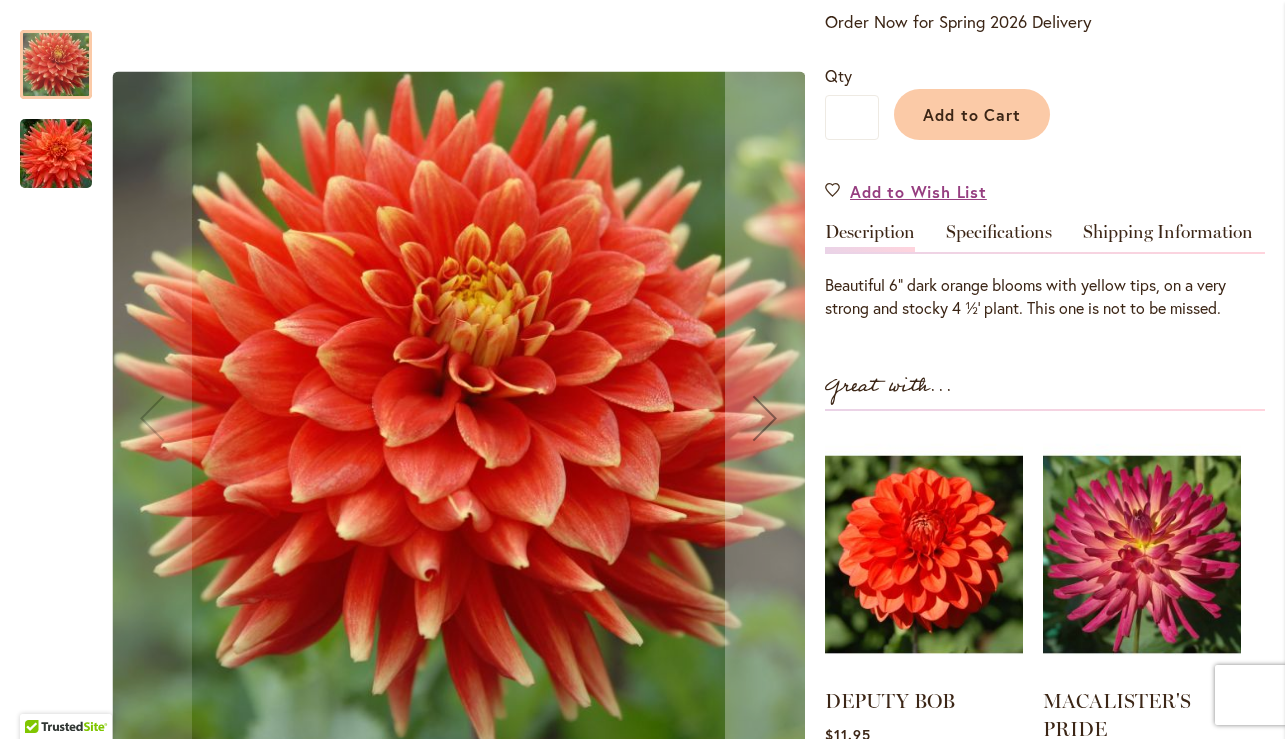 click at bounding box center (56, 297) 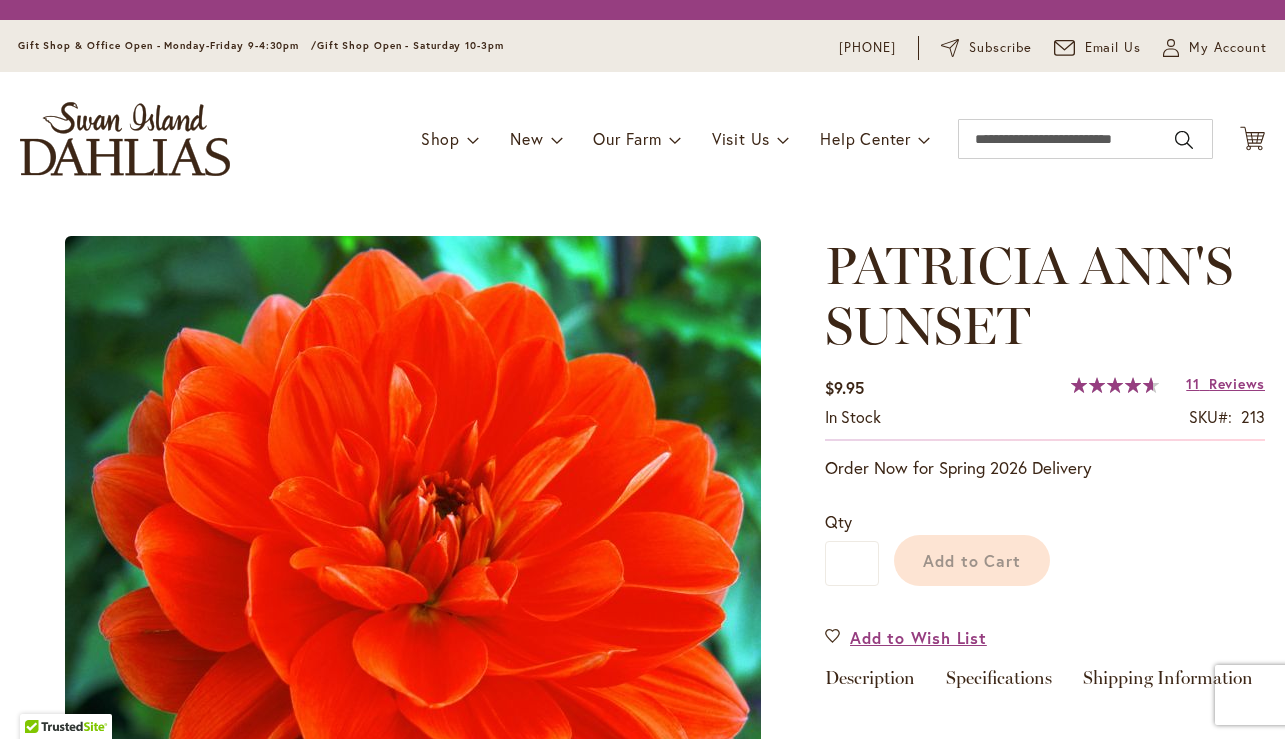 scroll, scrollTop: 0, scrollLeft: 0, axis: both 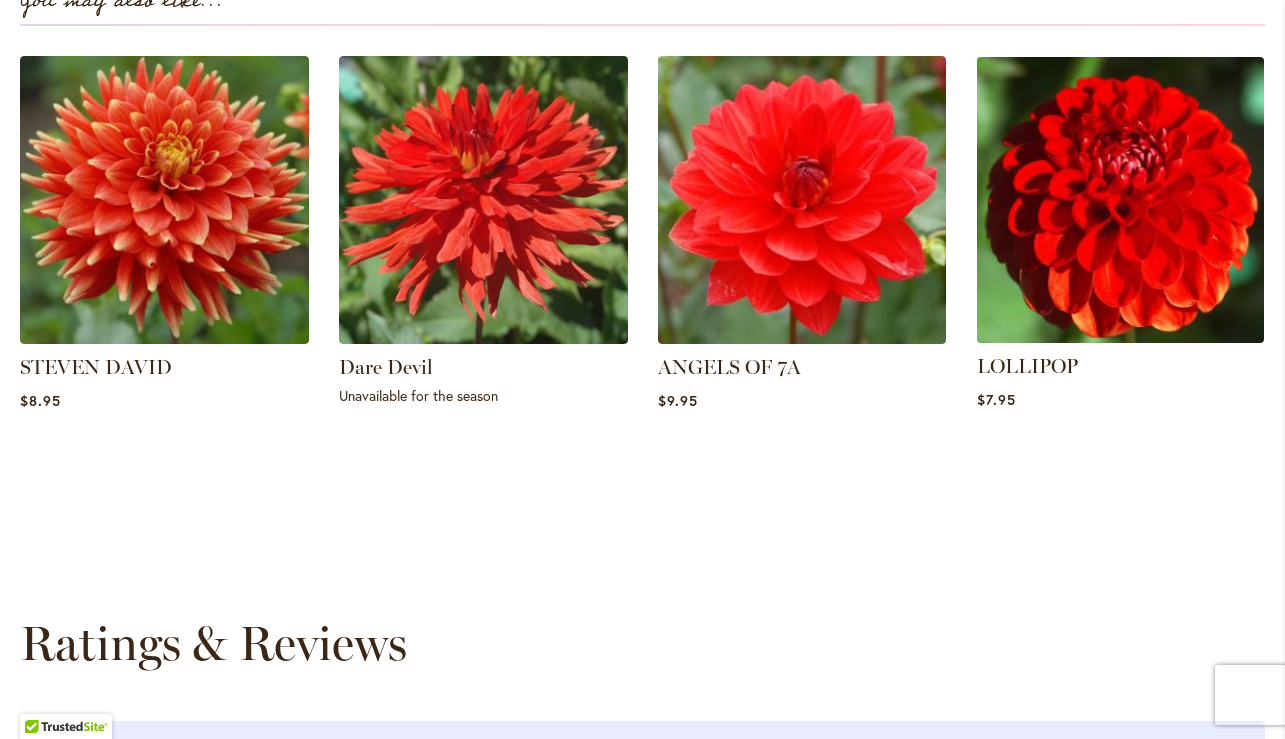 click at bounding box center (1120, 200) 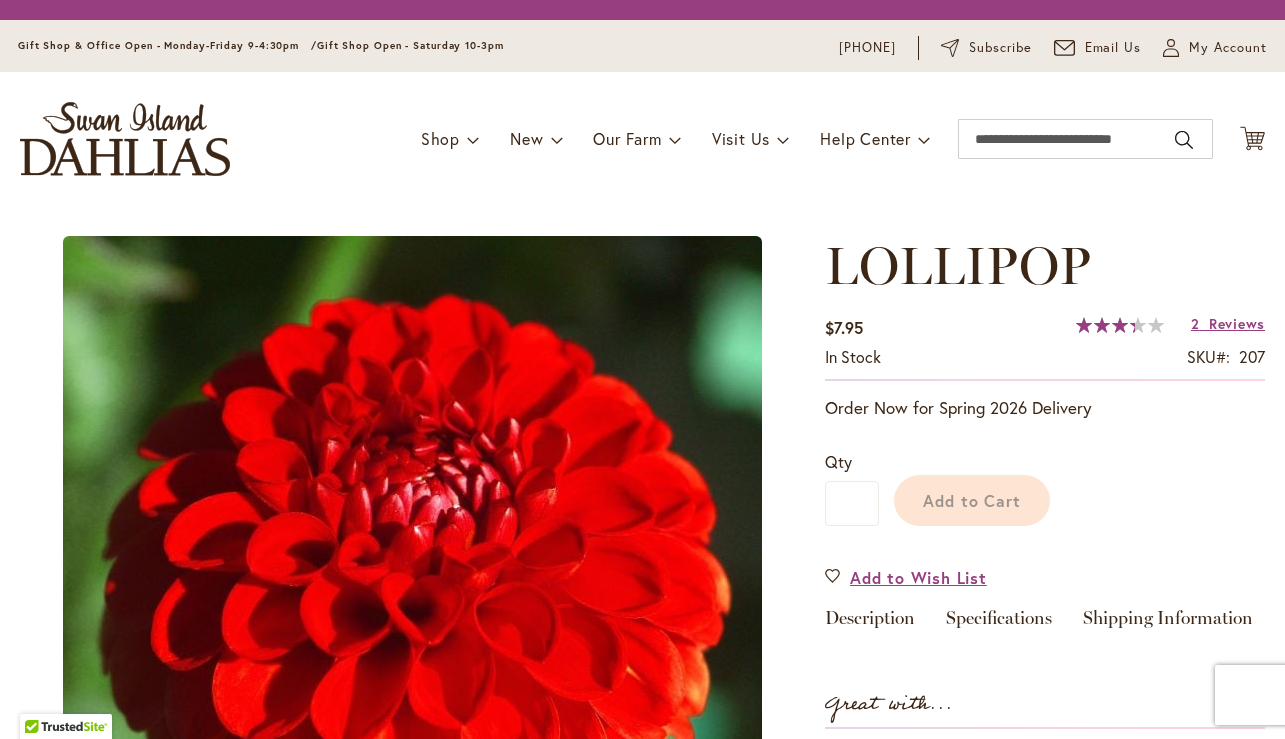 scroll, scrollTop: 0, scrollLeft: 0, axis: both 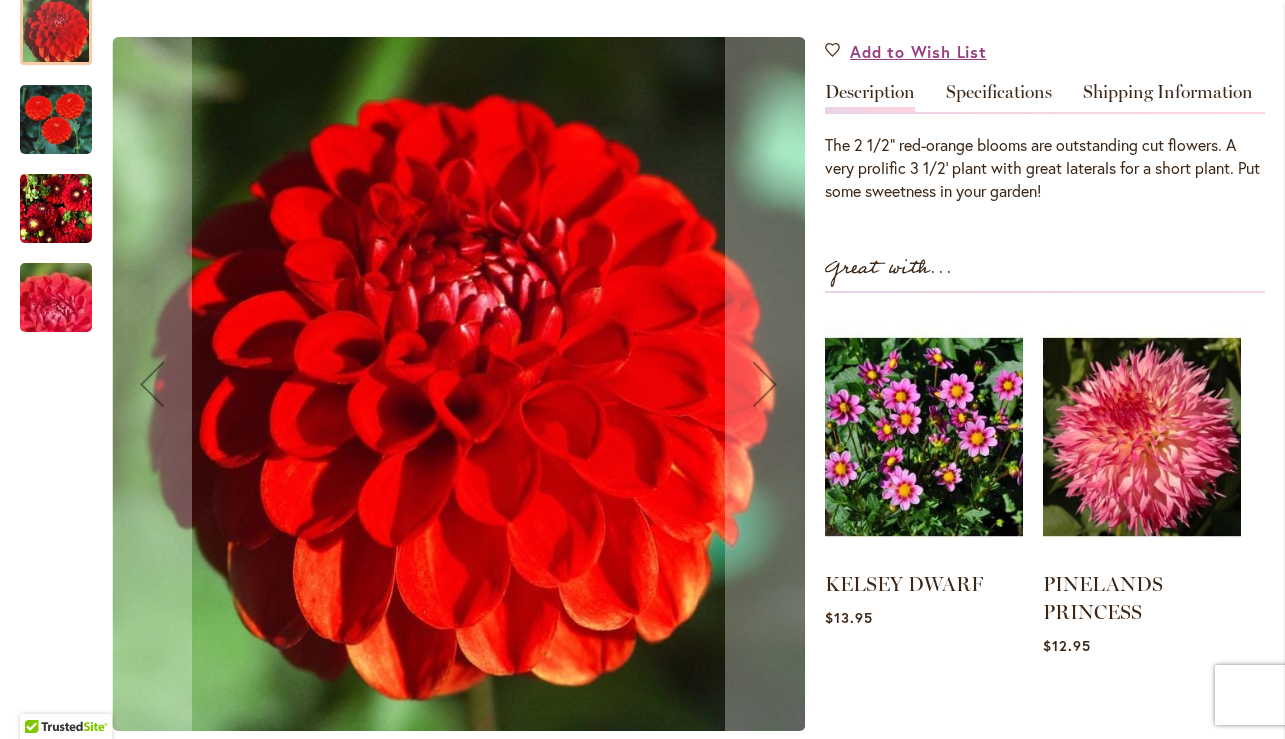 click at bounding box center [56, 209] 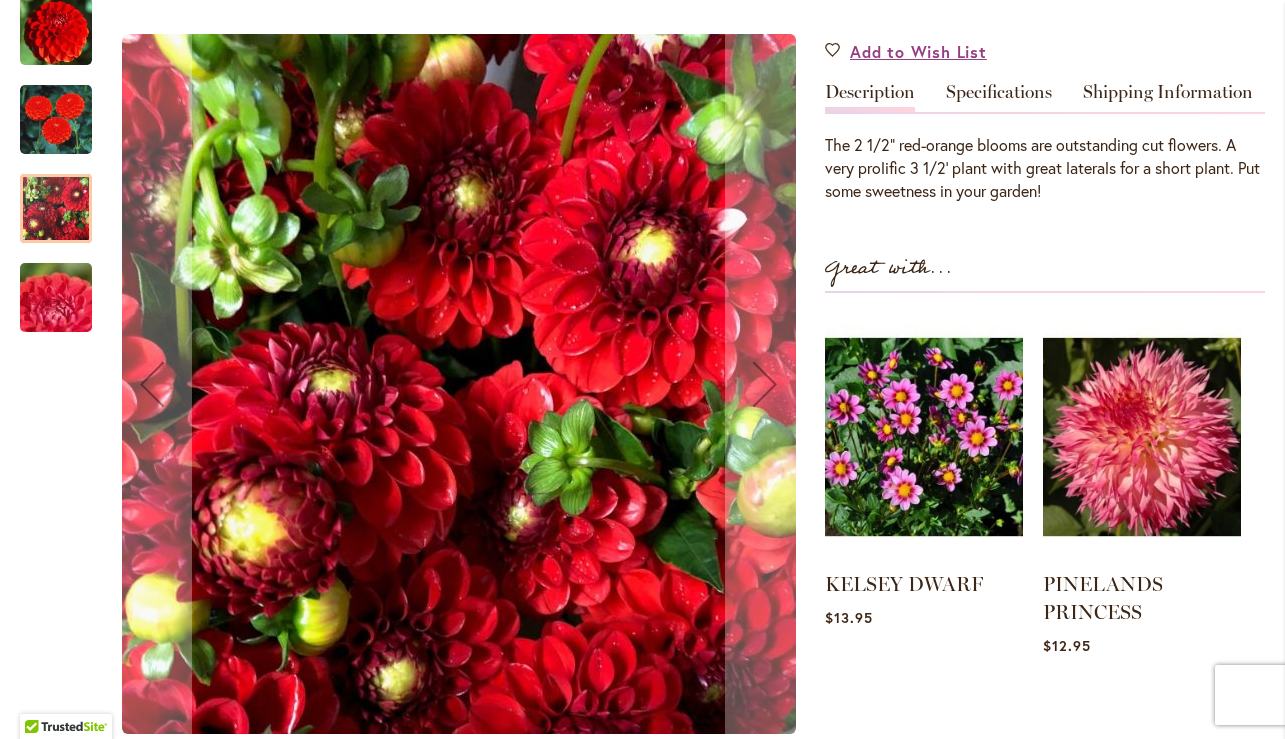 click at bounding box center [56, 298] 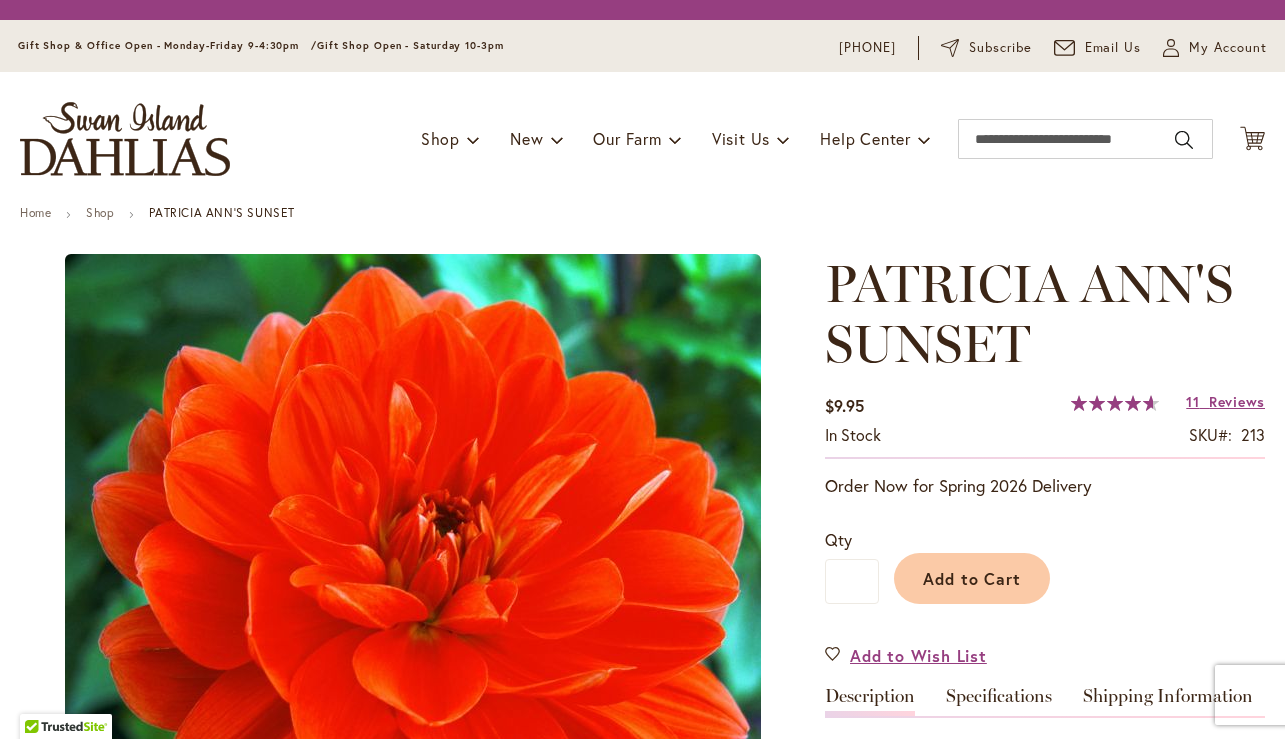 scroll, scrollTop: 0, scrollLeft: 0, axis: both 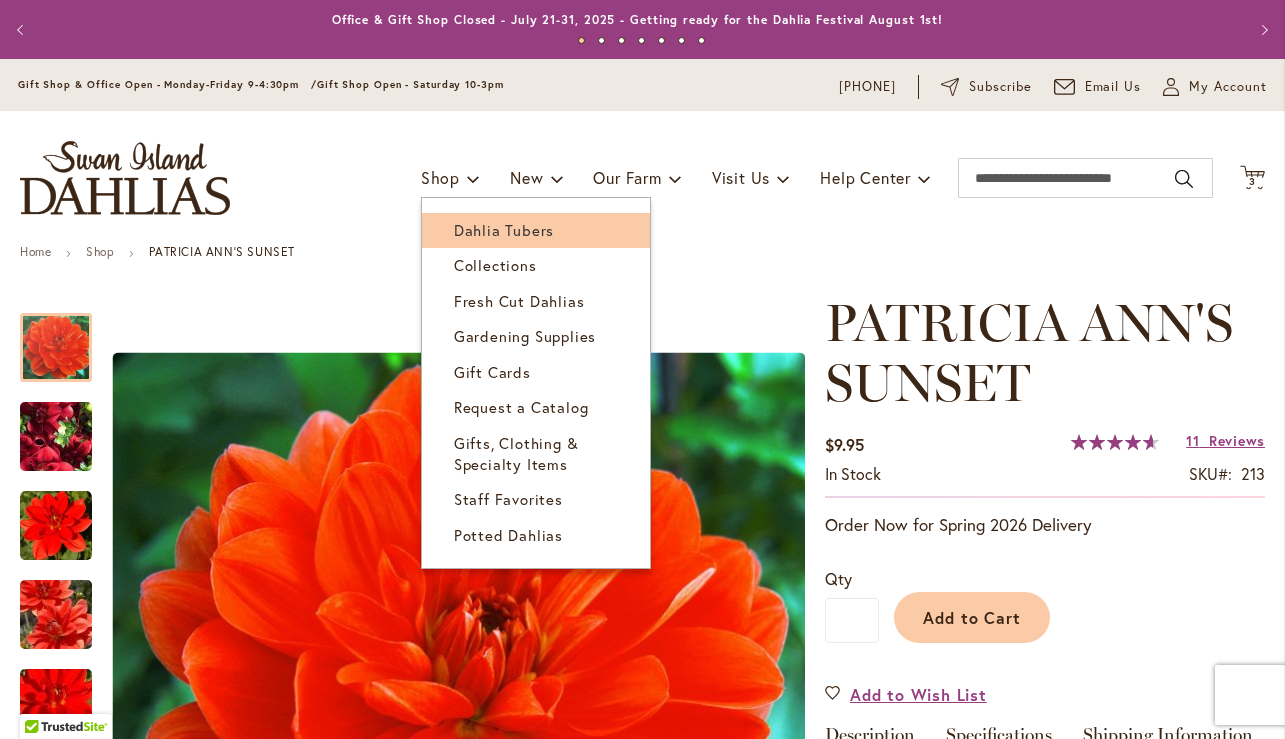 click on "Dahlia Tubers" at bounding box center [504, 230] 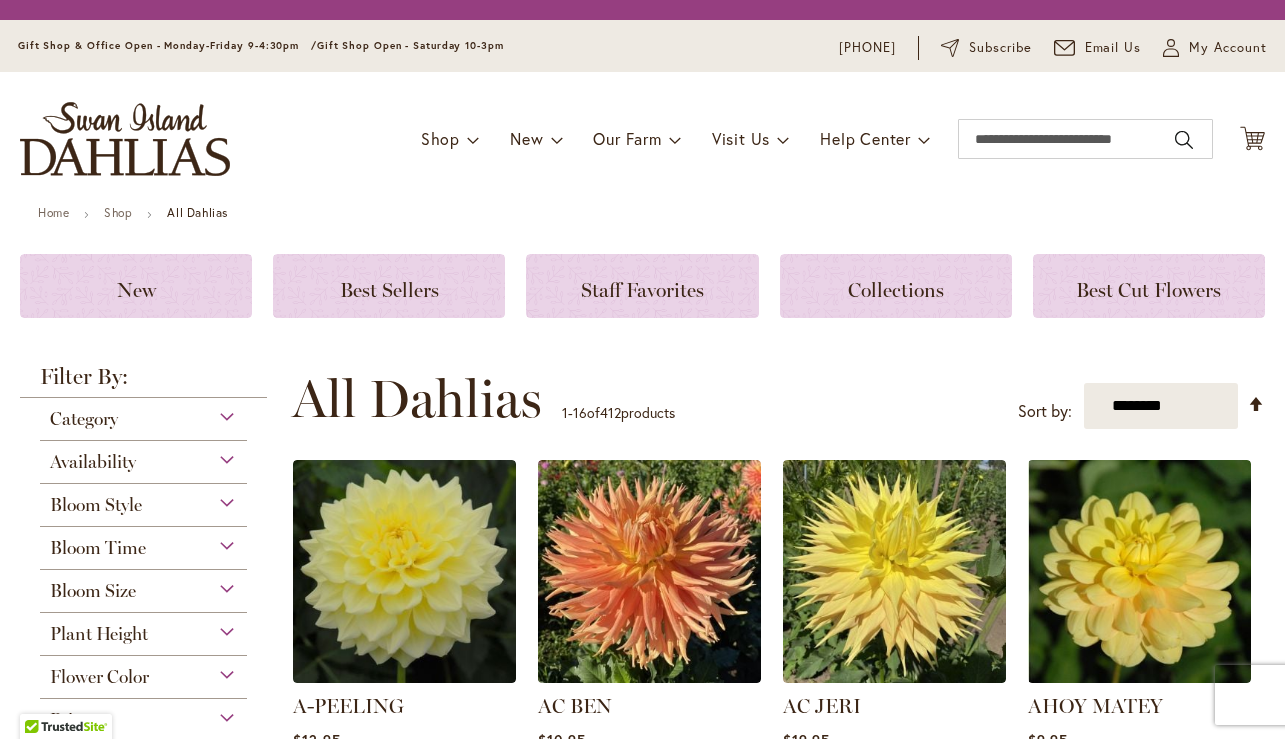 scroll, scrollTop: 0, scrollLeft: 0, axis: both 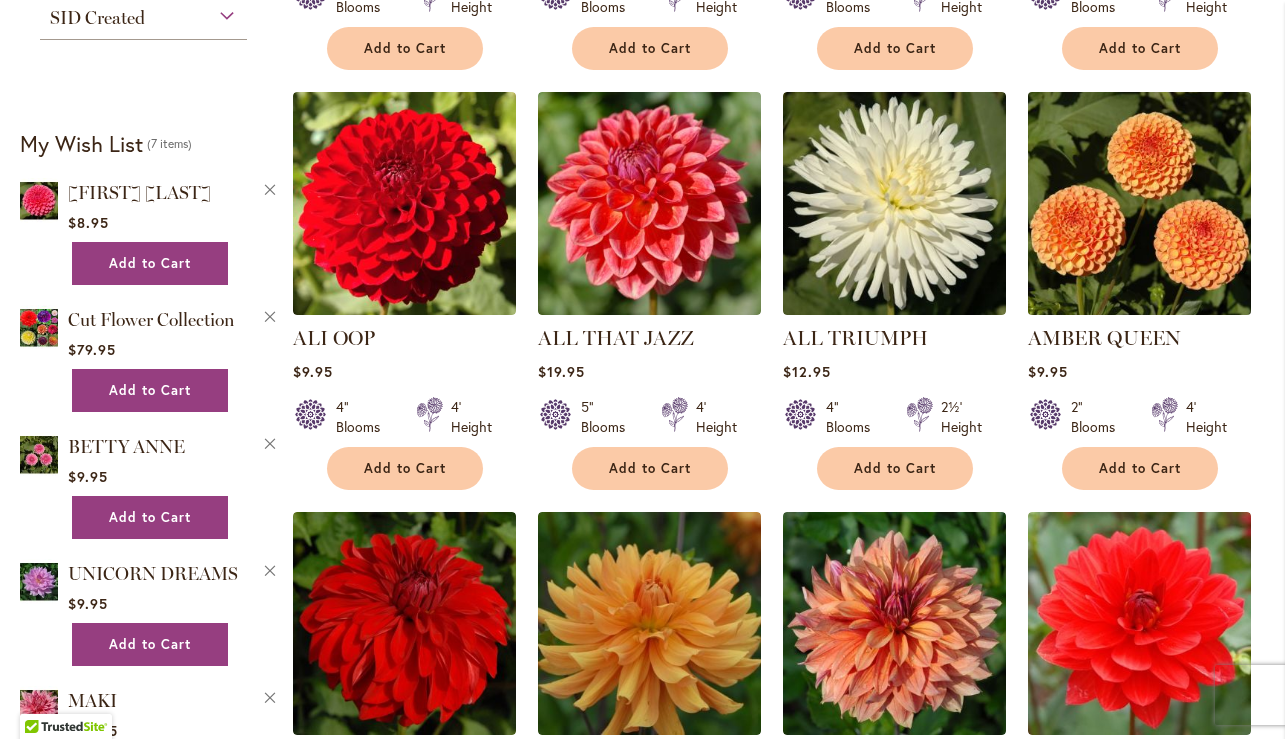 click at bounding box center [1139, 204] 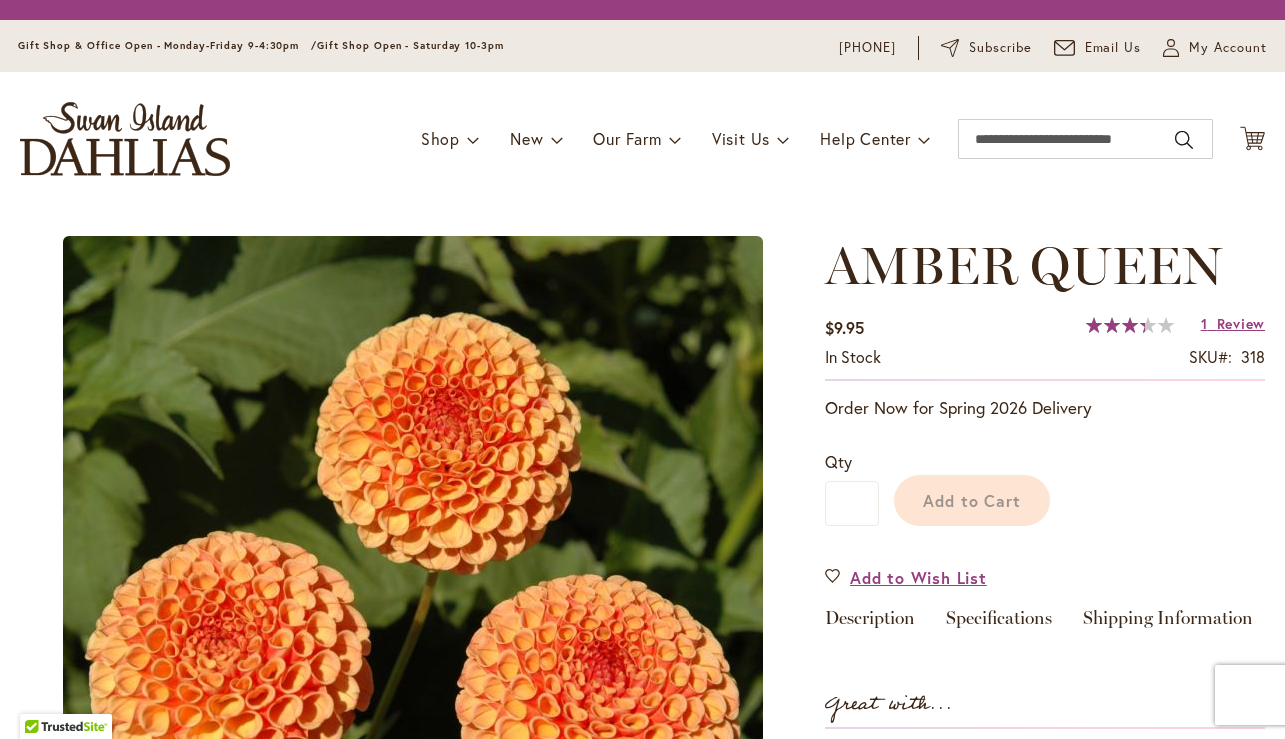 scroll, scrollTop: 0, scrollLeft: 0, axis: both 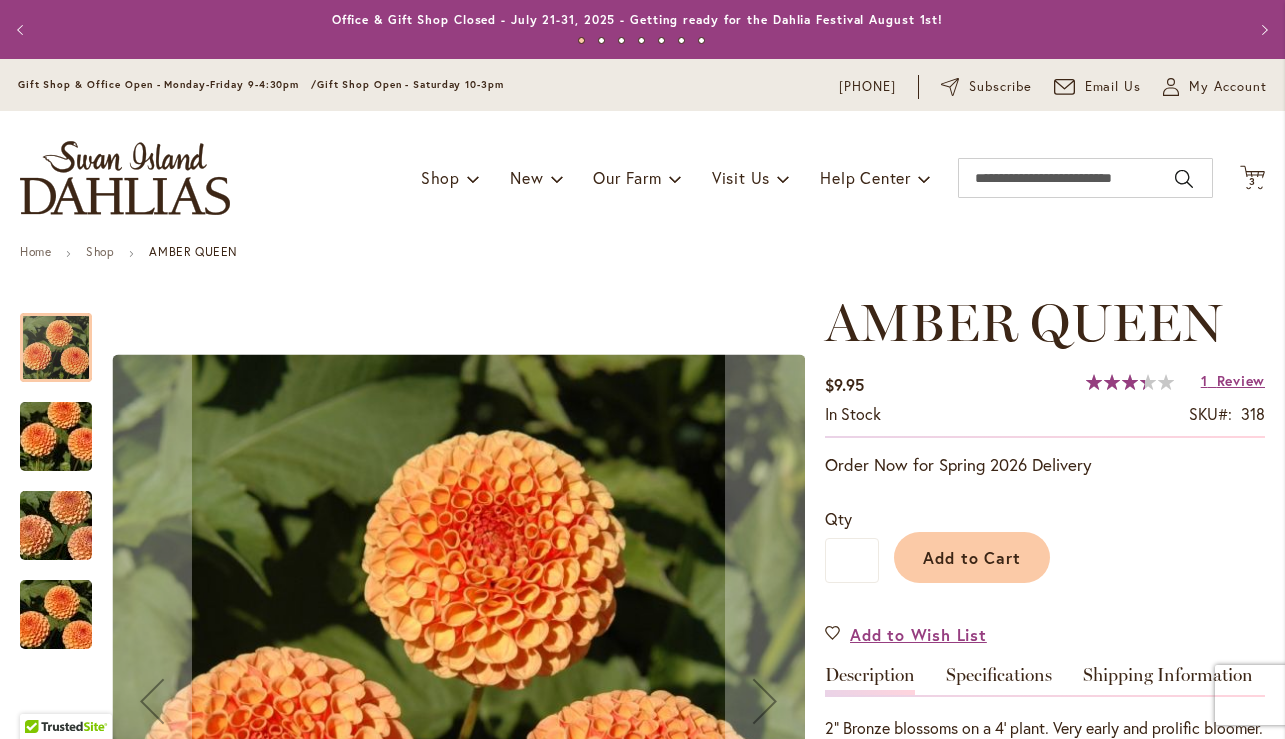 click at bounding box center (56, 437) 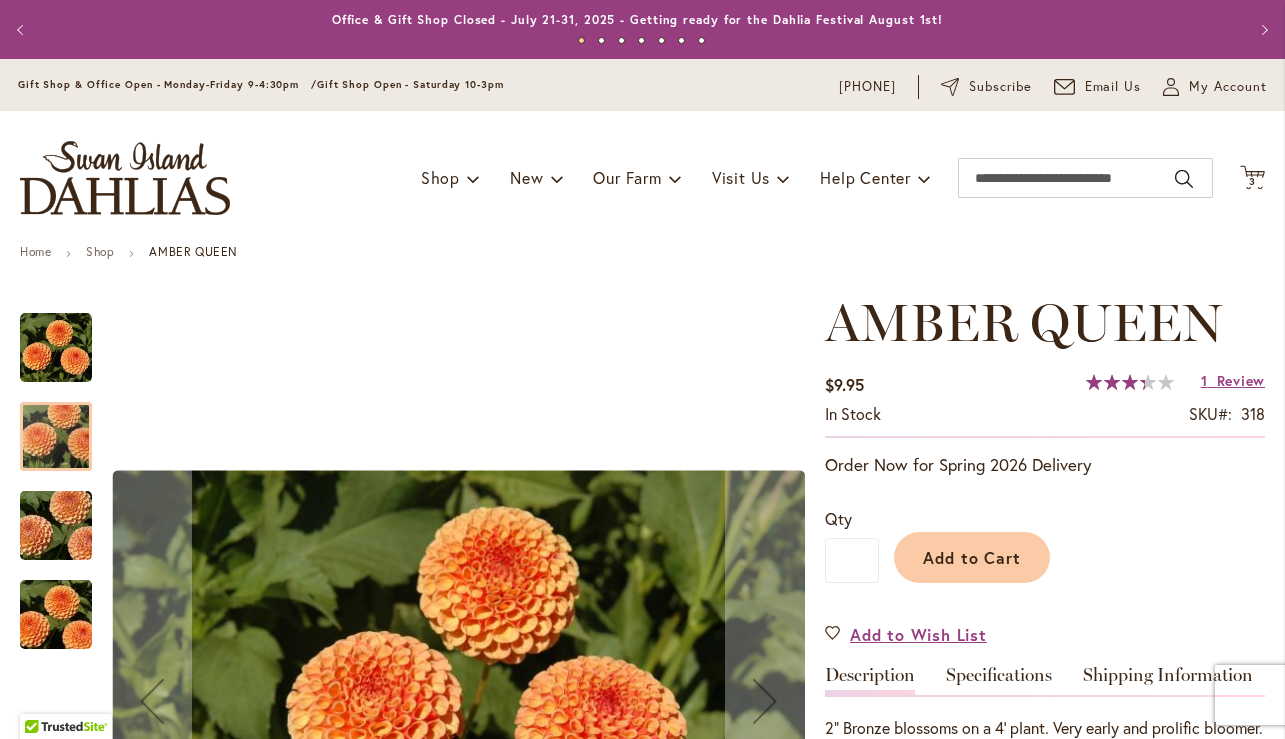 click at bounding box center (56, 526) 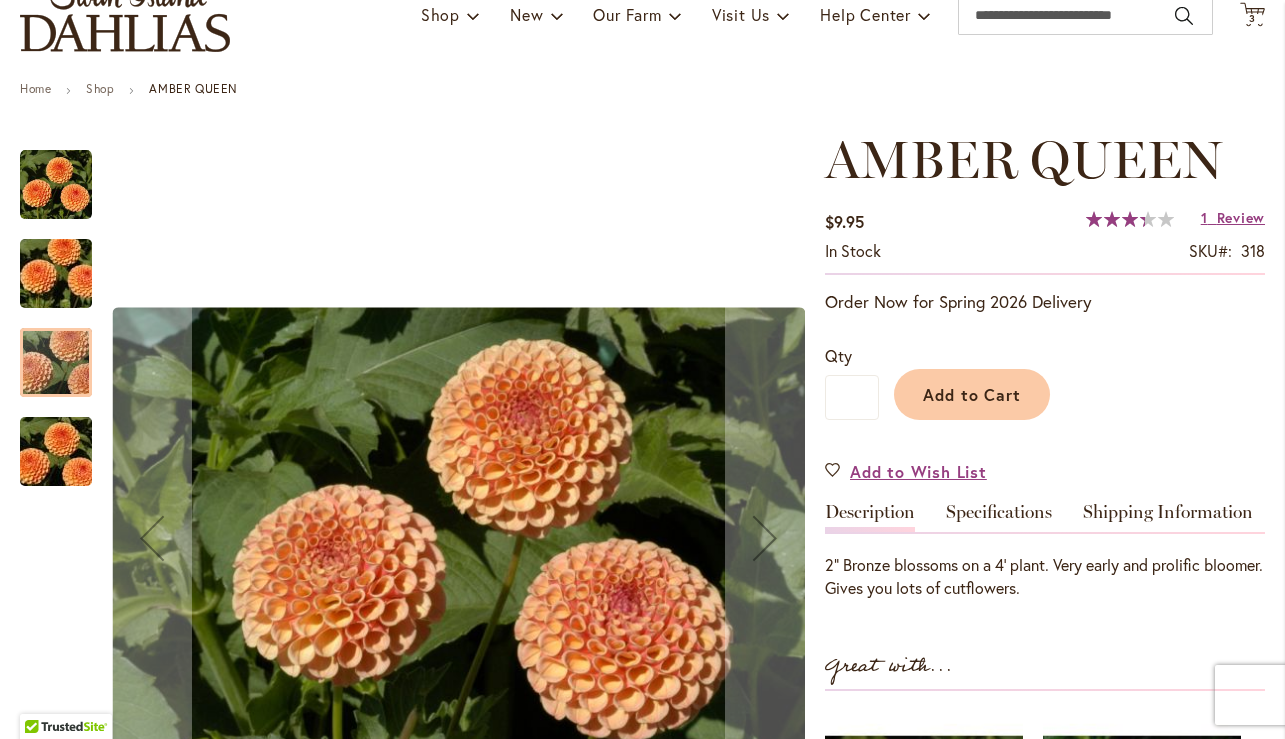 scroll, scrollTop: 233, scrollLeft: 0, axis: vertical 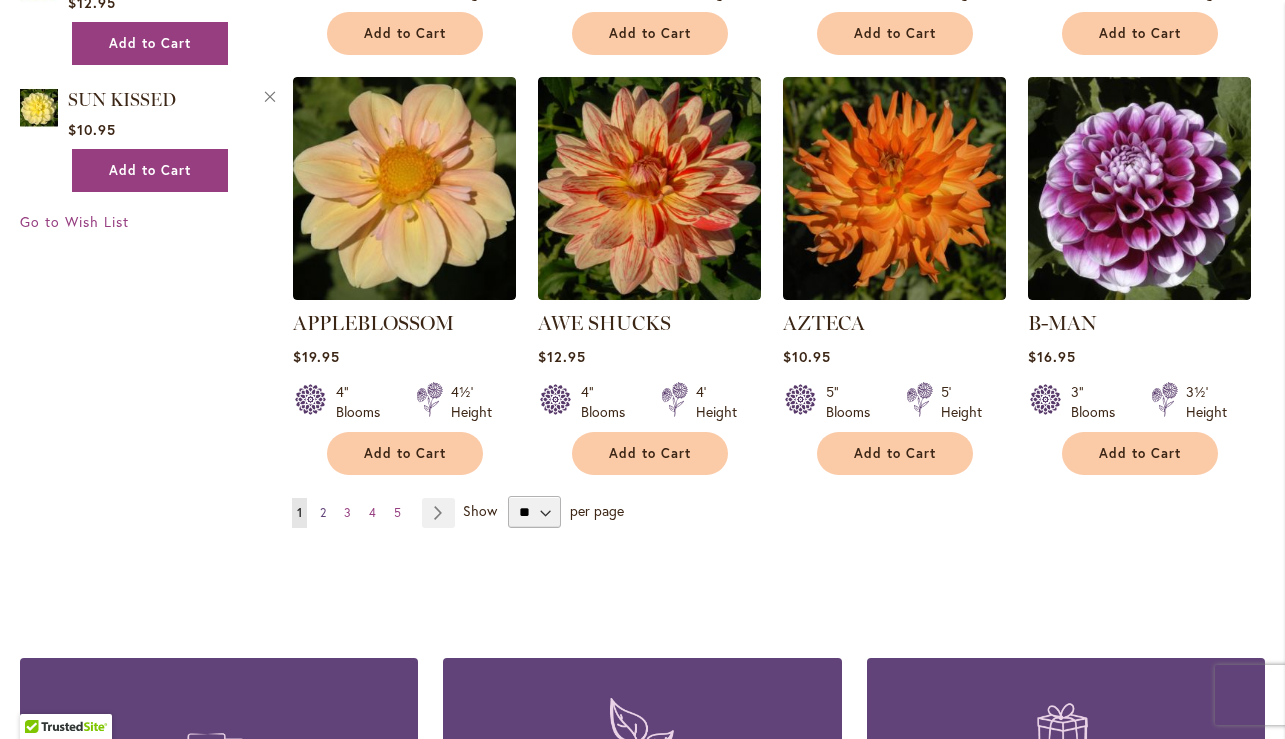 click on "2" at bounding box center (323, 512) 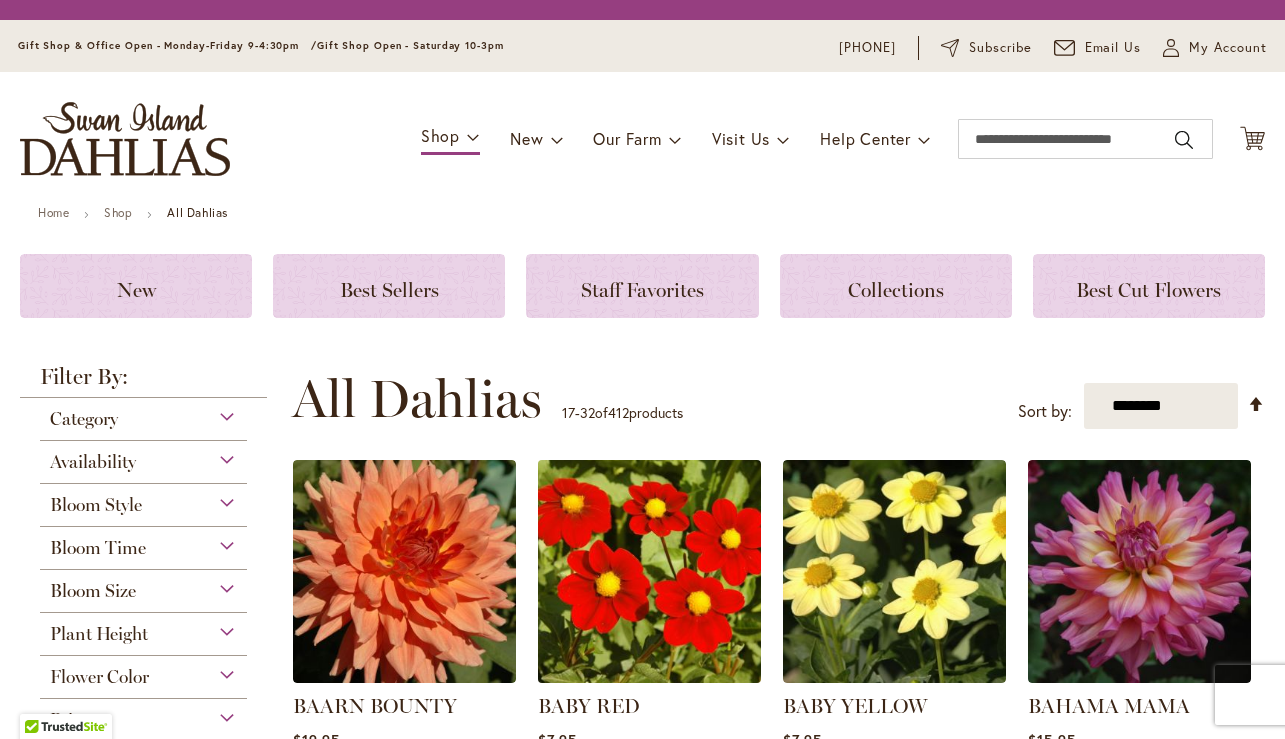 scroll, scrollTop: 0, scrollLeft: 0, axis: both 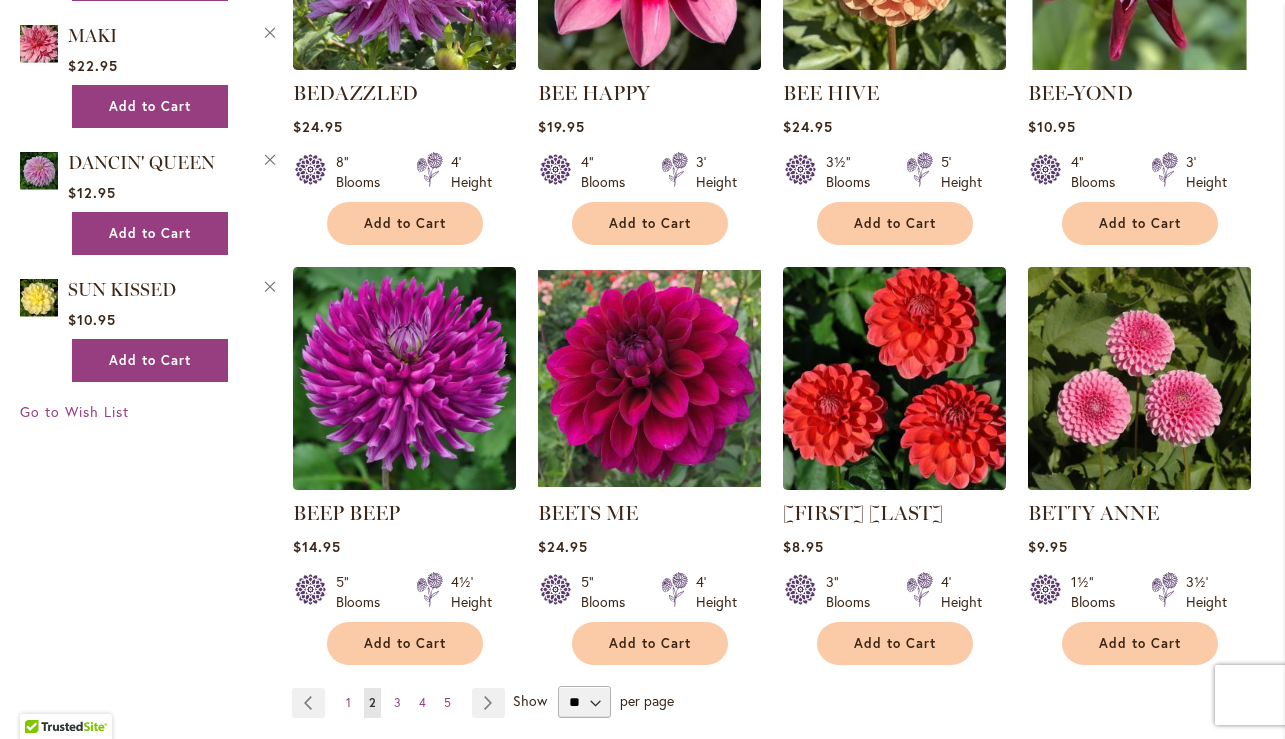 click at bounding box center [1139, 379] 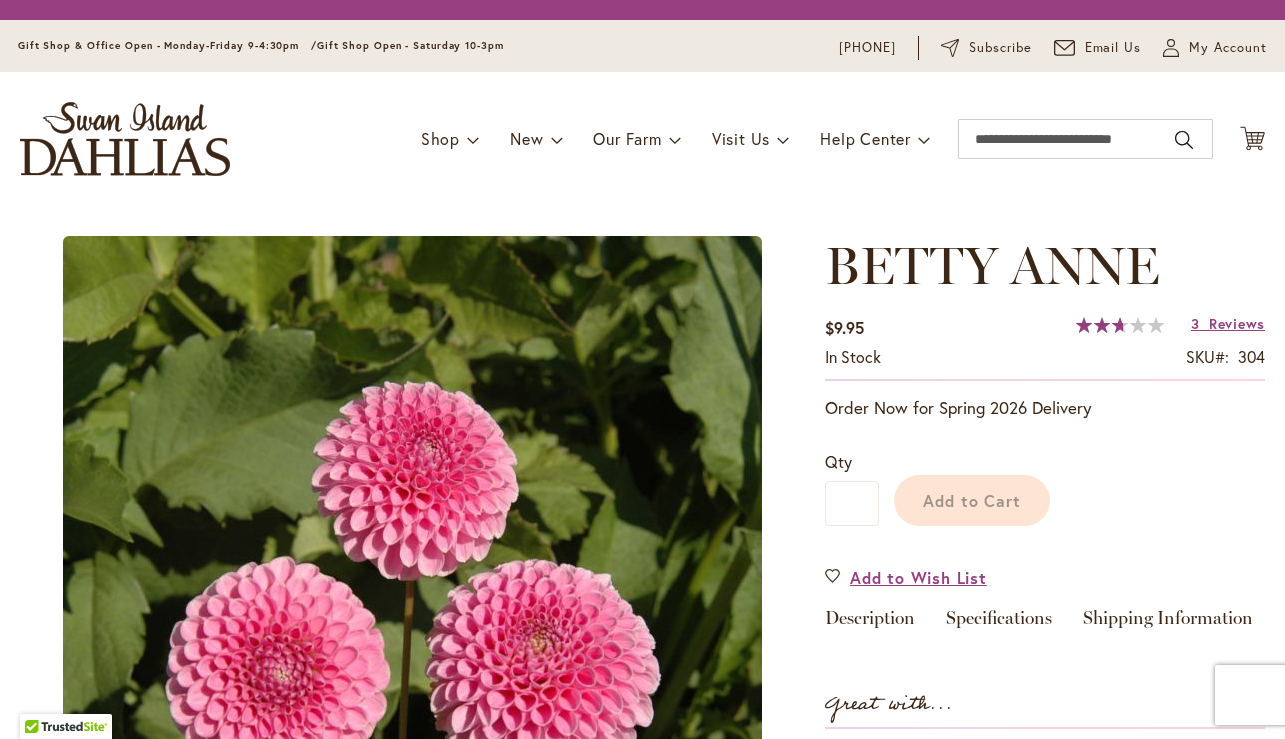 scroll, scrollTop: 0, scrollLeft: 0, axis: both 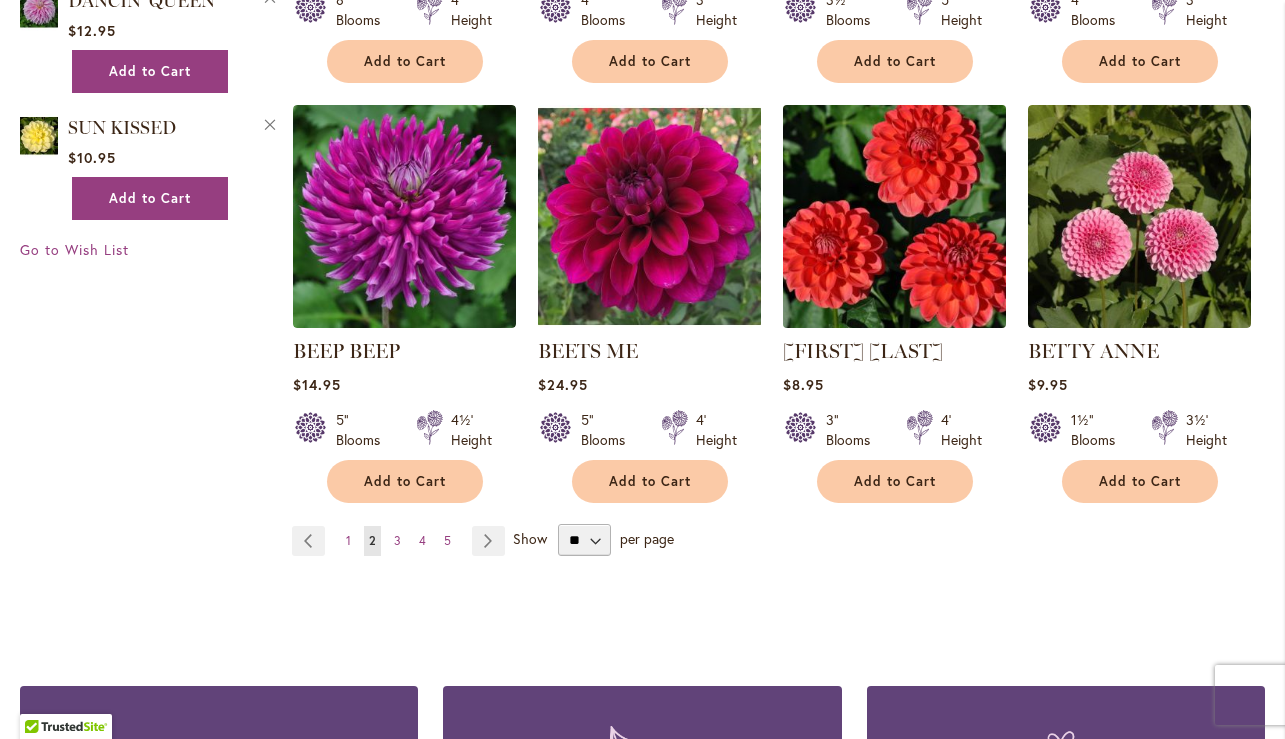 click at bounding box center [894, 217] 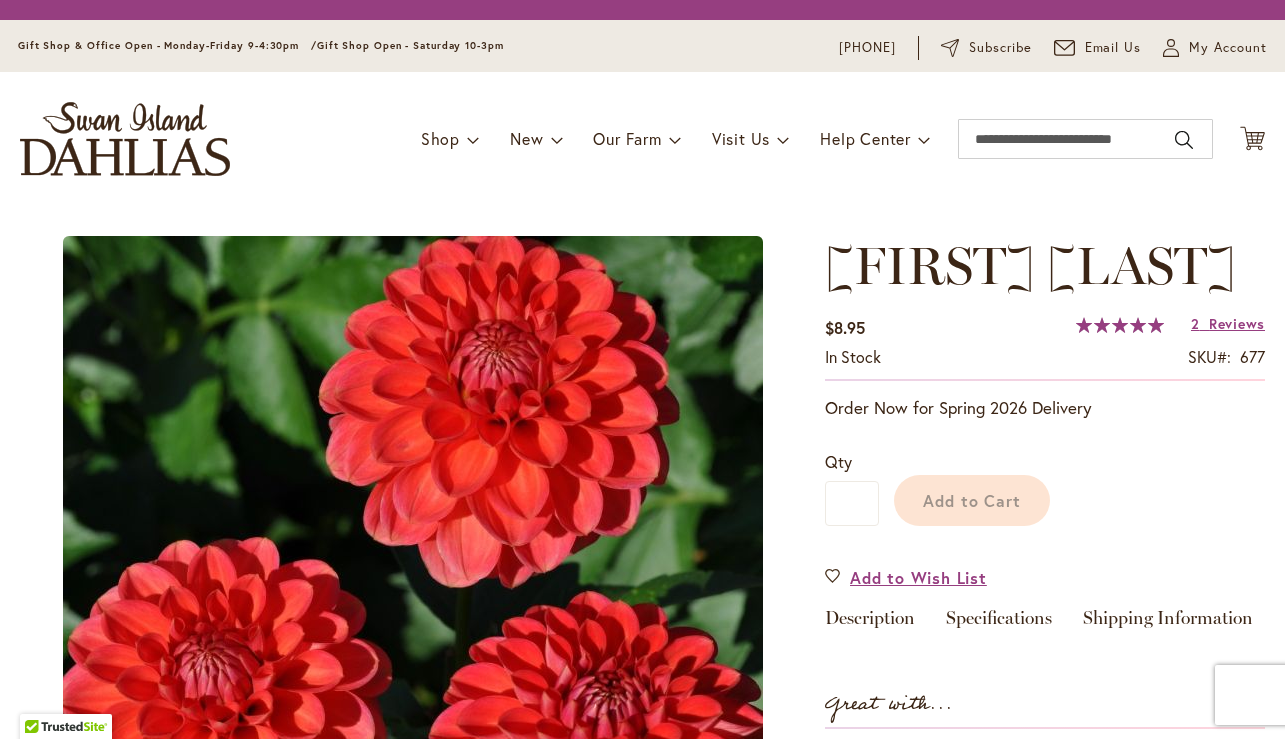 scroll, scrollTop: 0, scrollLeft: 0, axis: both 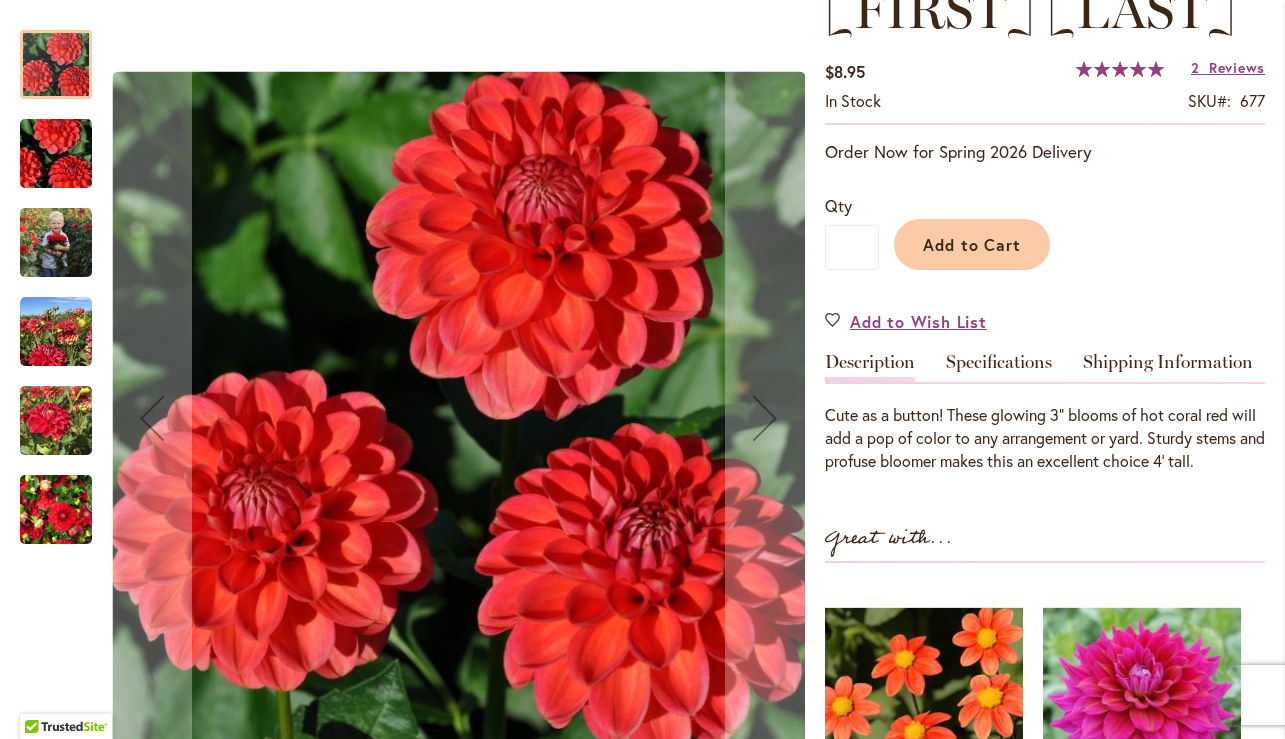 click at bounding box center [56, 242] 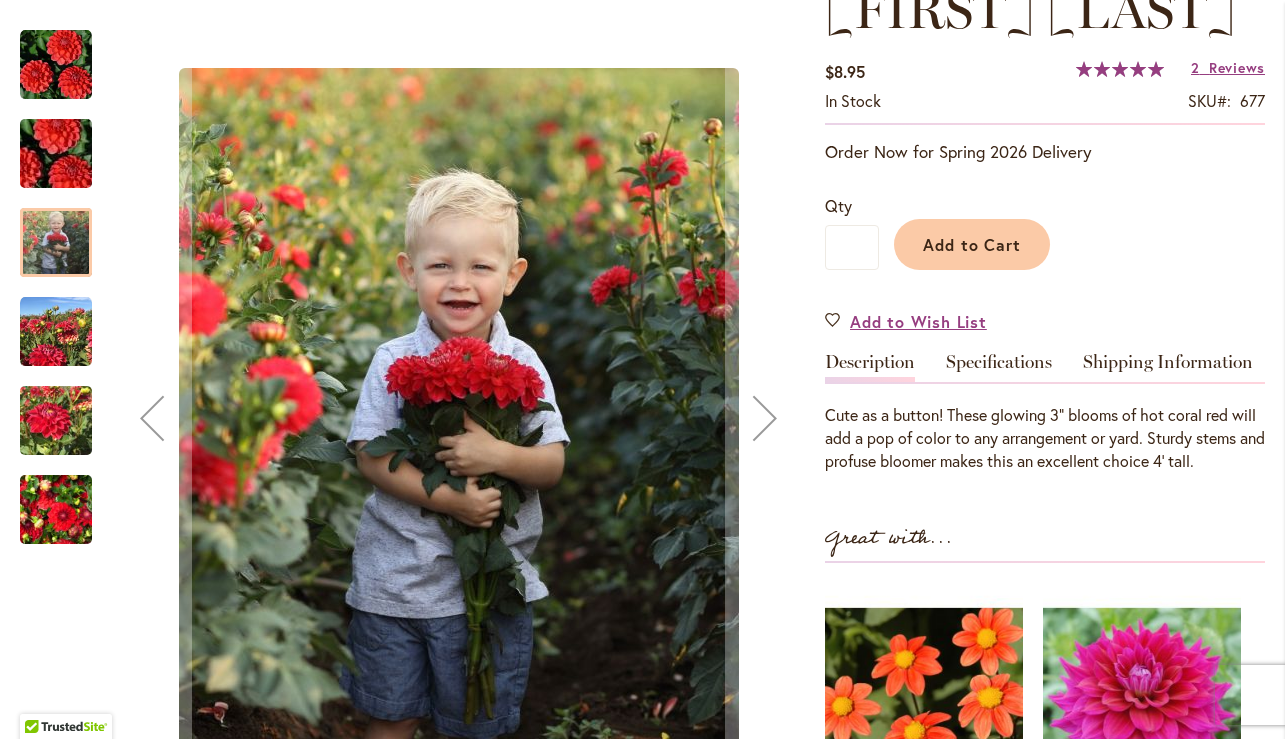 click at bounding box center [56, 332] 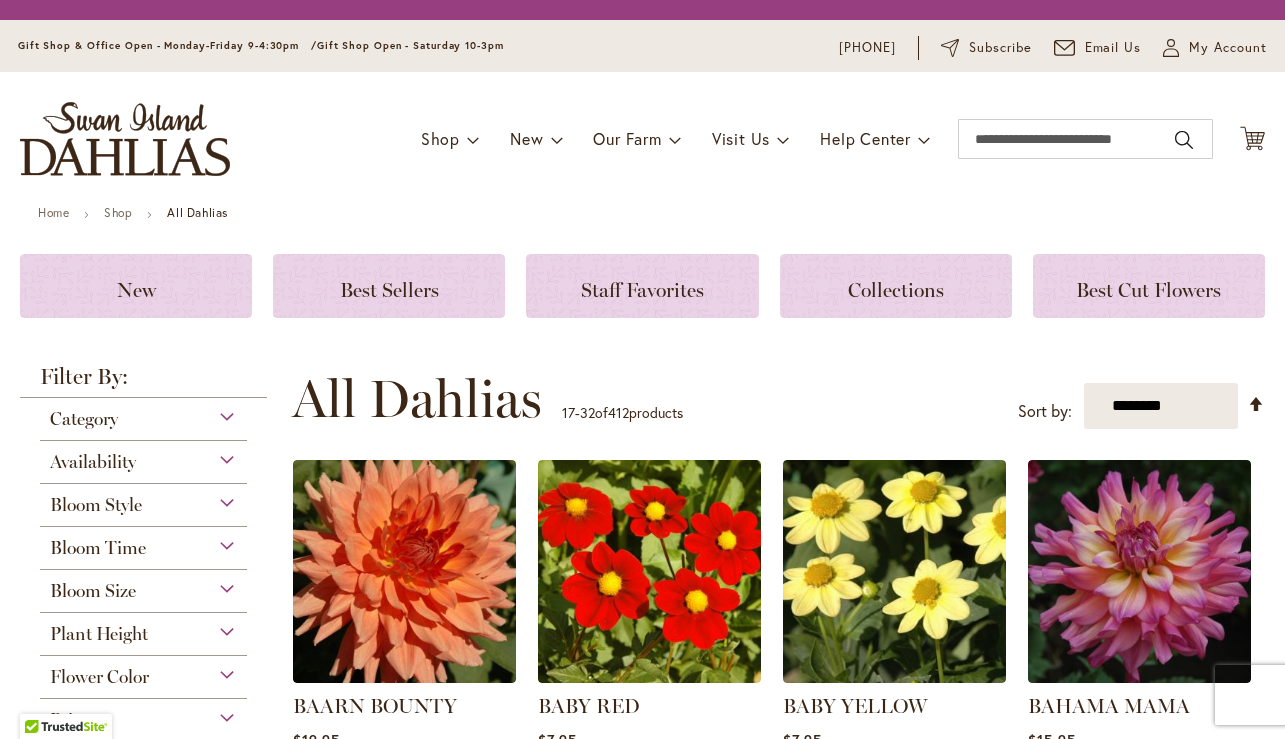 scroll, scrollTop: 0, scrollLeft: 0, axis: both 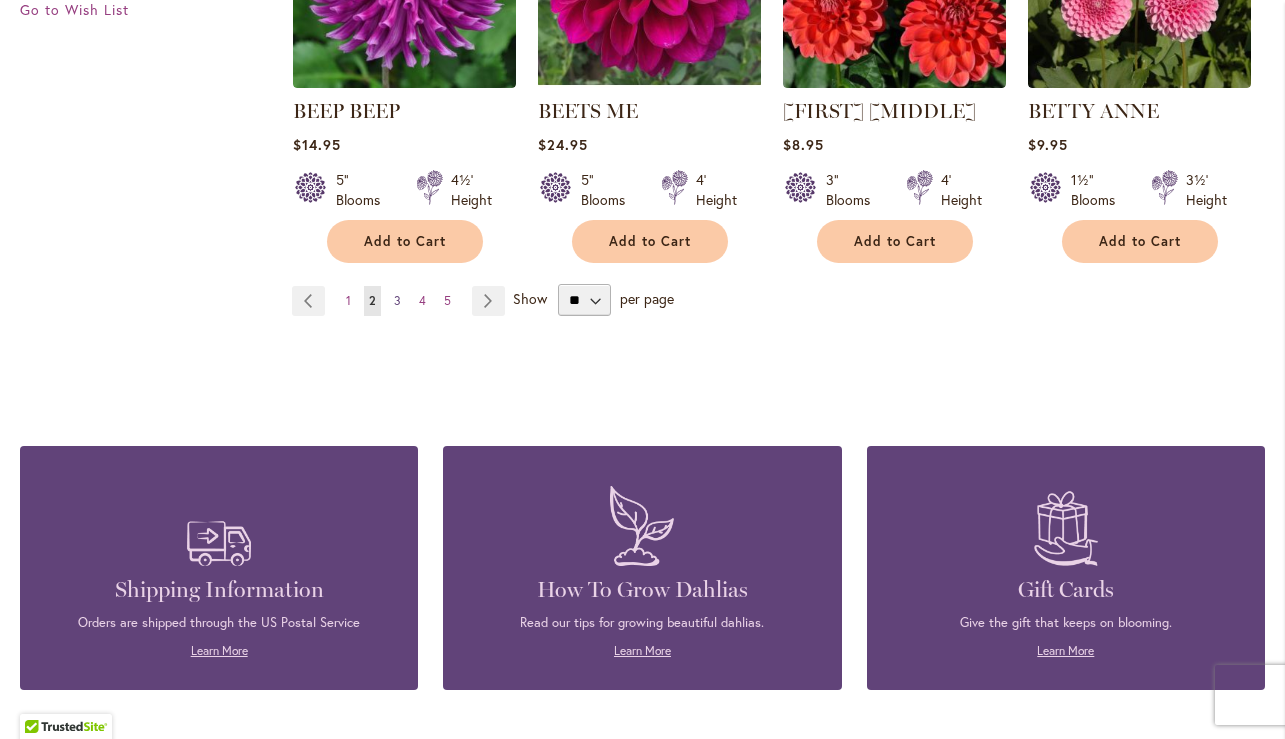 click on "3" at bounding box center [397, 300] 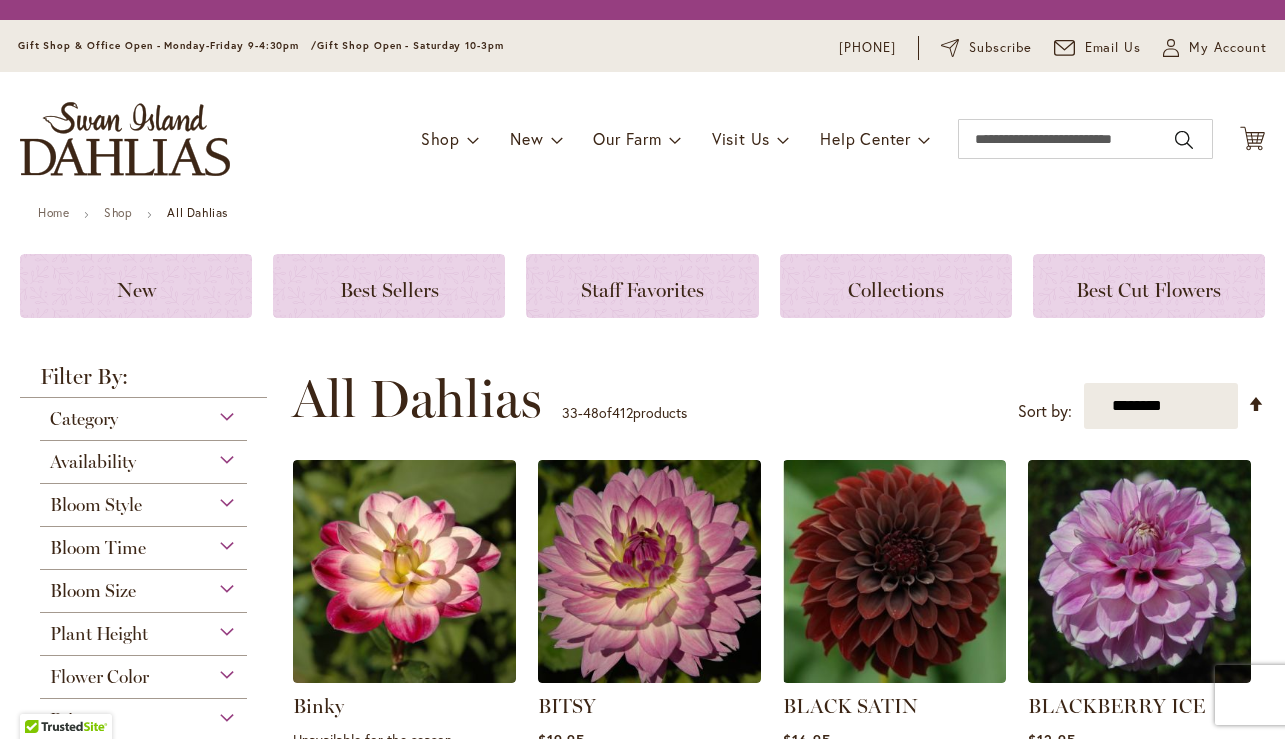 scroll, scrollTop: 0, scrollLeft: 0, axis: both 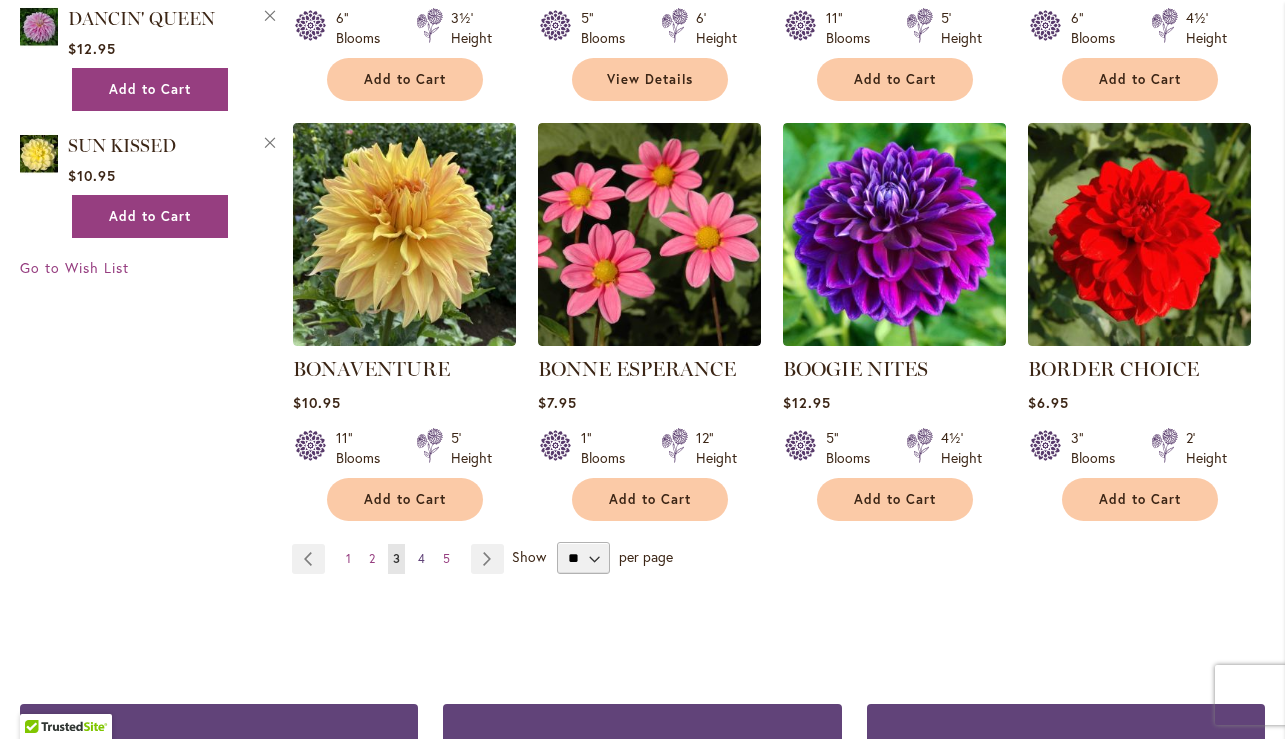 click on "4" at bounding box center [421, 558] 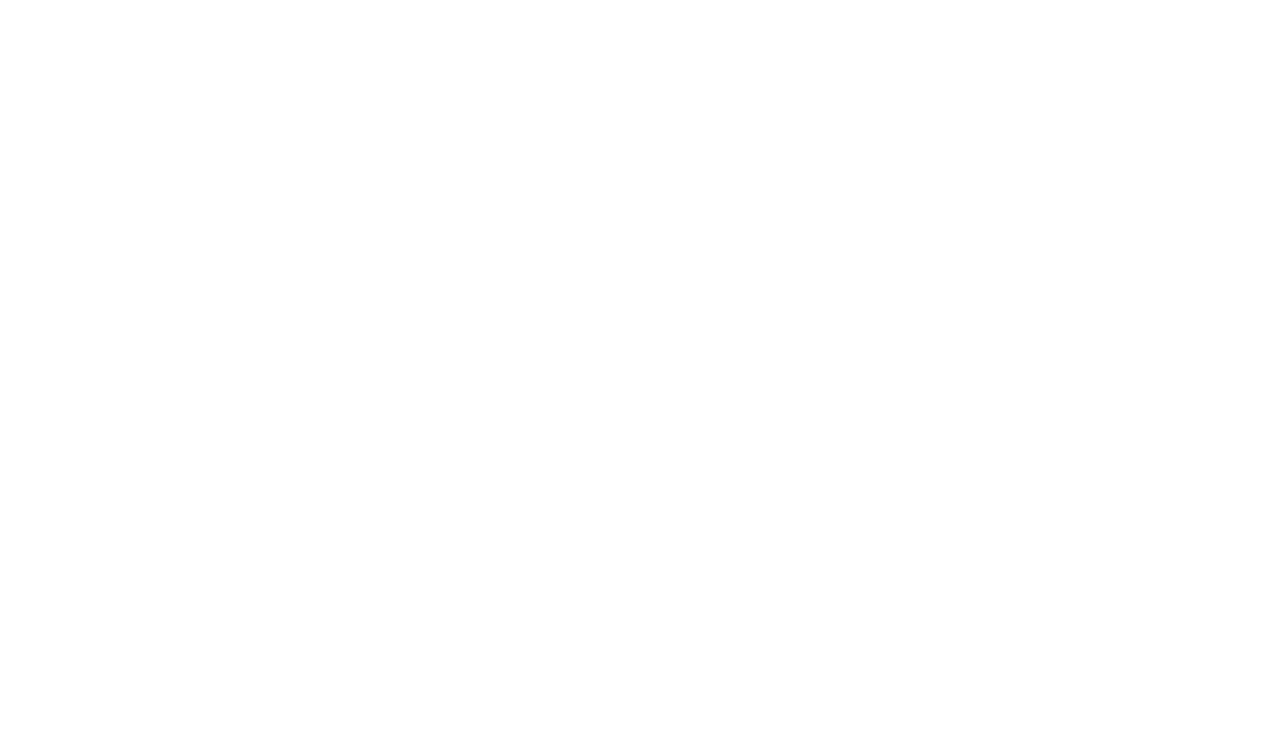 scroll, scrollTop: 0, scrollLeft: 0, axis: both 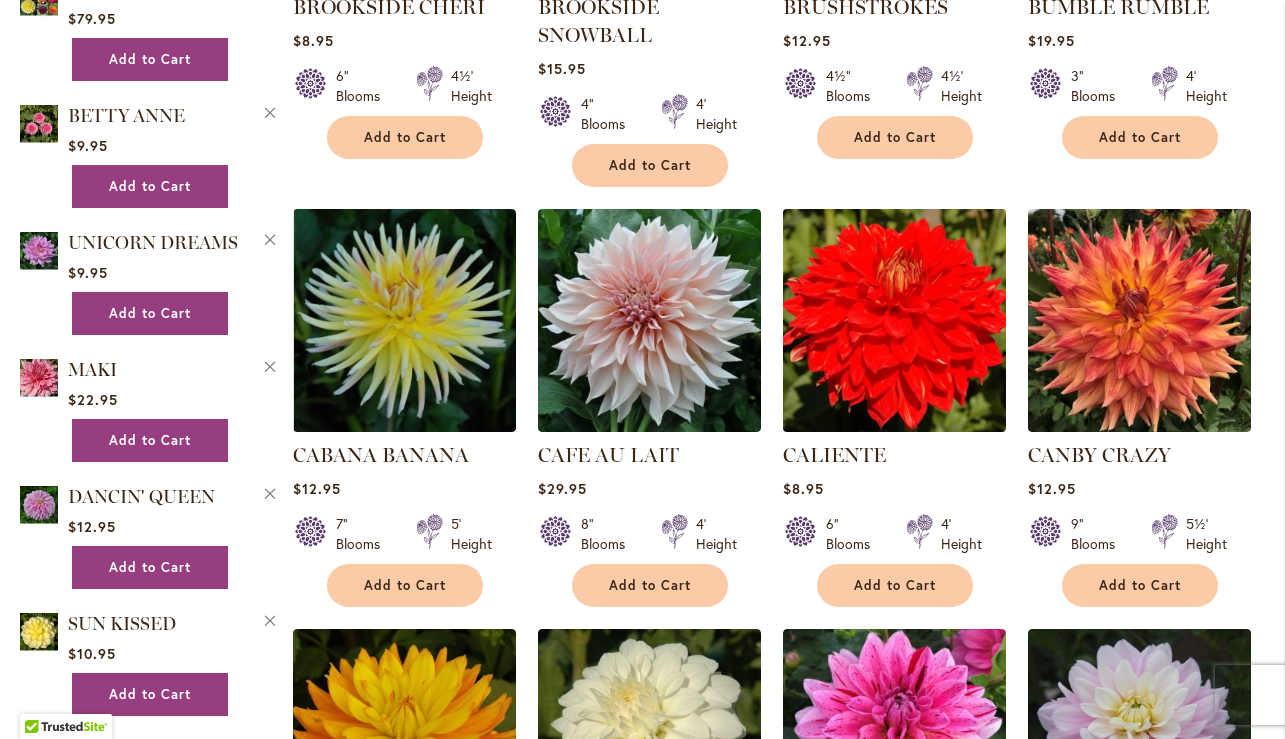 click at bounding box center (894, 321) 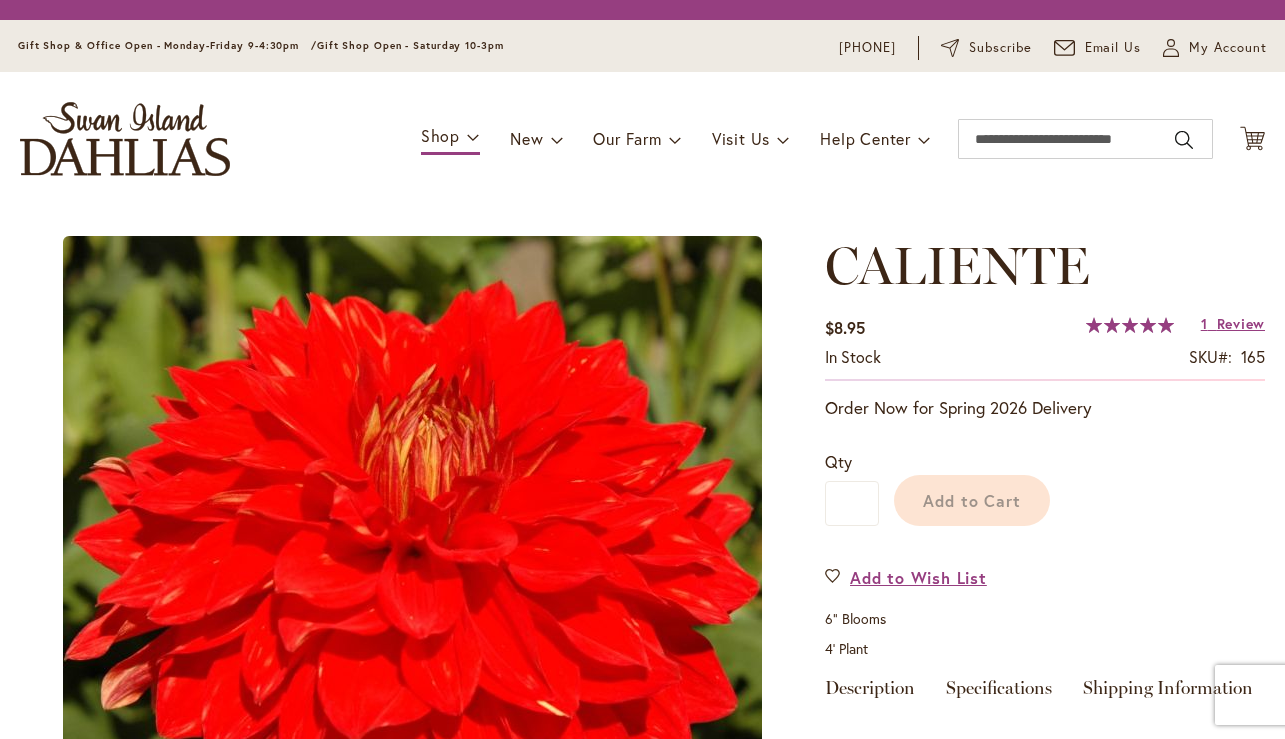 scroll, scrollTop: 0, scrollLeft: 0, axis: both 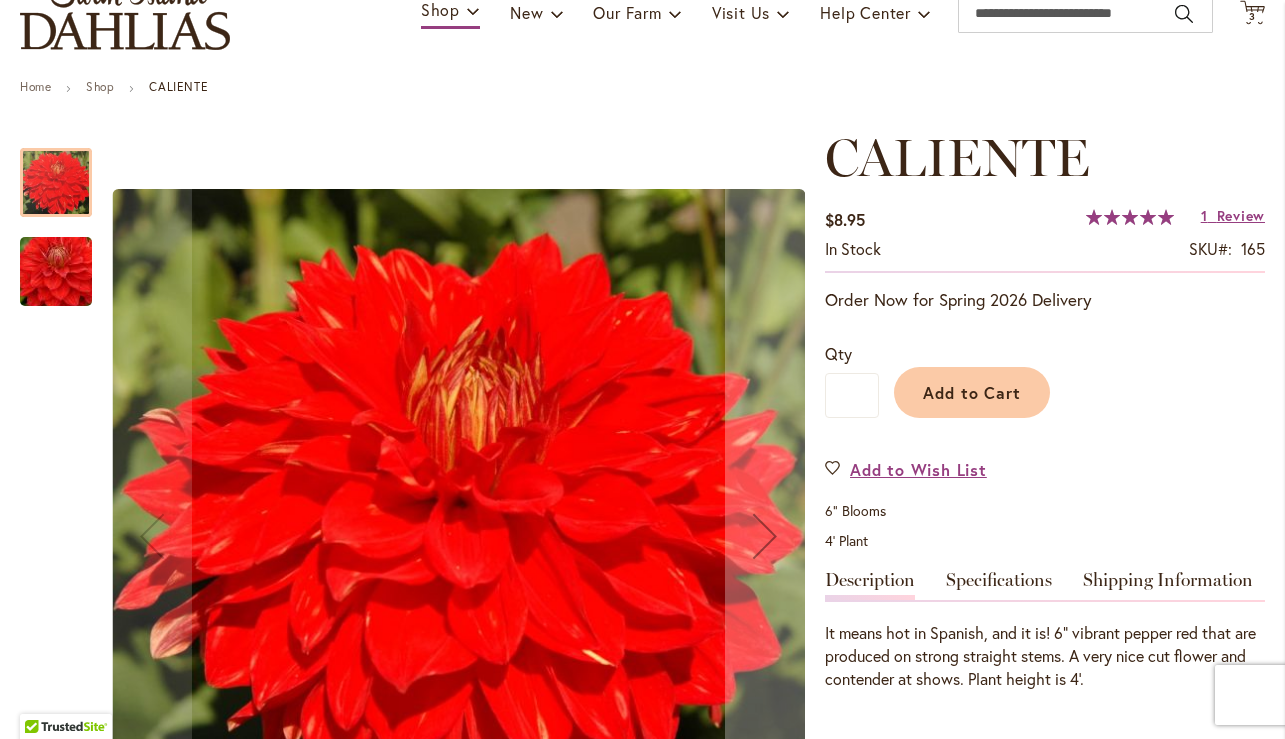 click at bounding box center (56, 272) 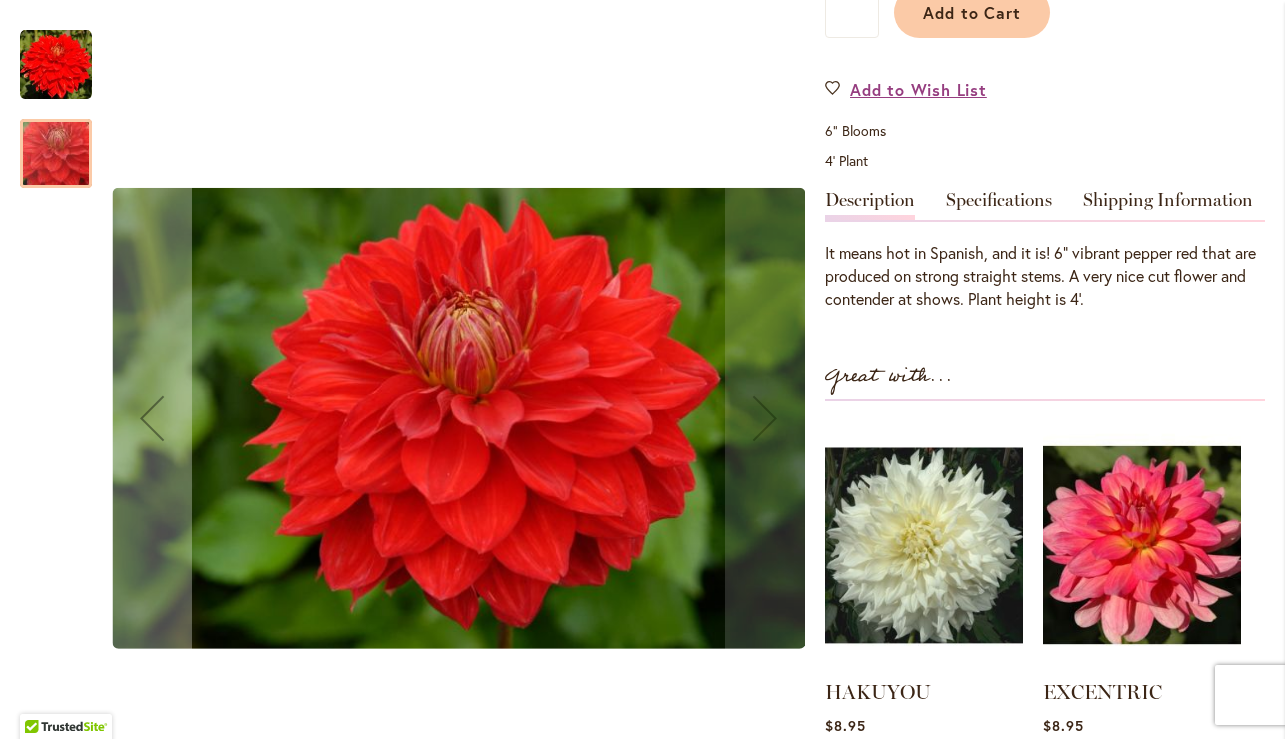 scroll, scrollTop: 590, scrollLeft: 0, axis: vertical 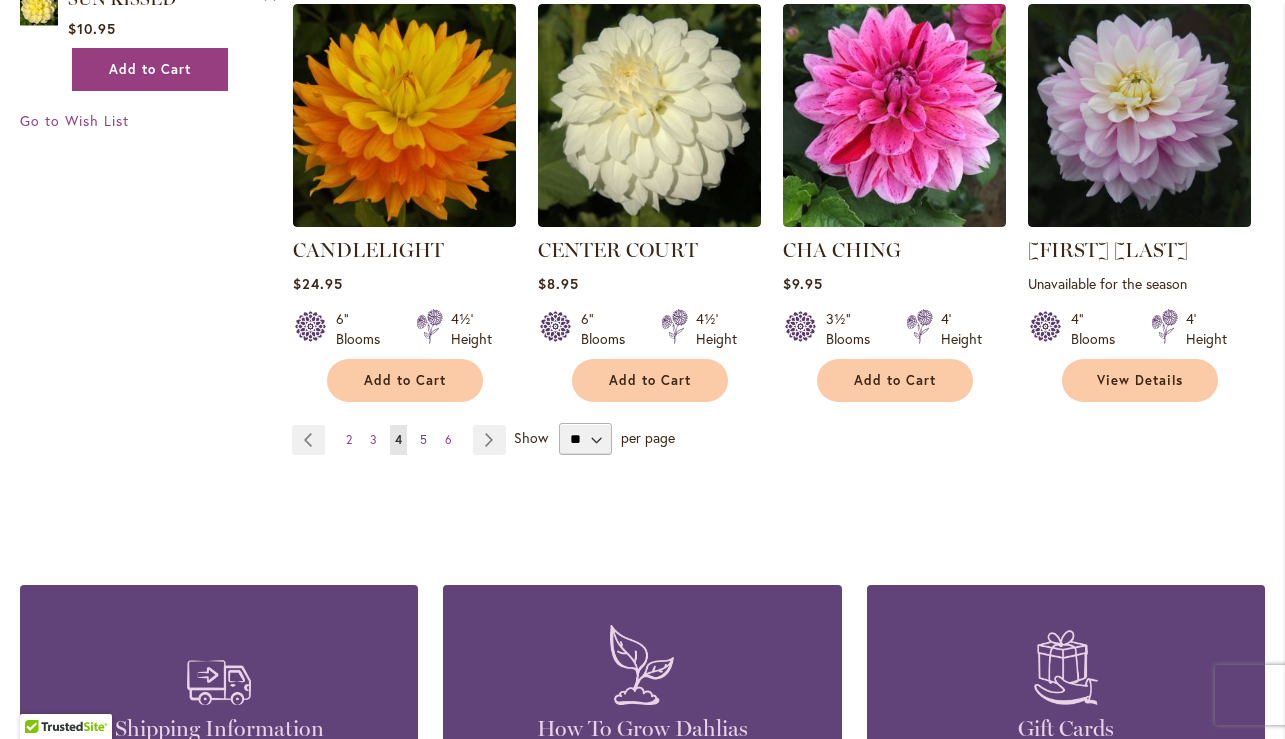 click on "5" at bounding box center [423, 439] 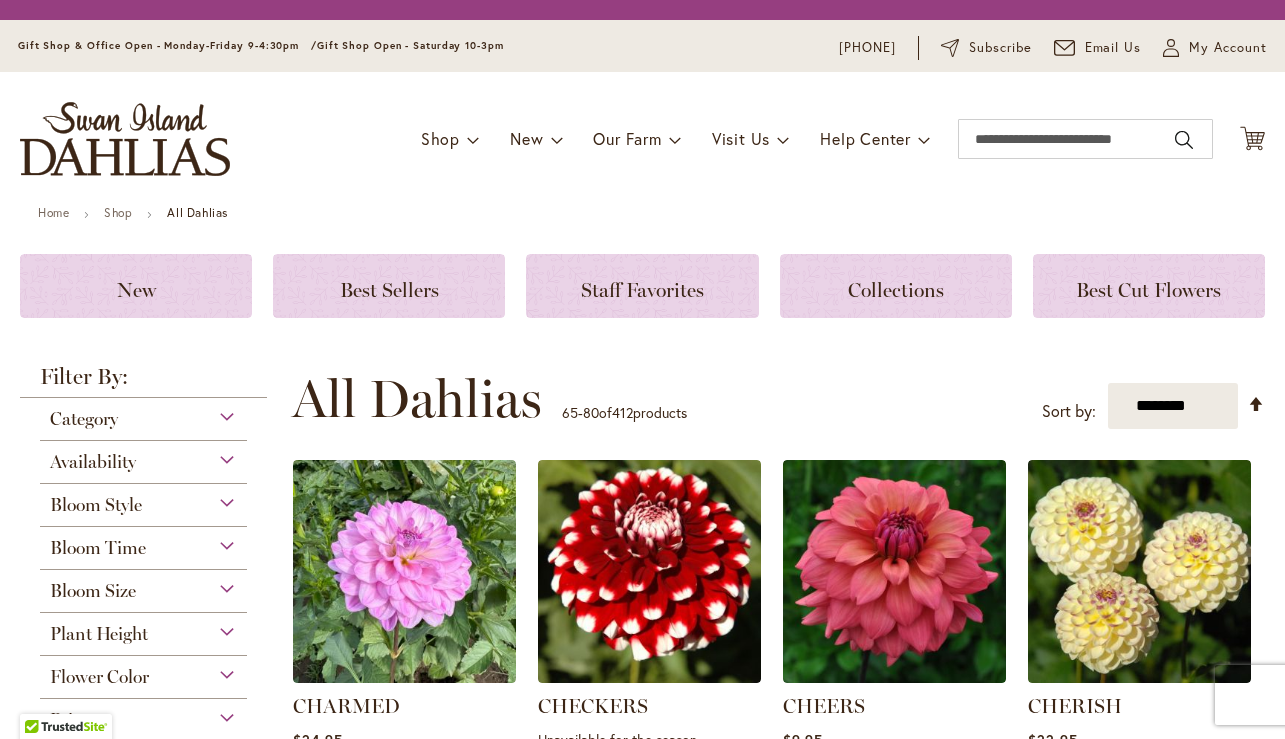 scroll, scrollTop: 0, scrollLeft: 0, axis: both 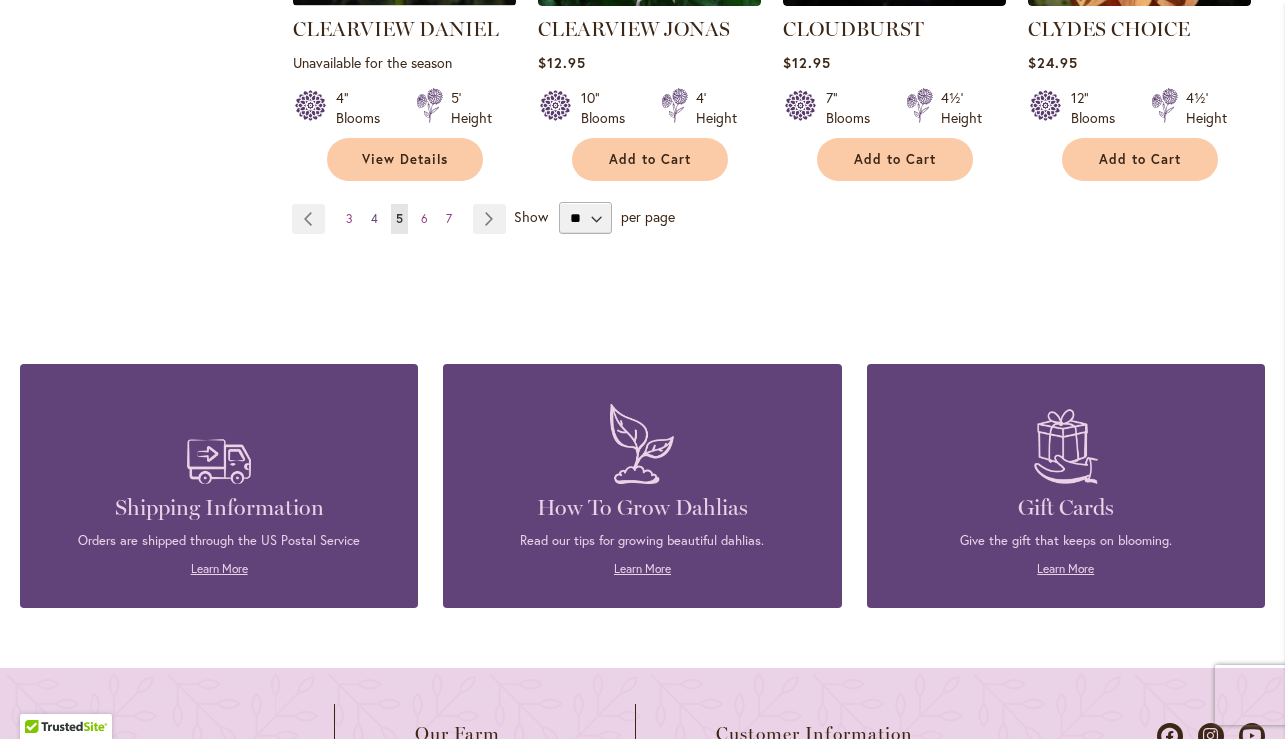 click on "4" at bounding box center (374, 218) 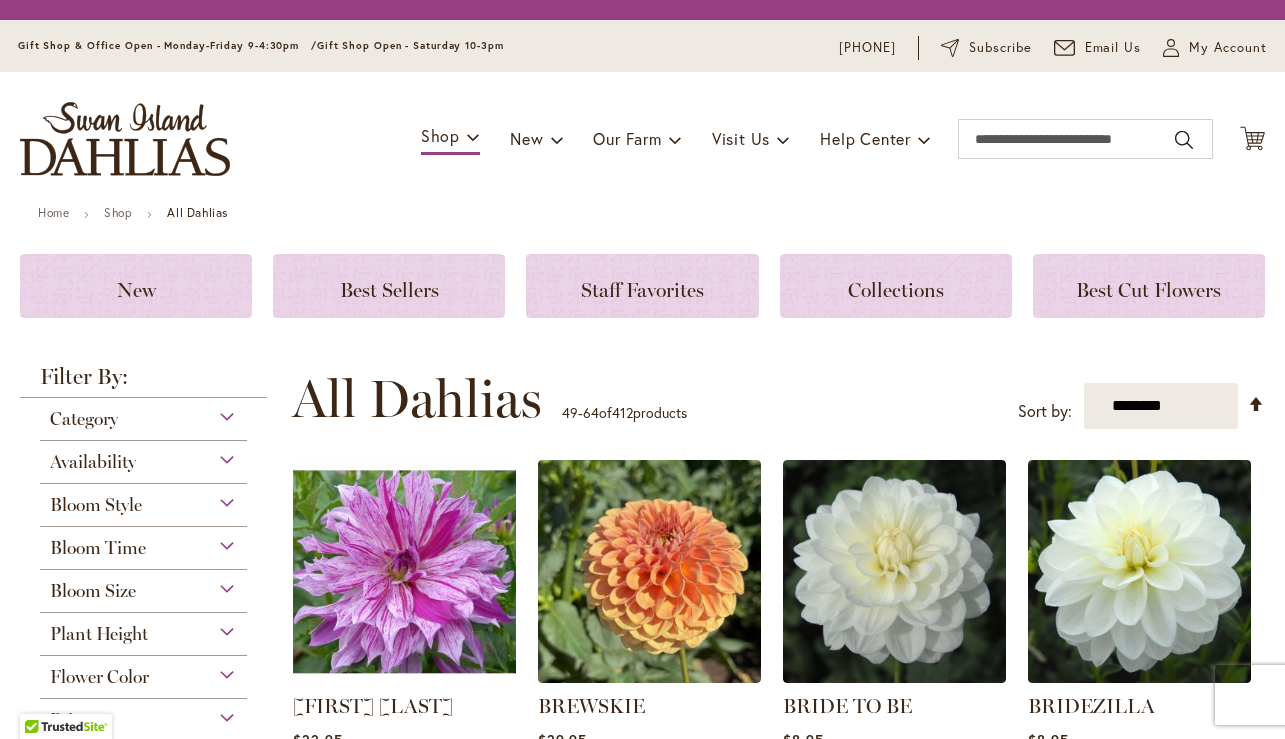 scroll, scrollTop: 0, scrollLeft: 0, axis: both 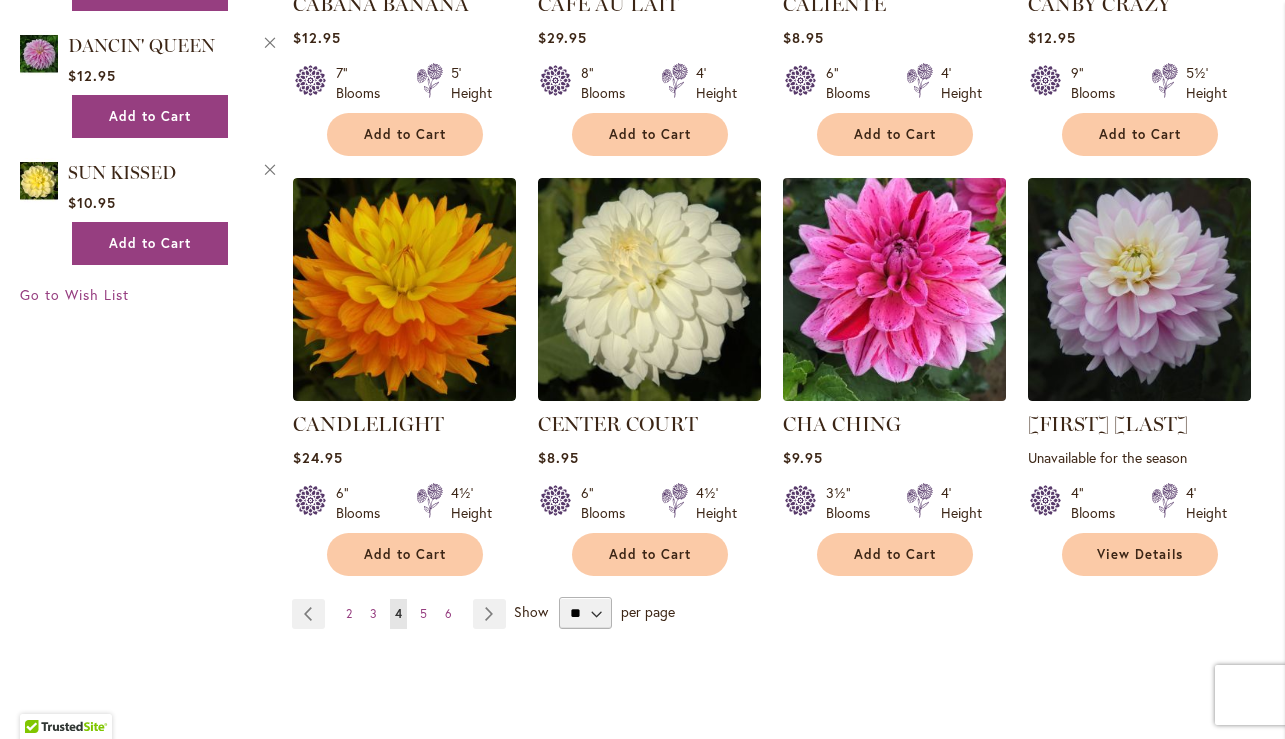 click at bounding box center [894, 290] 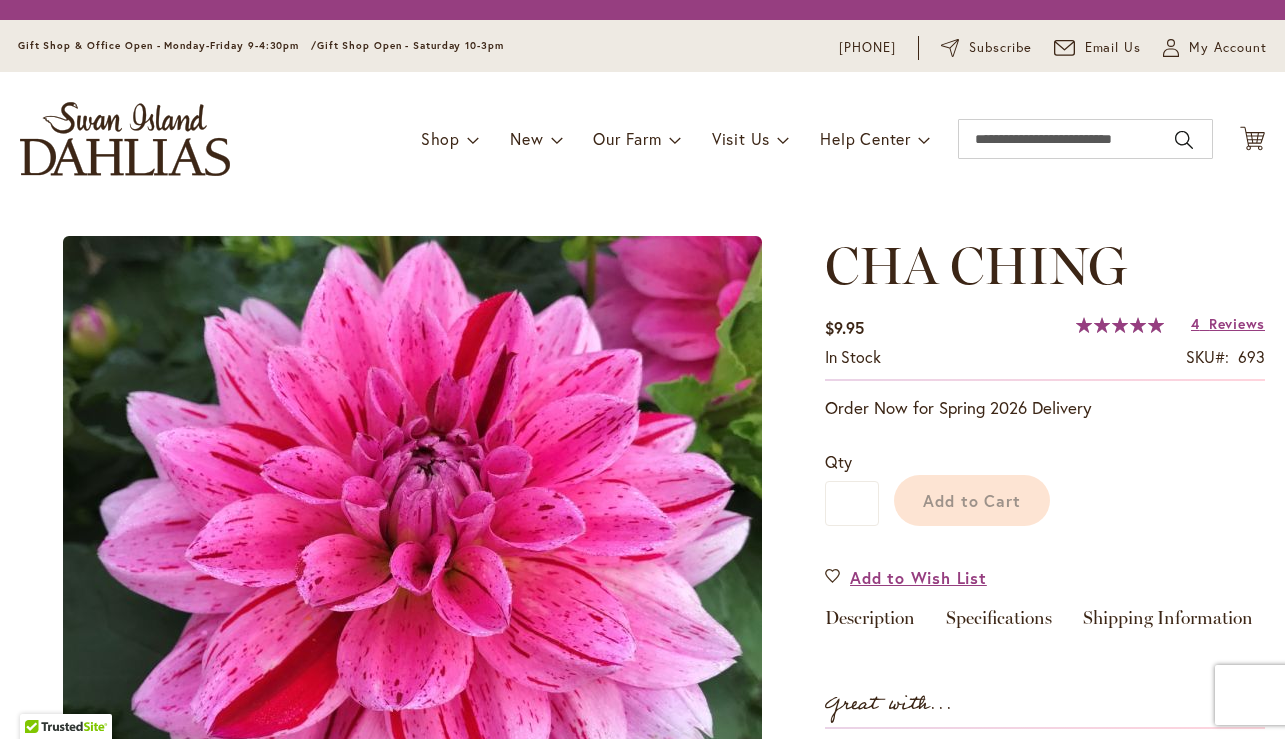 scroll, scrollTop: 0, scrollLeft: 0, axis: both 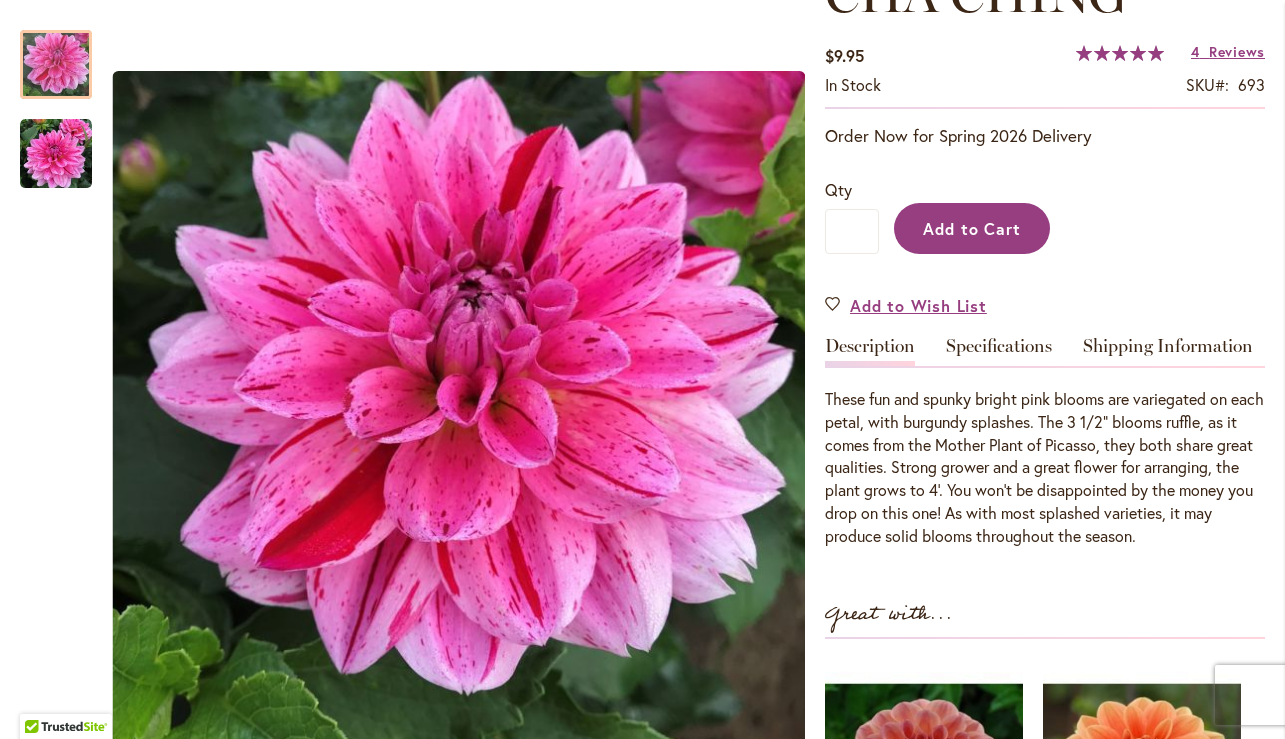 click on "Add to Cart" at bounding box center [972, 228] 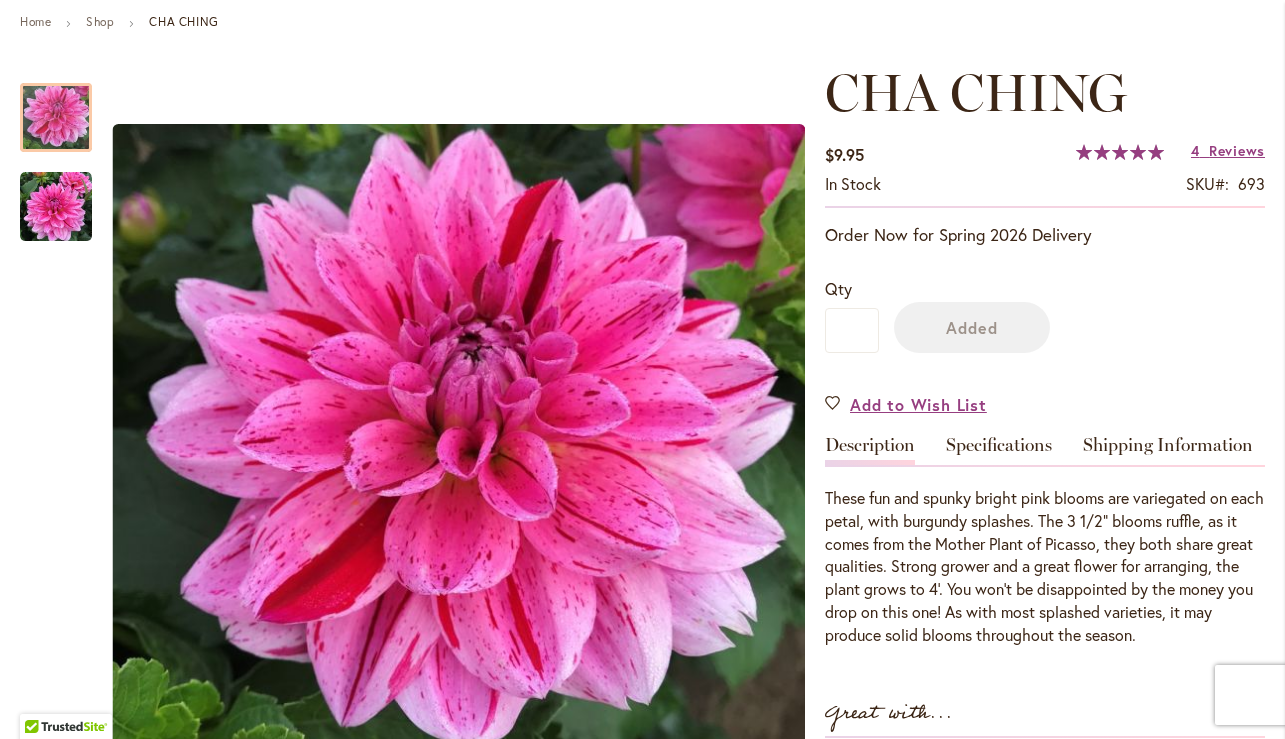 scroll, scrollTop: 0, scrollLeft: 0, axis: both 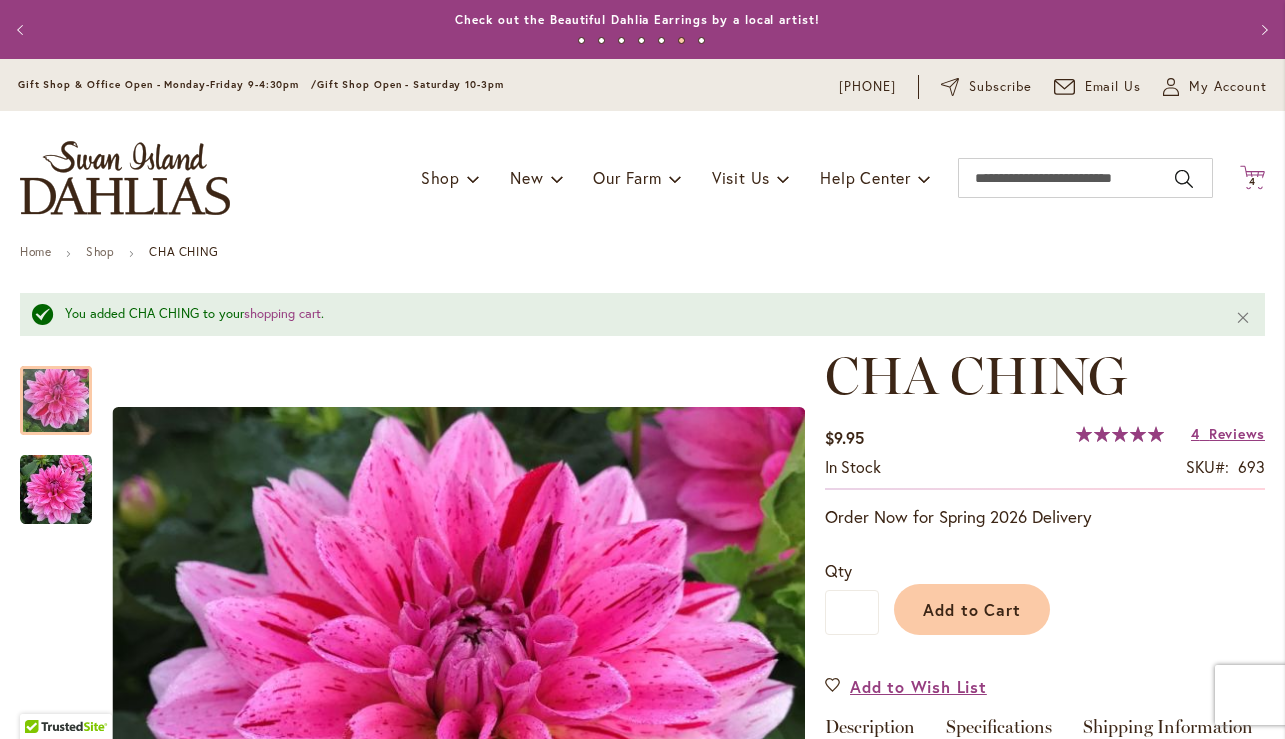 click on "4" at bounding box center [1252, 181] 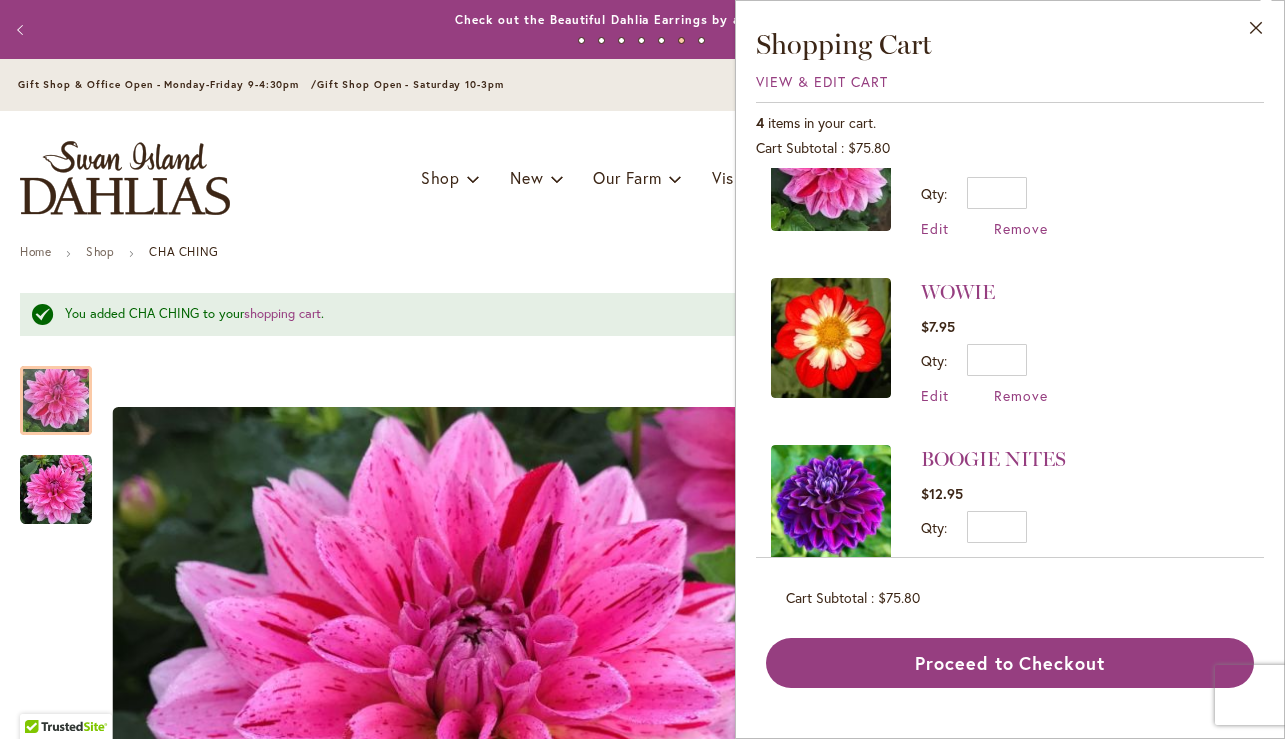 scroll, scrollTop: 287, scrollLeft: 0, axis: vertical 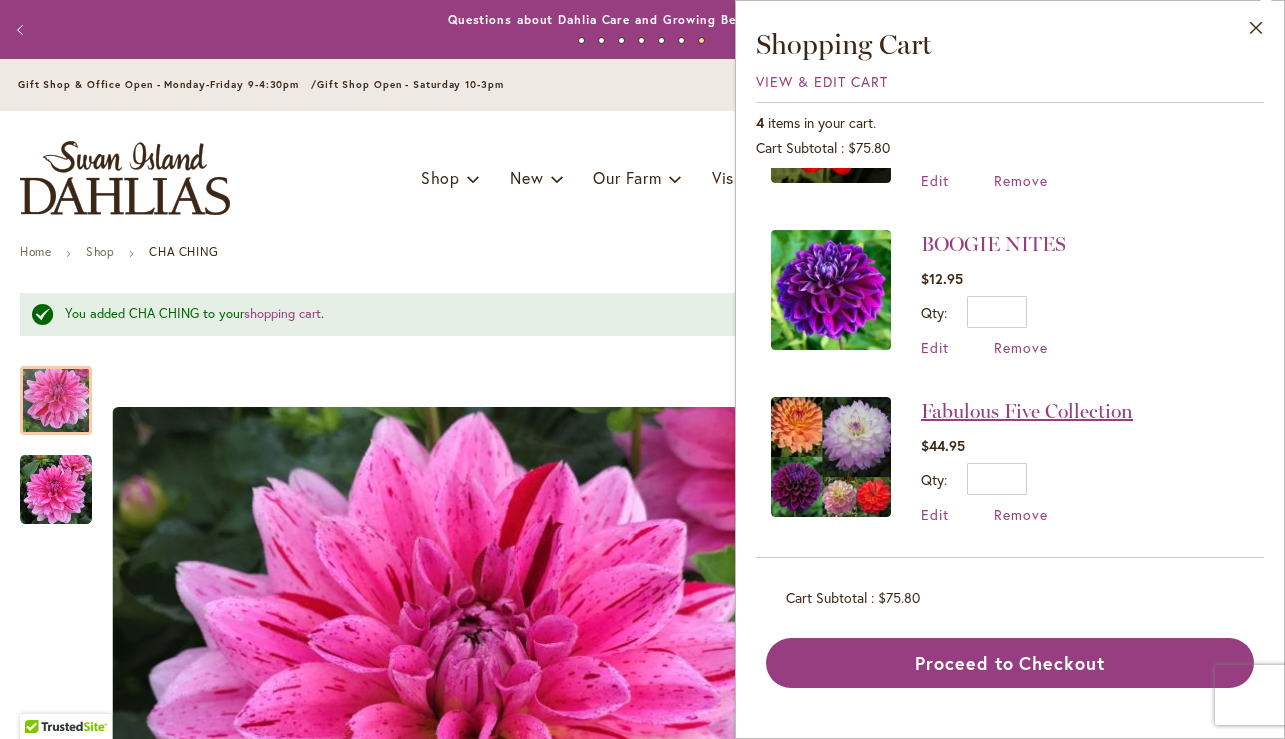 click on "Fabulous Five Collection" at bounding box center (1027, 411) 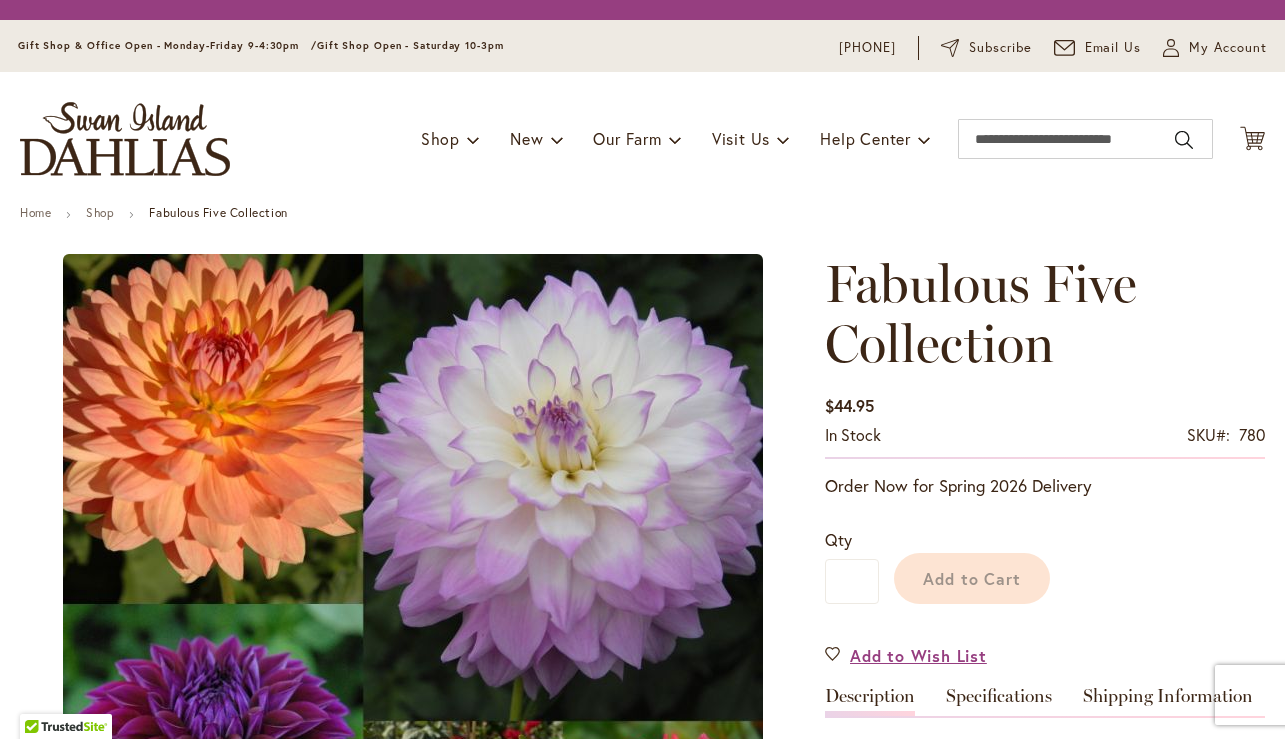 scroll, scrollTop: 0, scrollLeft: 0, axis: both 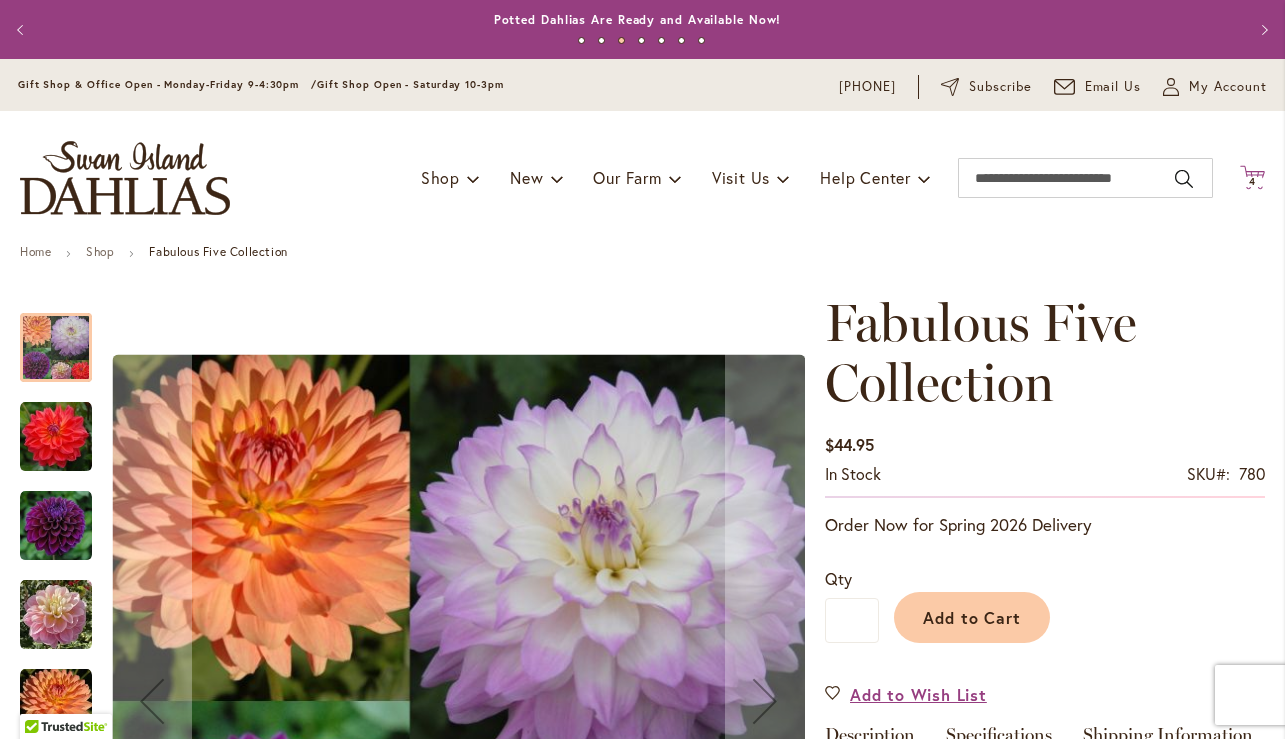 click on "4
4
items" at bounding box center (1253, 182) 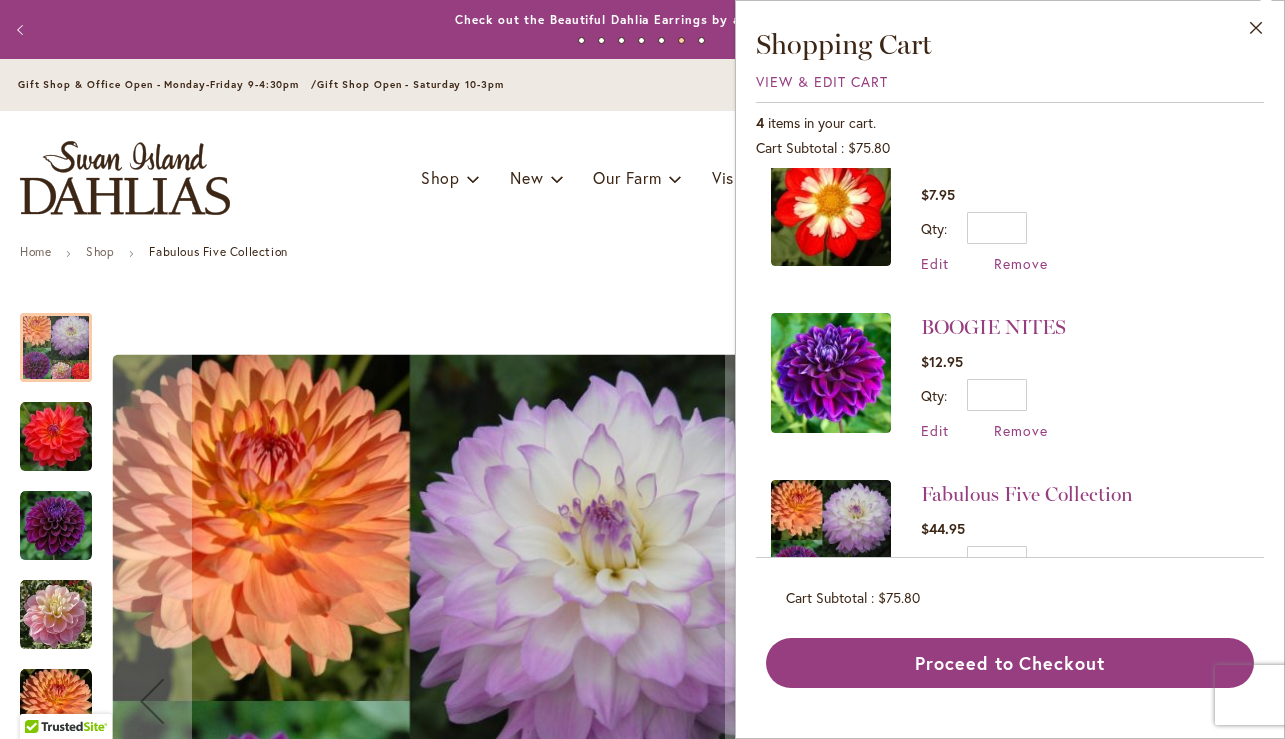 scroll, scrollTop: 287, scrollLeft: 0, axis: vertical 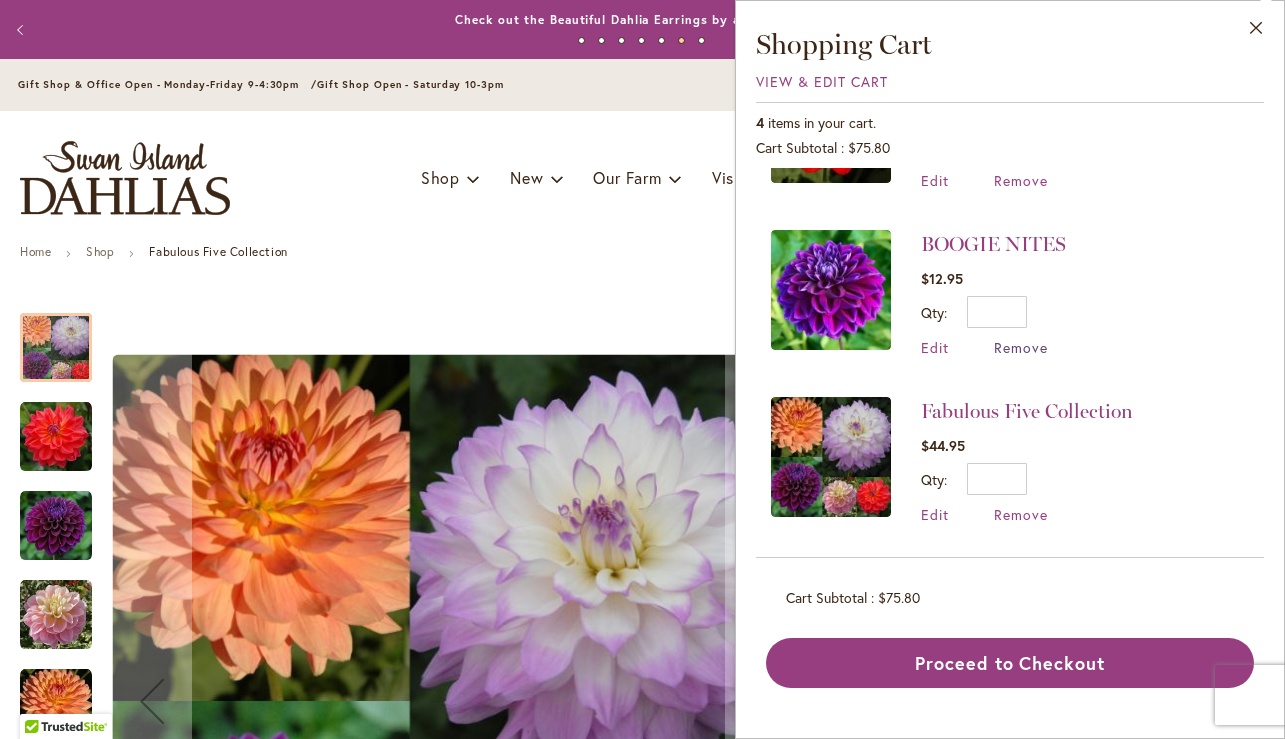 click on "Remove" at bounding box center [1021, 347] 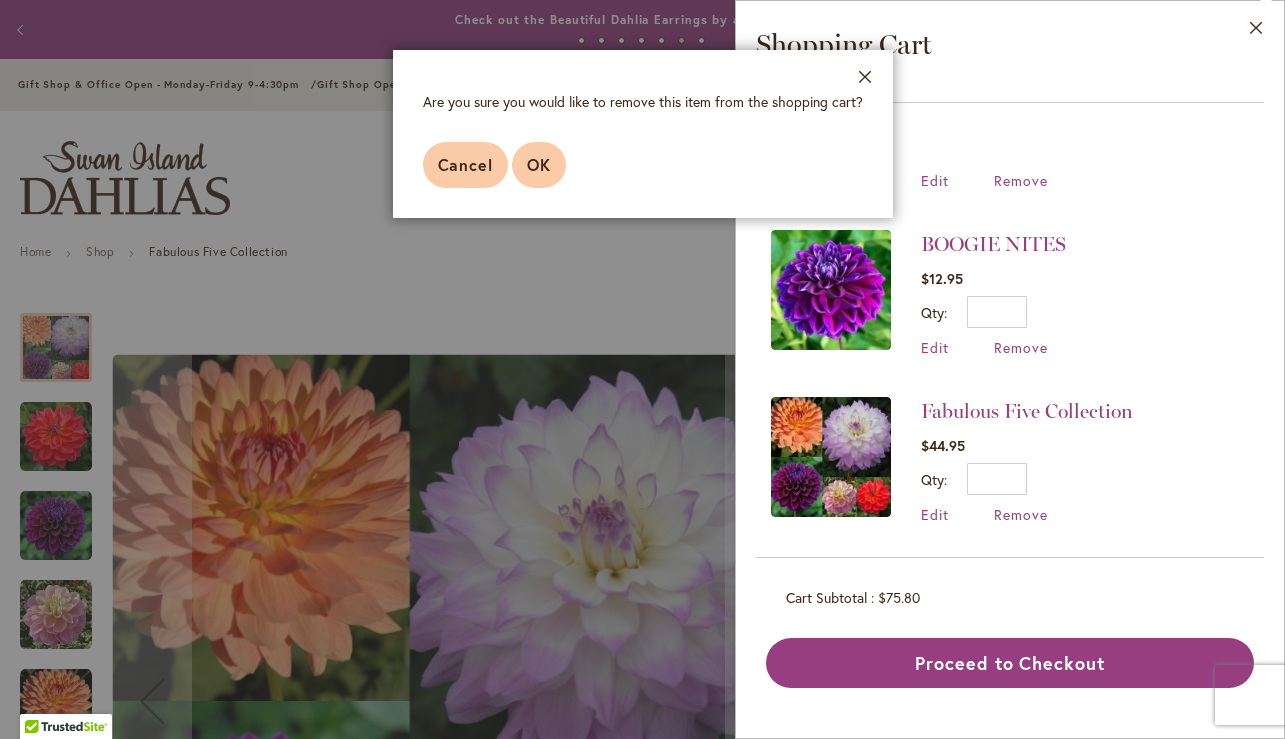click on "OK" at bounding box center (539, 164) 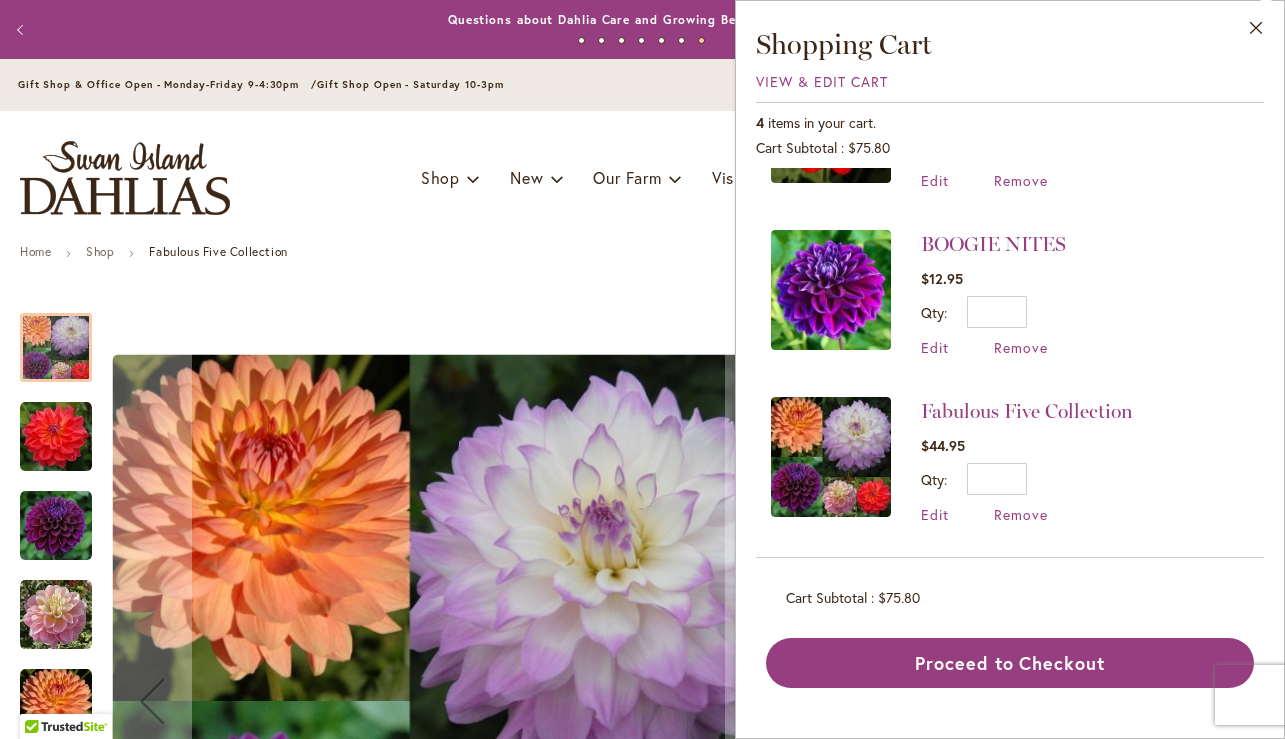 scroll, scrollTop: 0, scrollLeft: 0, axis: both 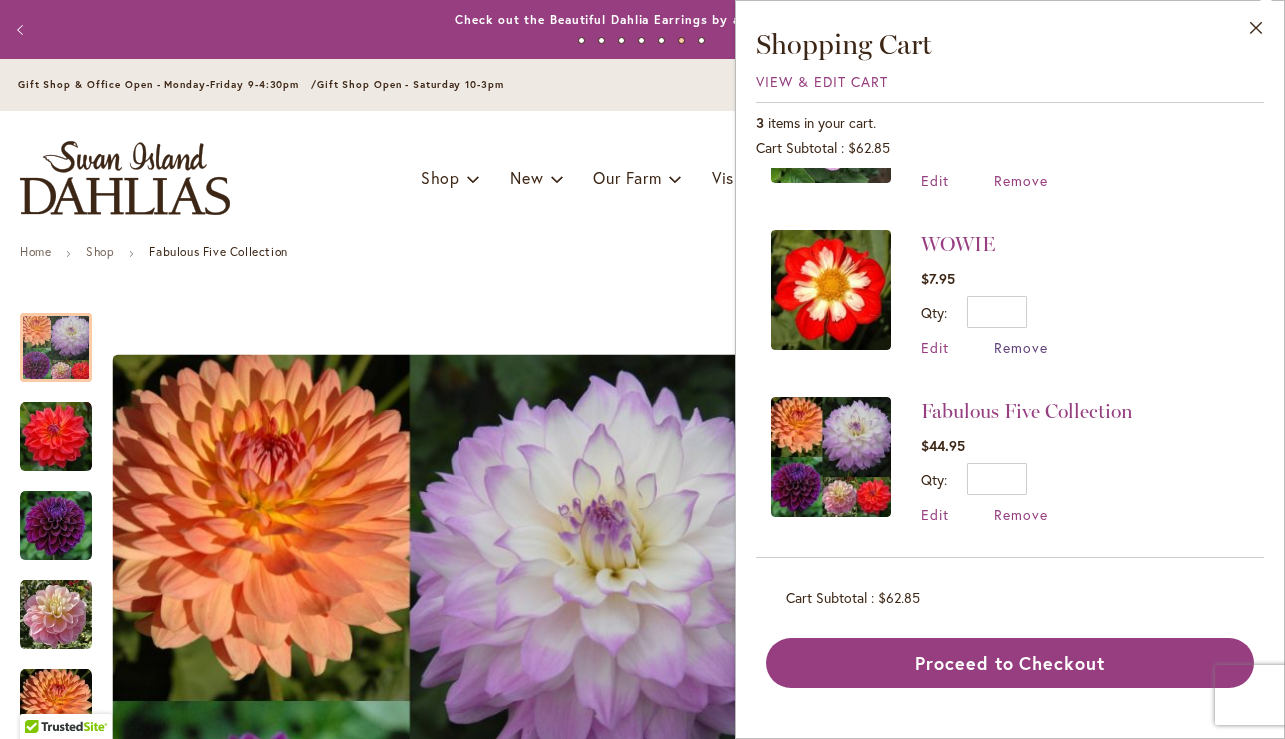 click on "Remove" at bounding box center [1021, 347] 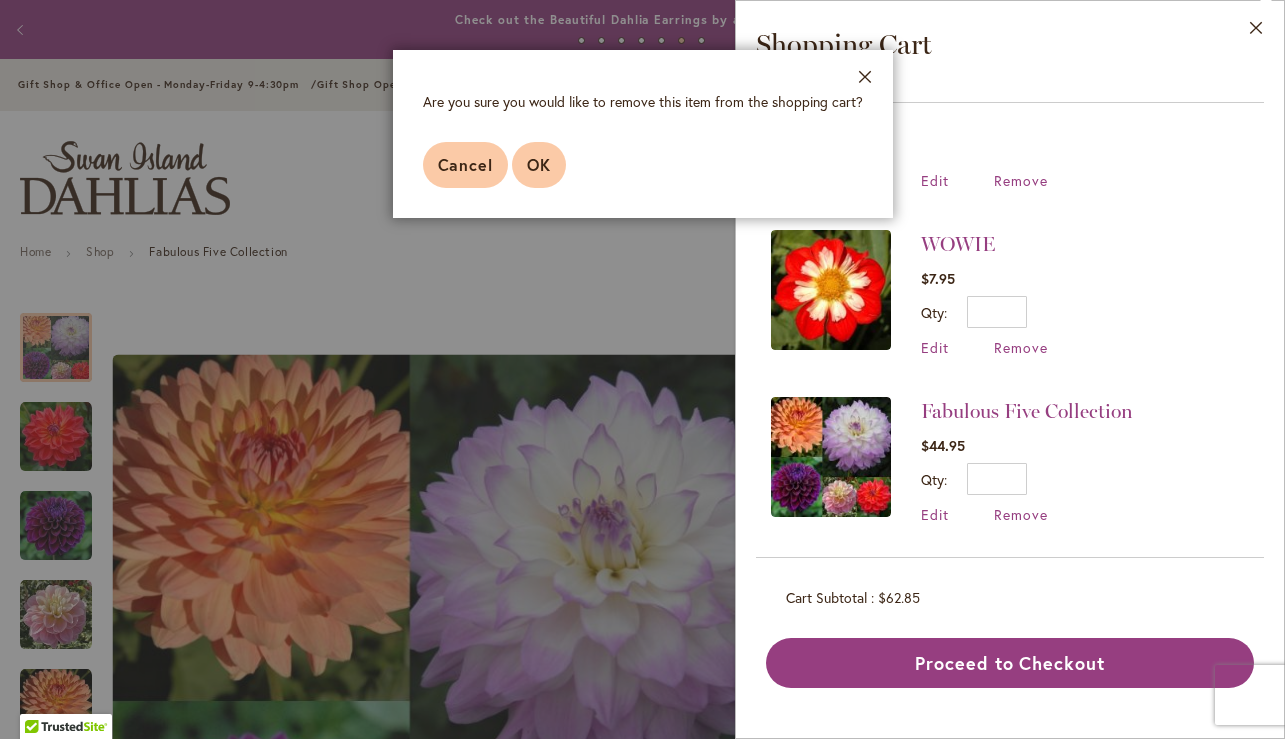 click on "OK" at bounding box center [539, 165] 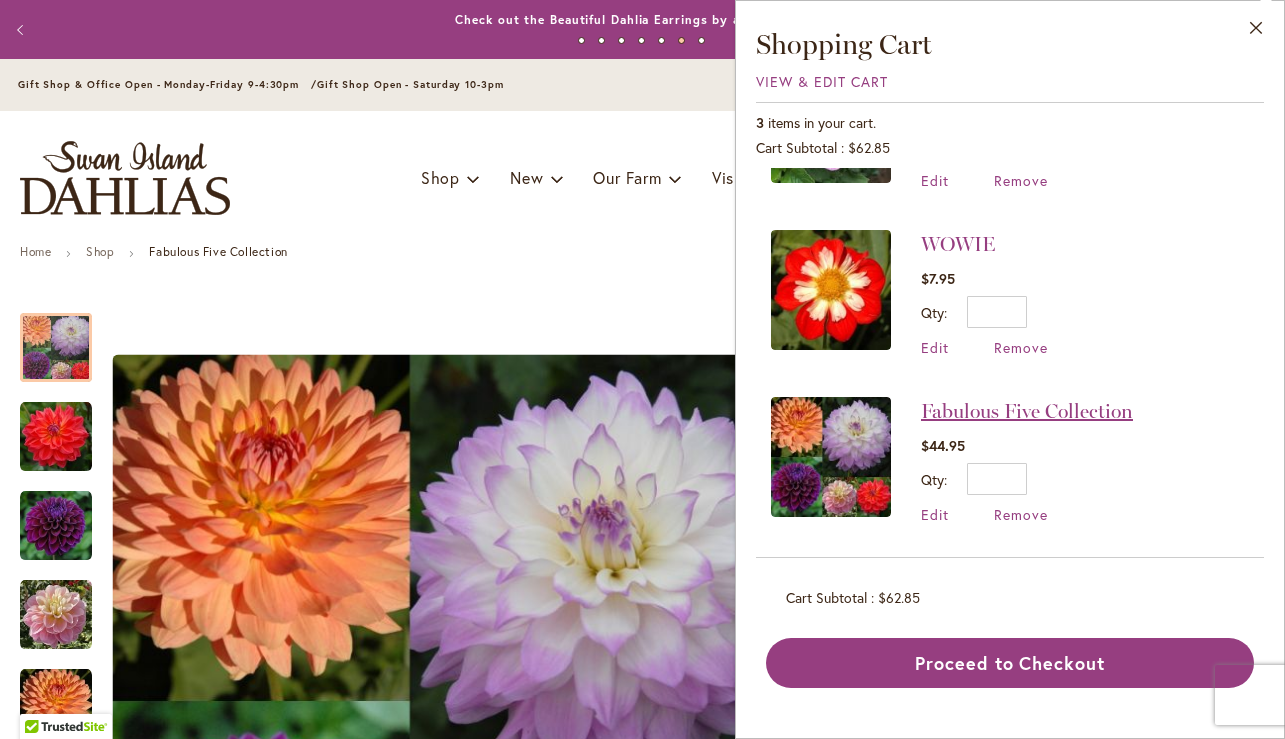 scroll, scrollTop: 0, scrollLeft: 0, axis: both 